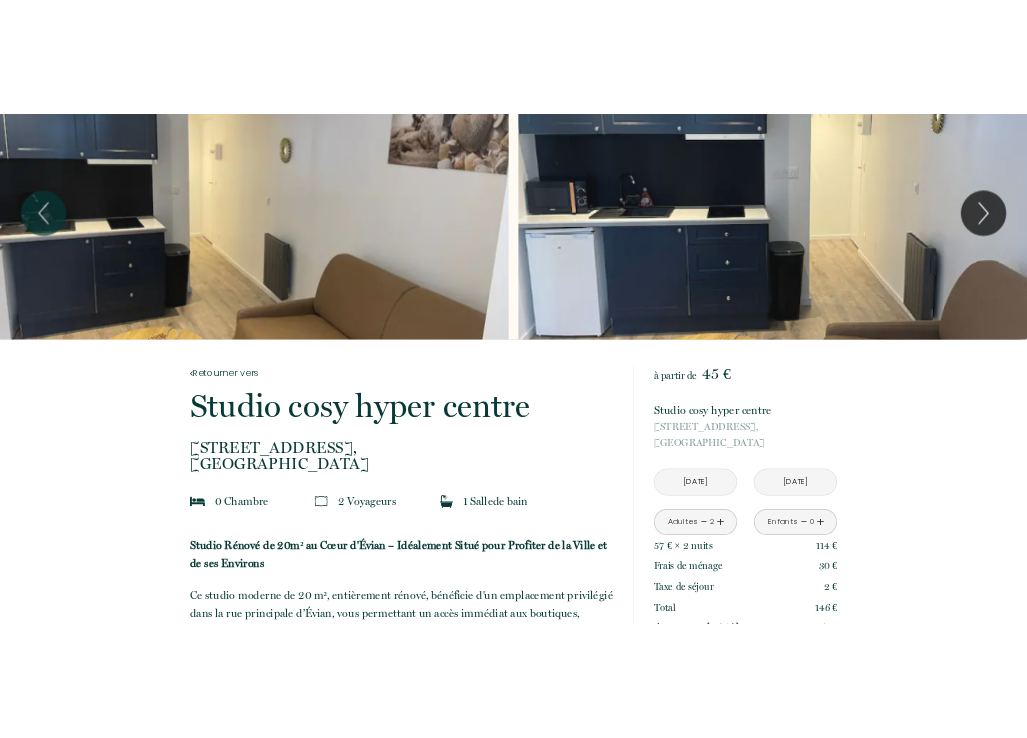 scroll, scrollTop: 0, scrollLeft: 0, axis: both 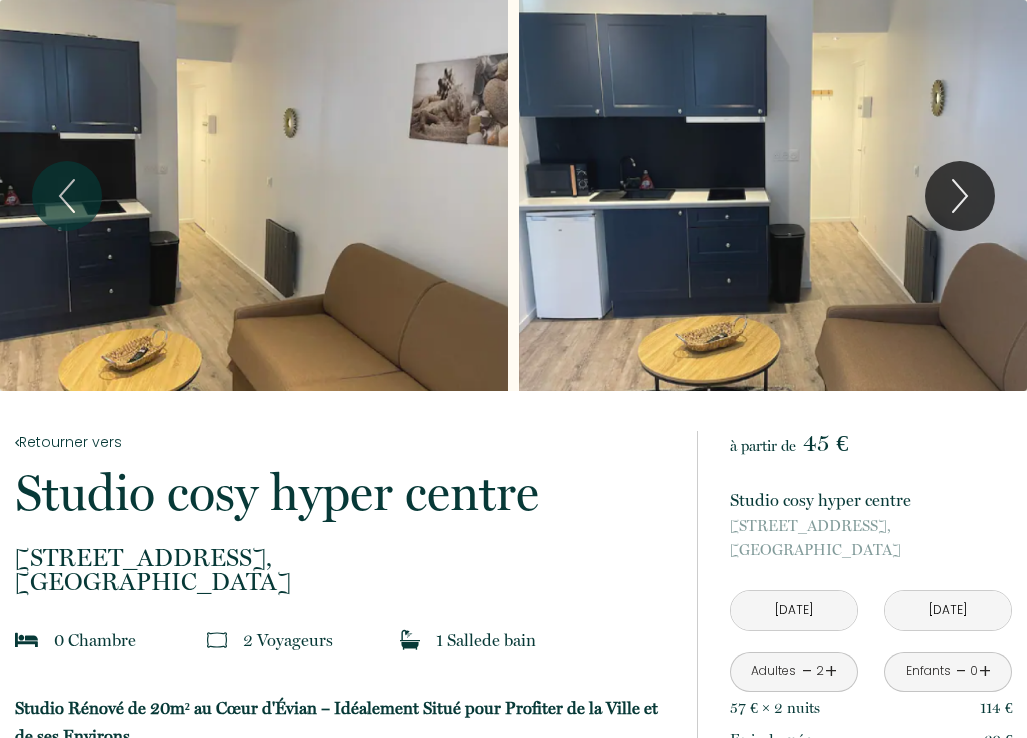 click on "[STREET_ADDRESS]," at bounding box center (343, 558) 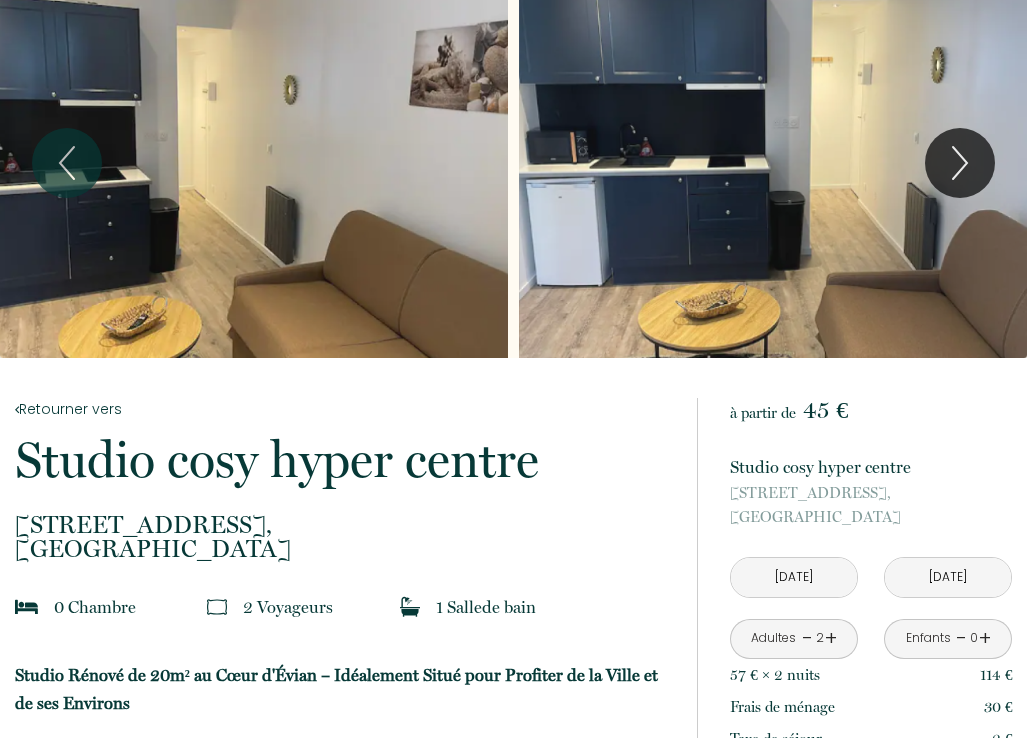 scroll, scrollTop: 0, scrollLeft: 0, axis: both 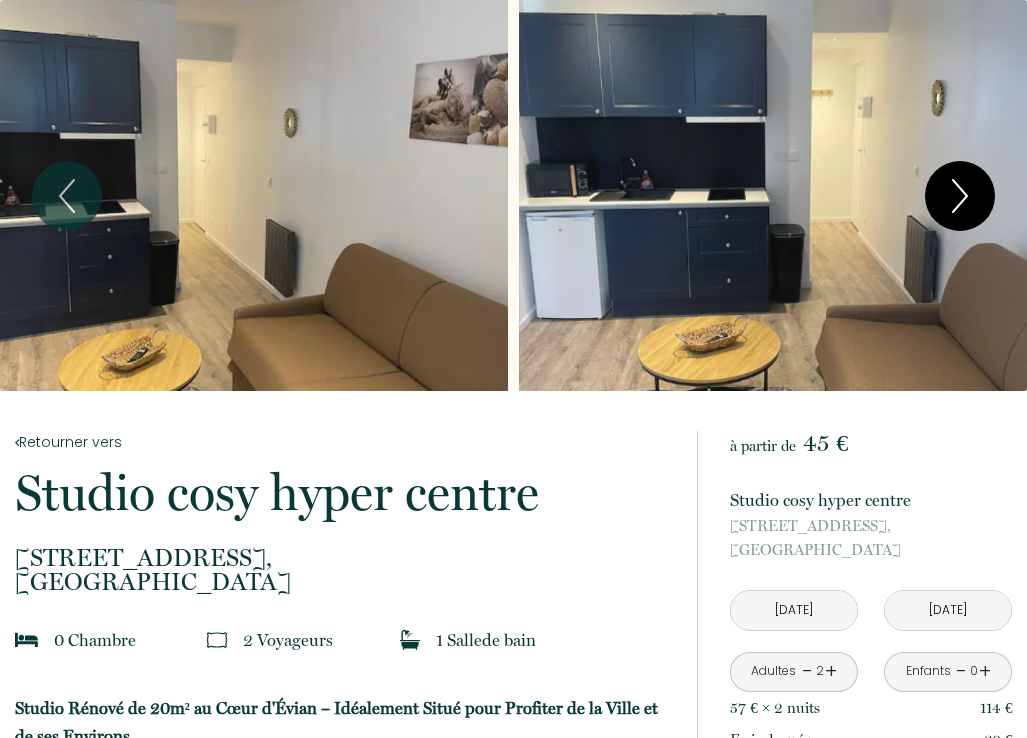 click at bounding box center (960, 196) 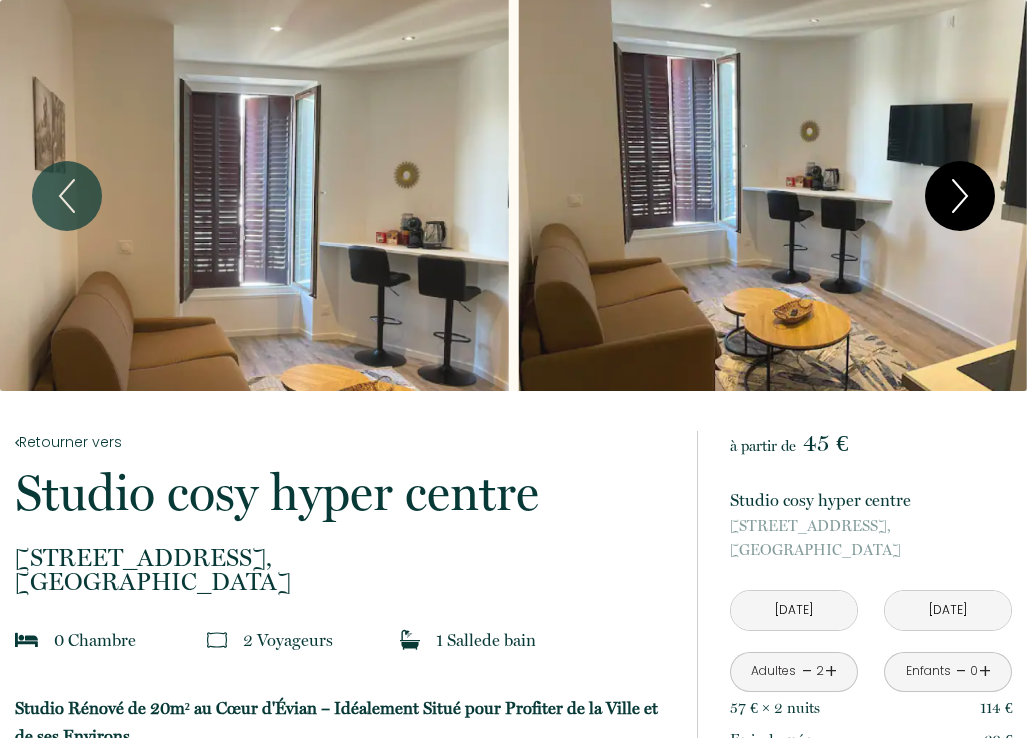 click at bounding box center (960, 196) 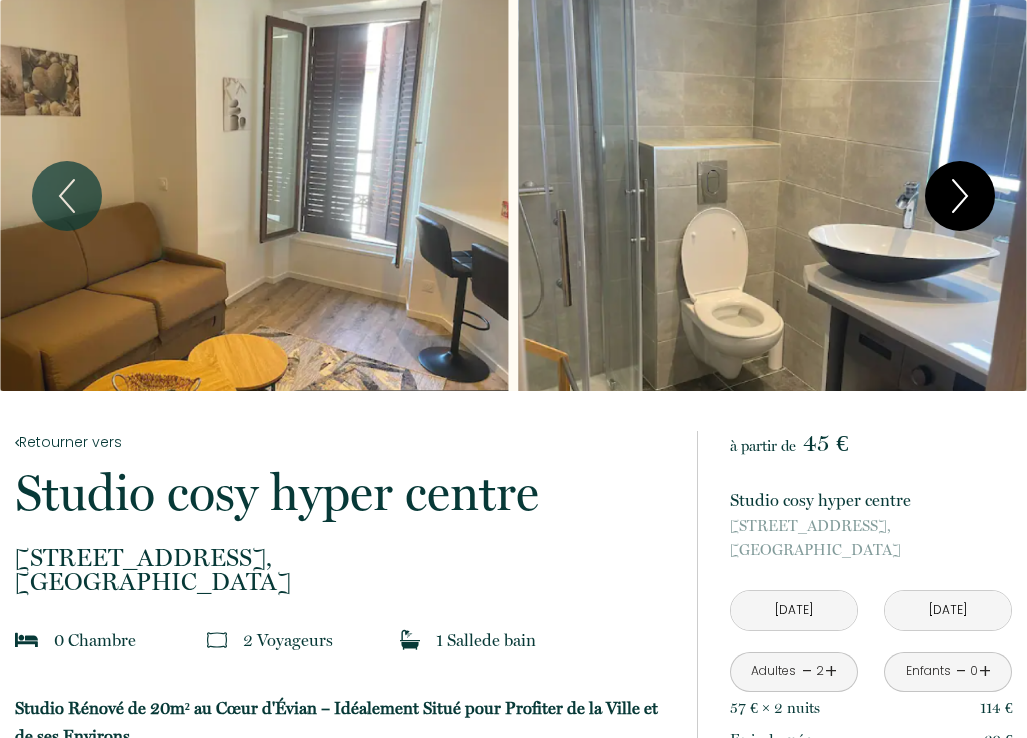 click at bounding box center (960, 196) 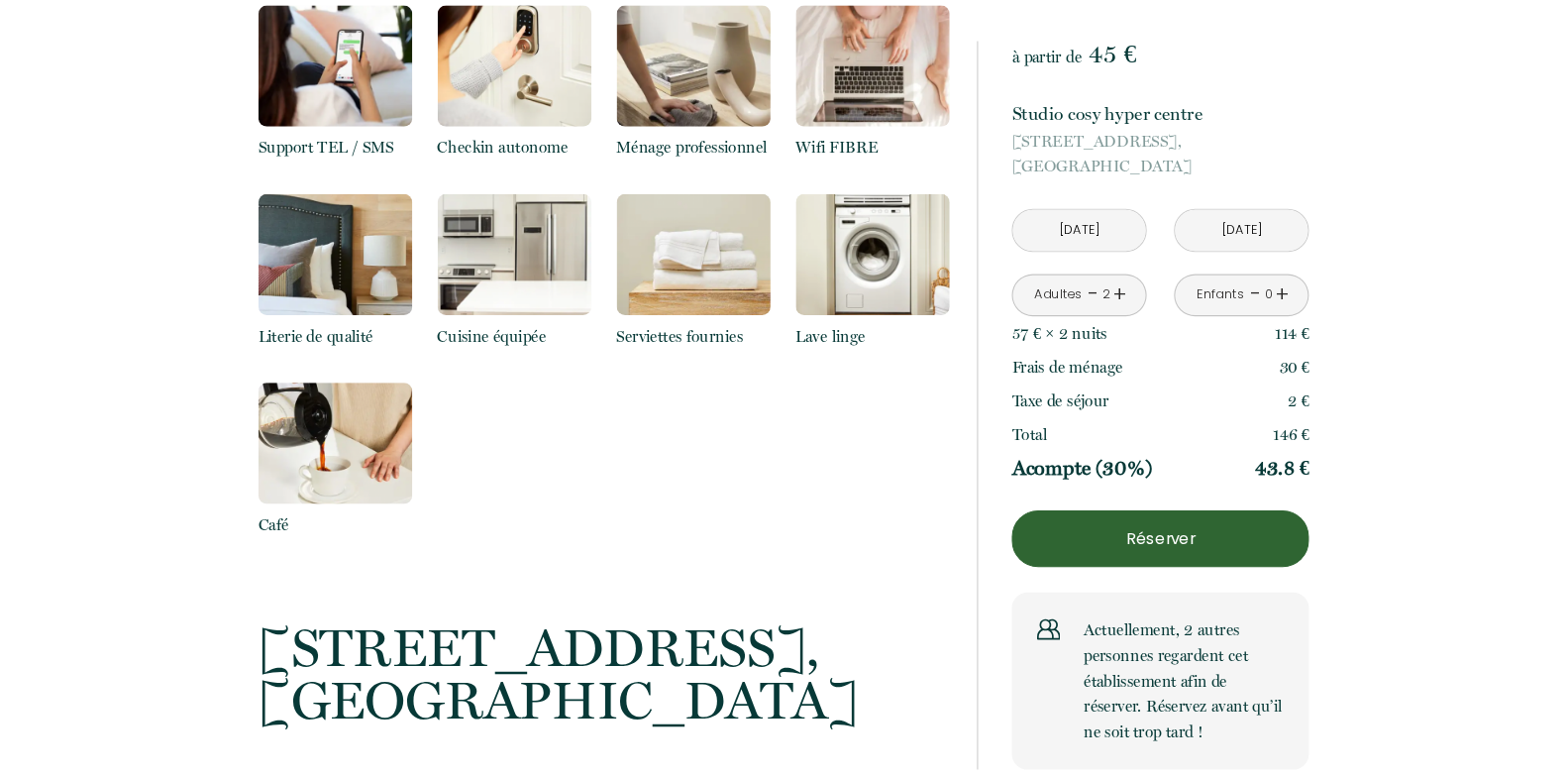 scroll, scrollTop: 1314, scrollLeft: 0, axis: vertical 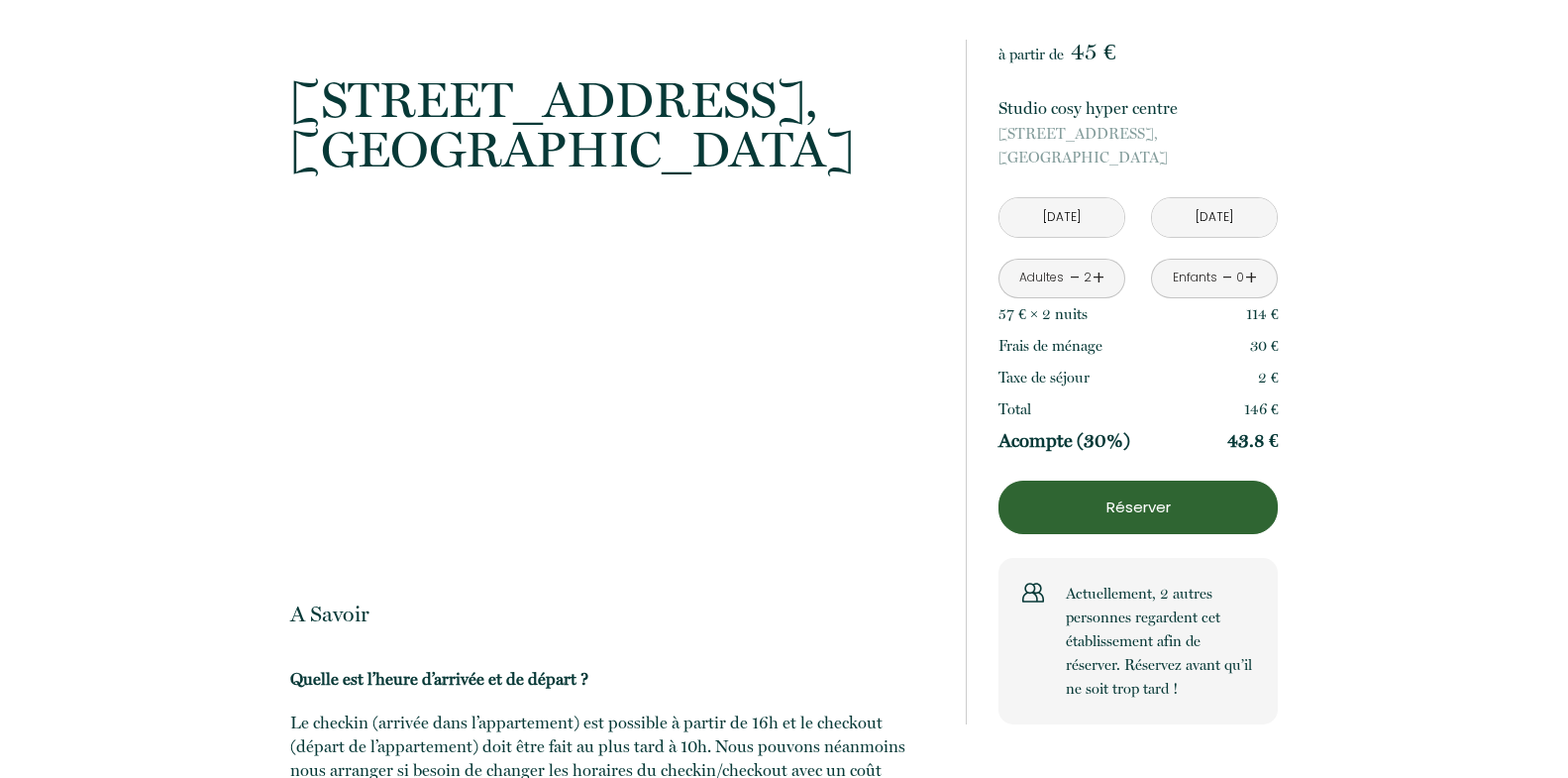 click on "Réserver" at bounding box center [1138, 507] 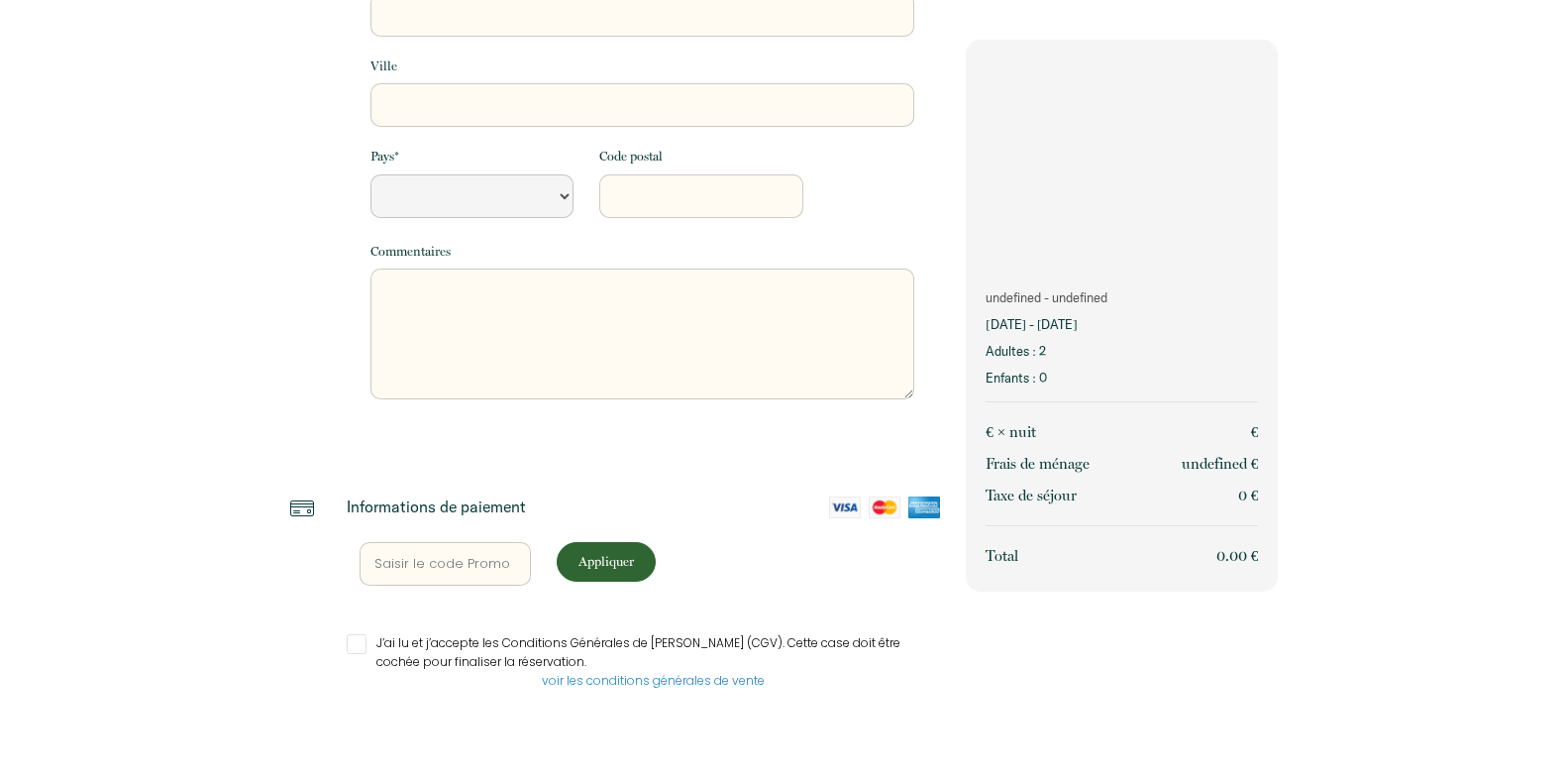 scroll, scrollTop: 418, scrollLeft: 0, axis: vertical 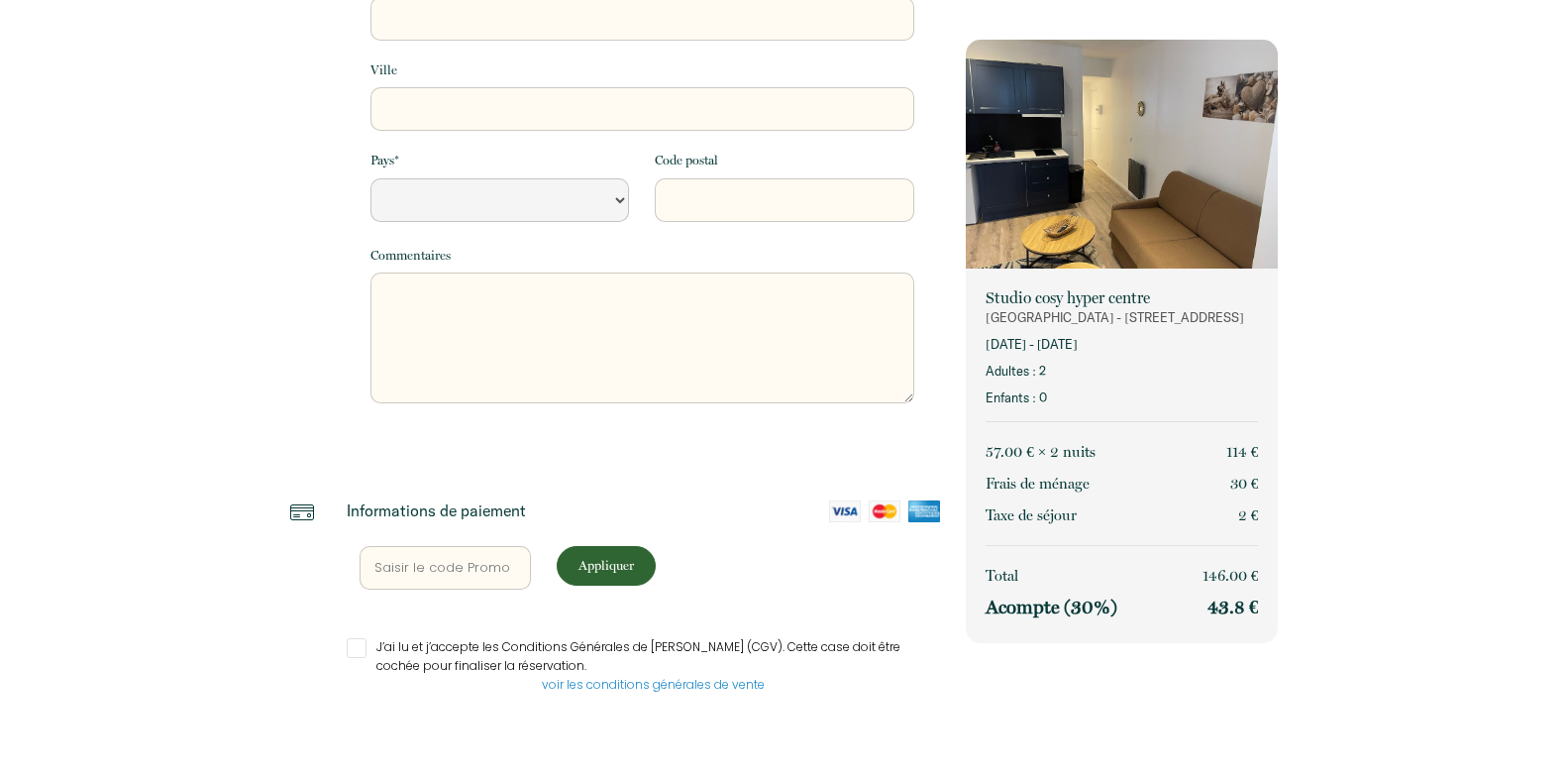 select 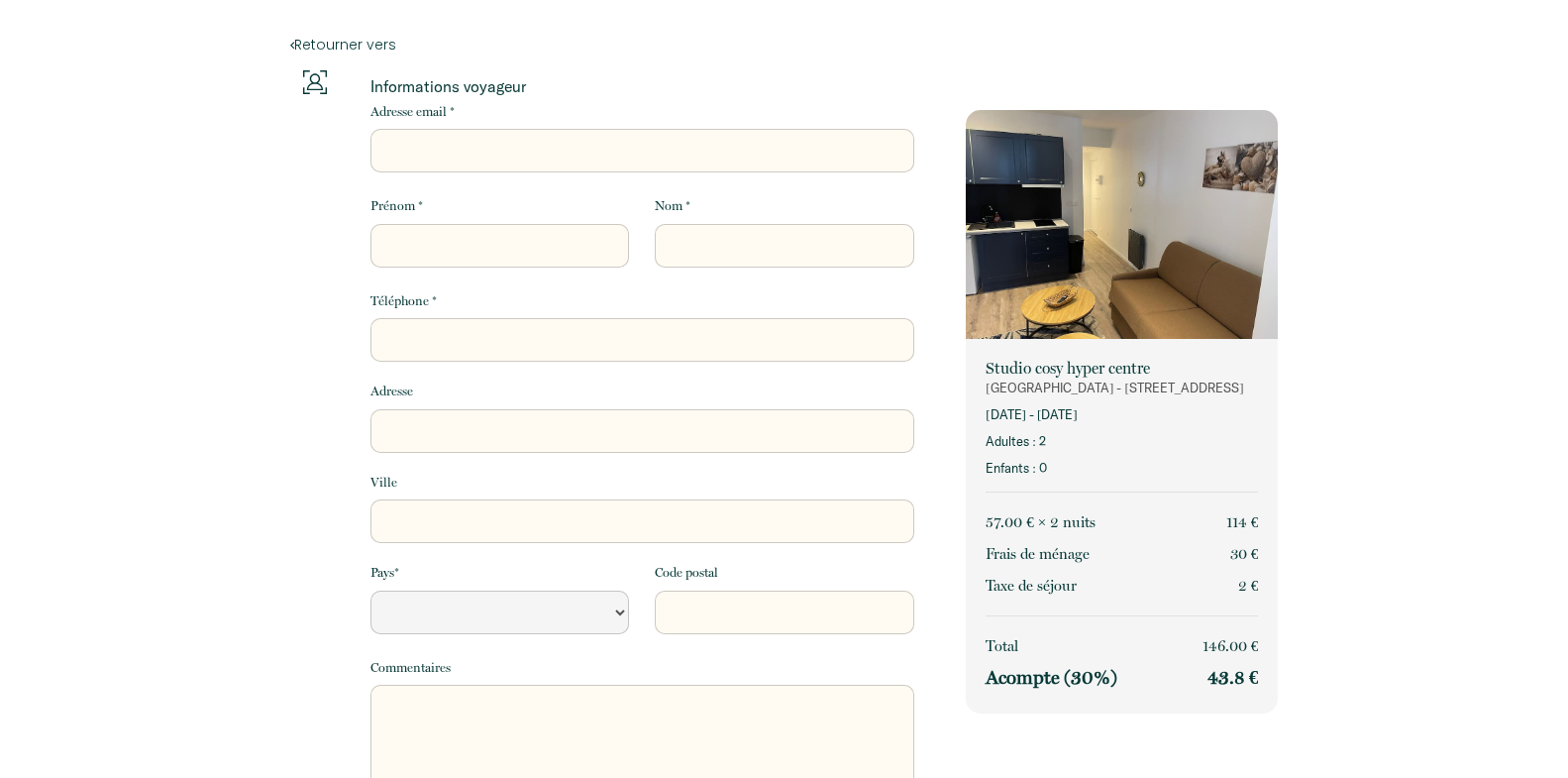 scroll, scrollTop: 0, scrollLeft: 0, axis: both 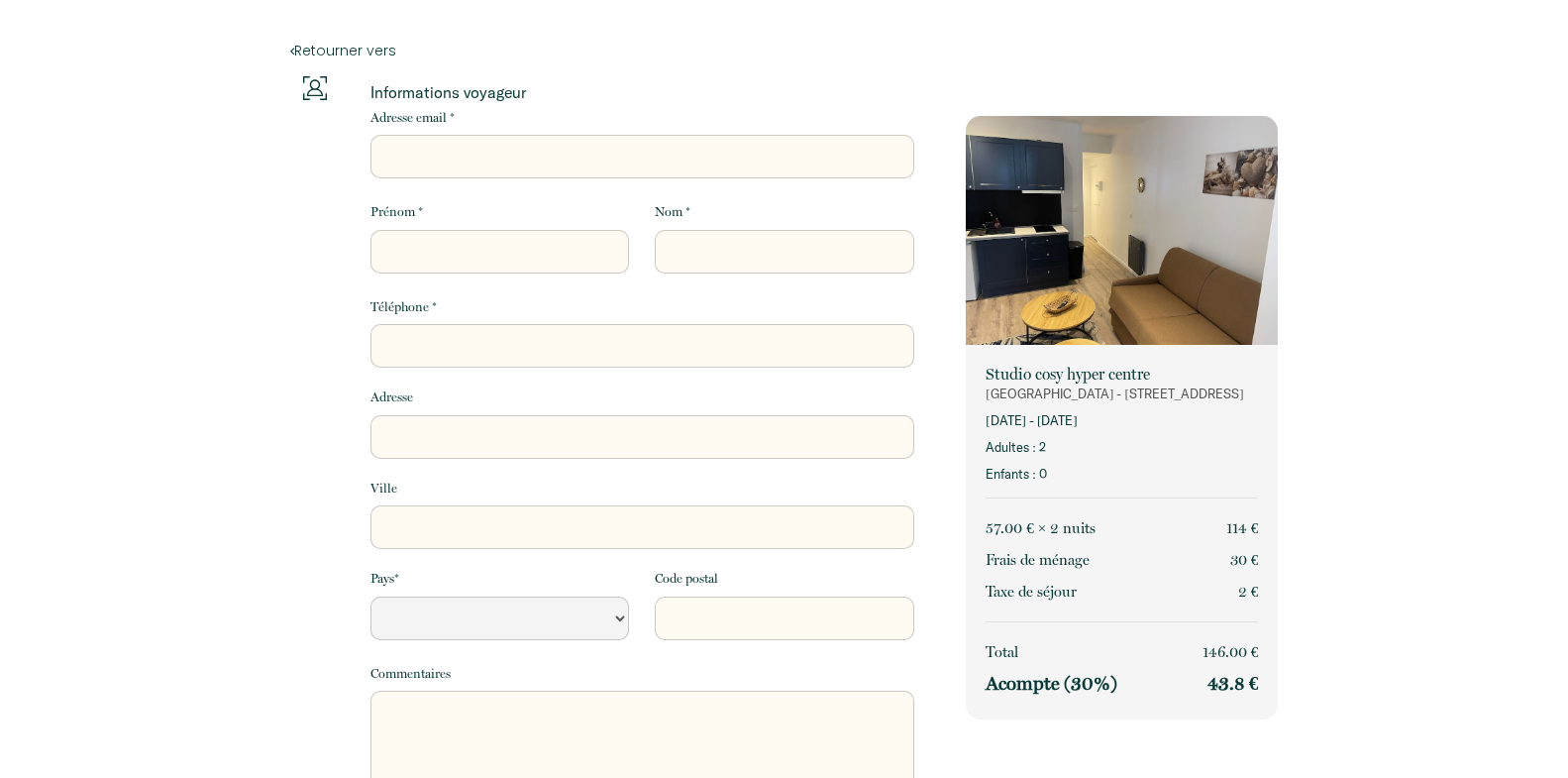 click on "Adresse email
*" at bounding box center (642, 157) 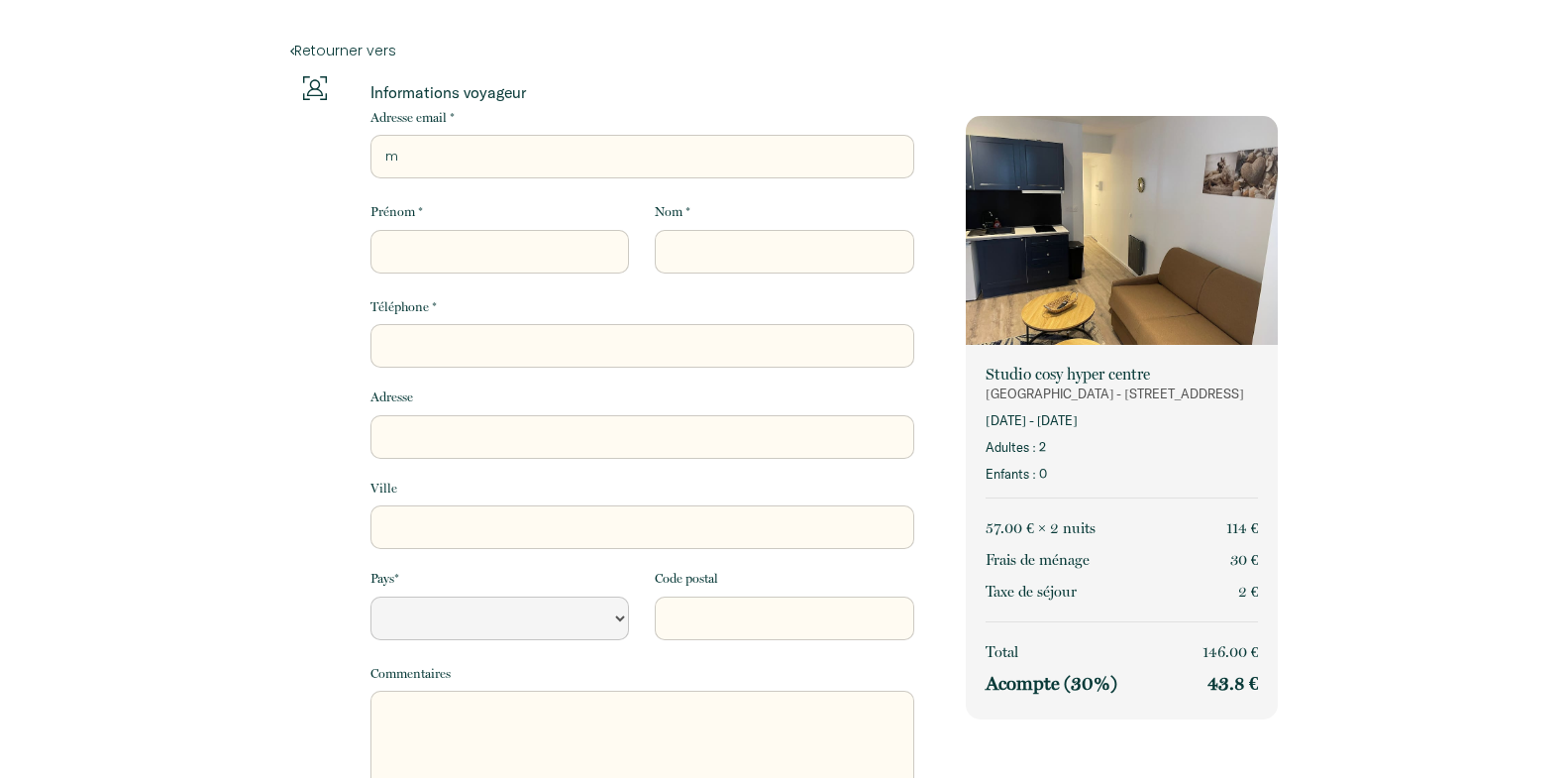 select 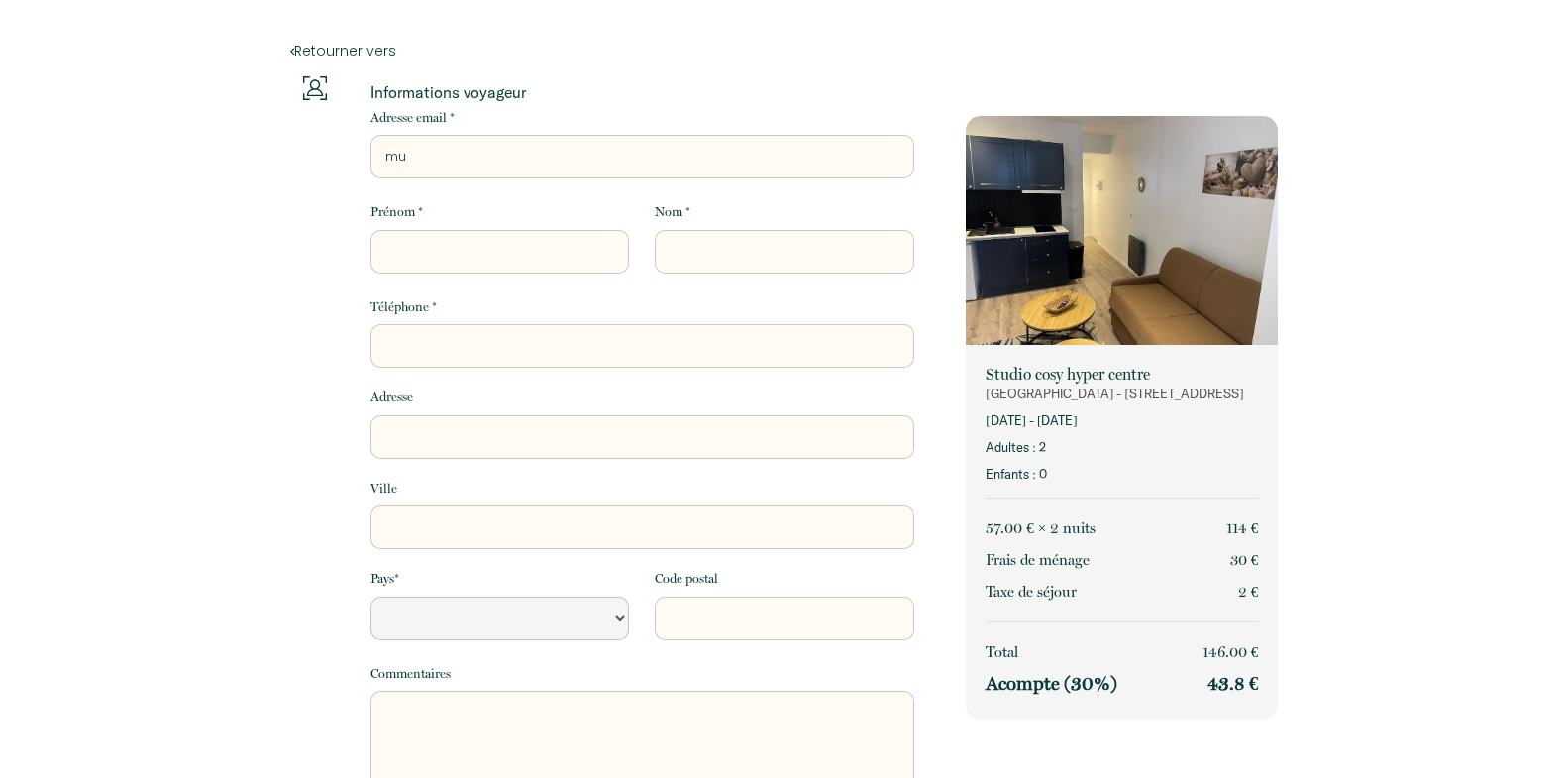 select 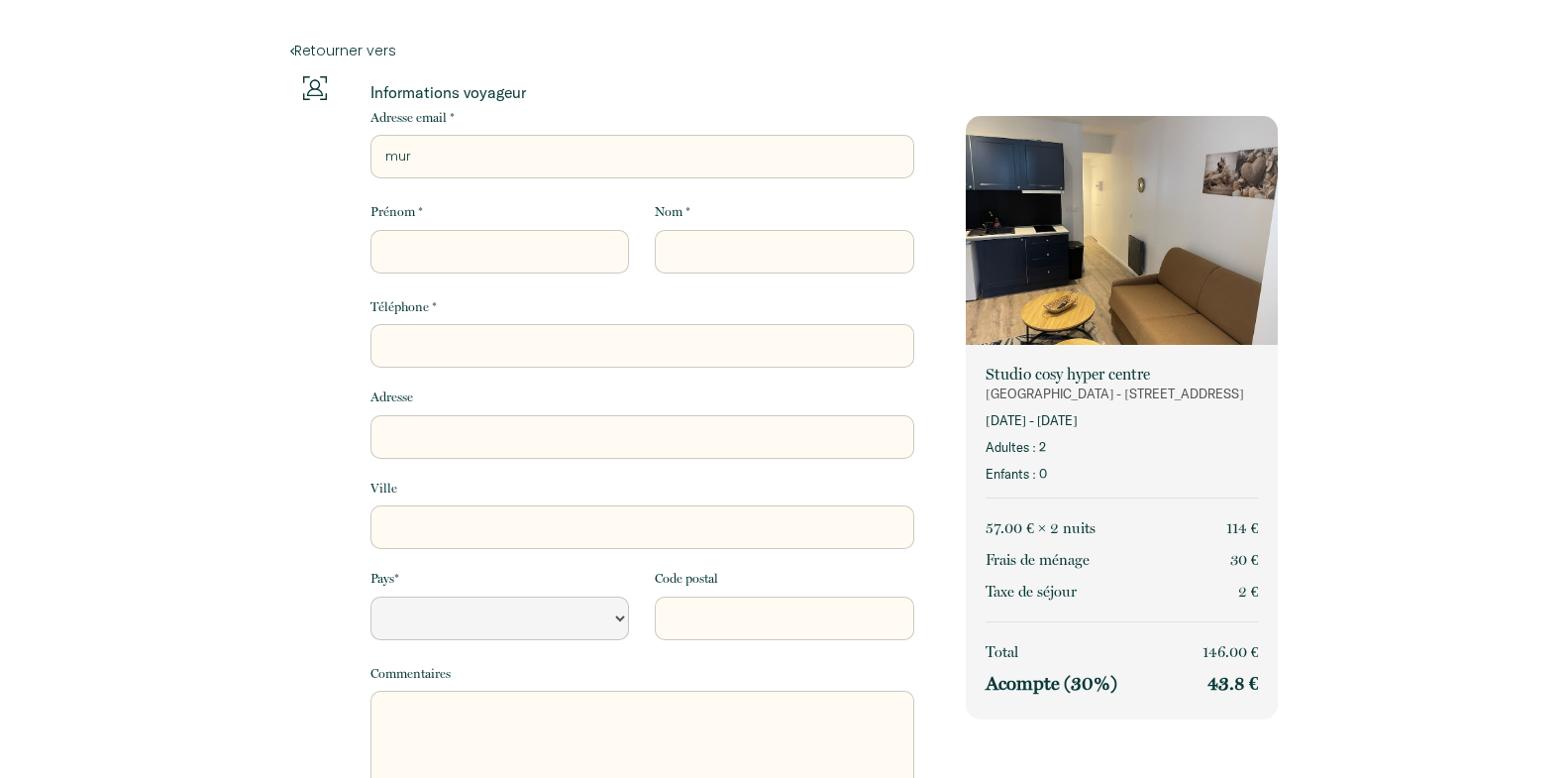 select 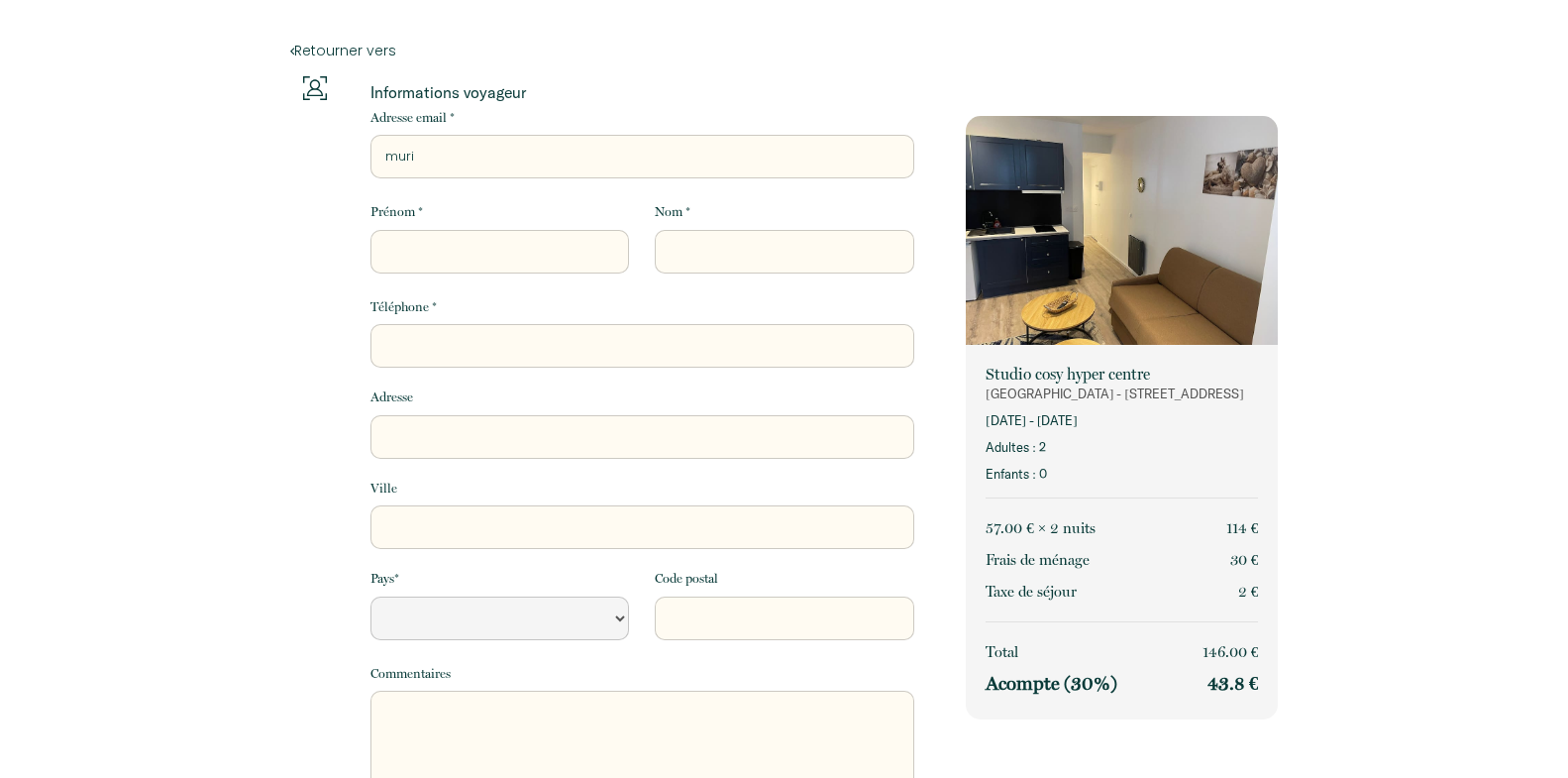 select 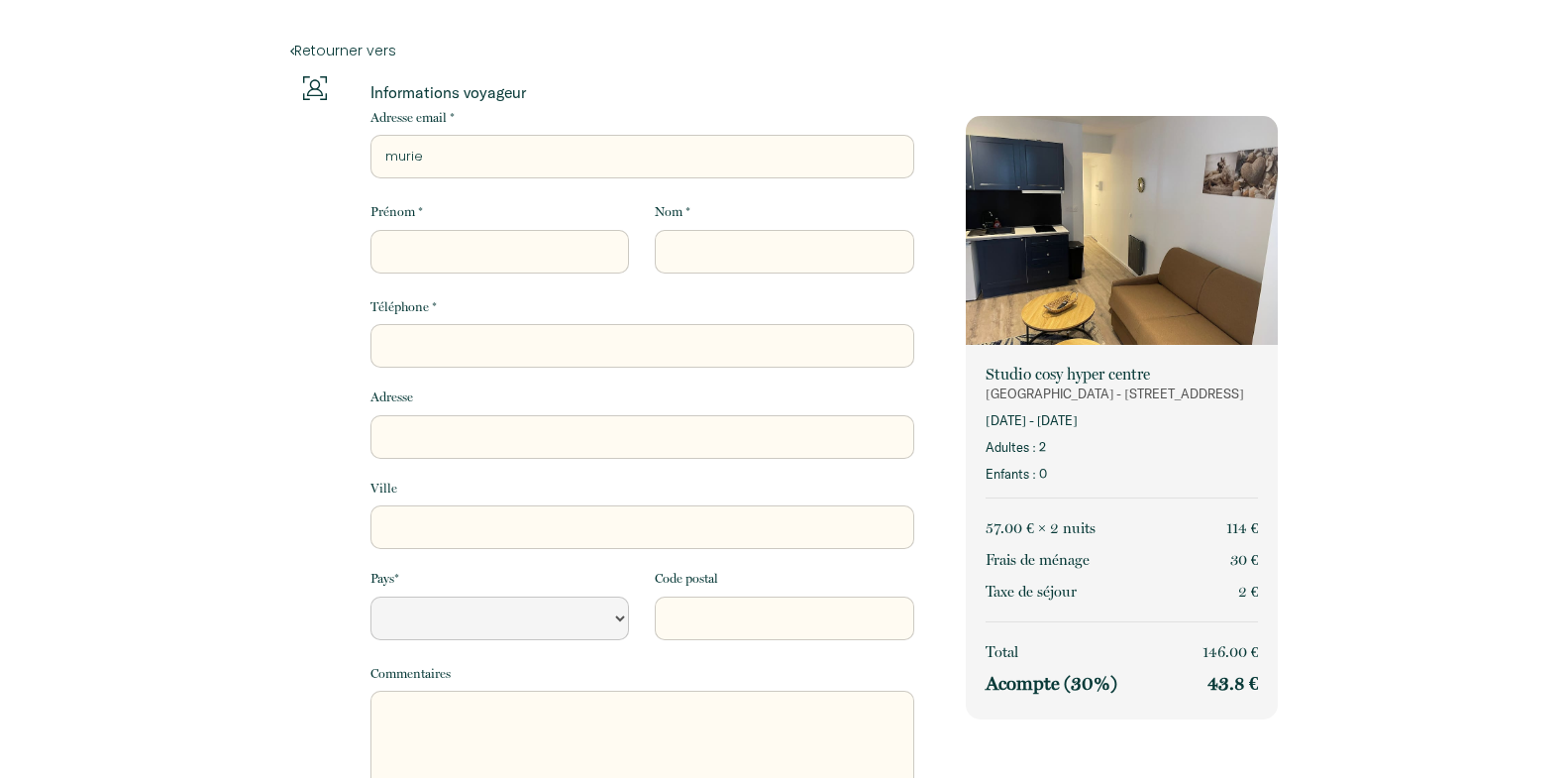 select 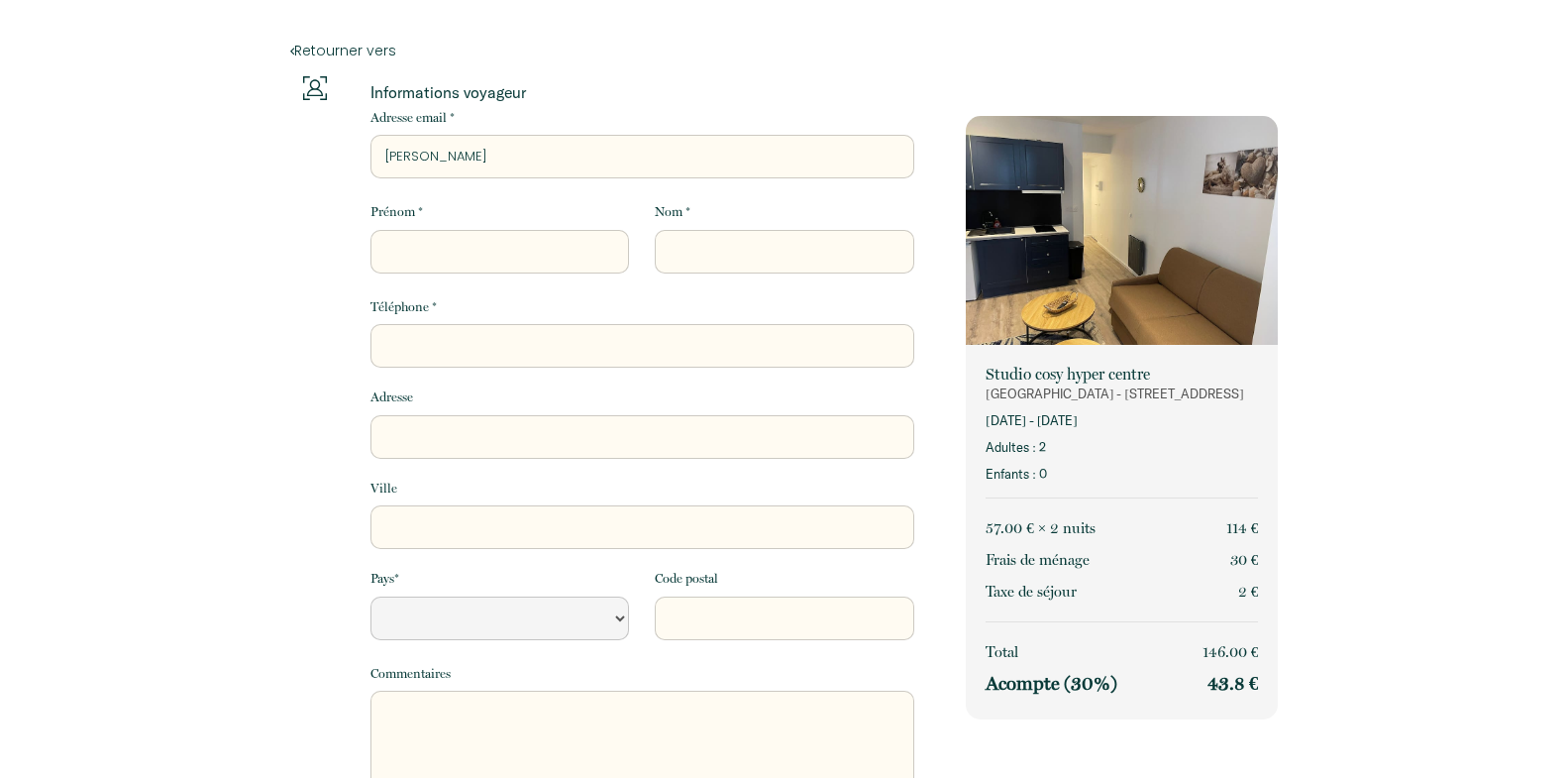 select 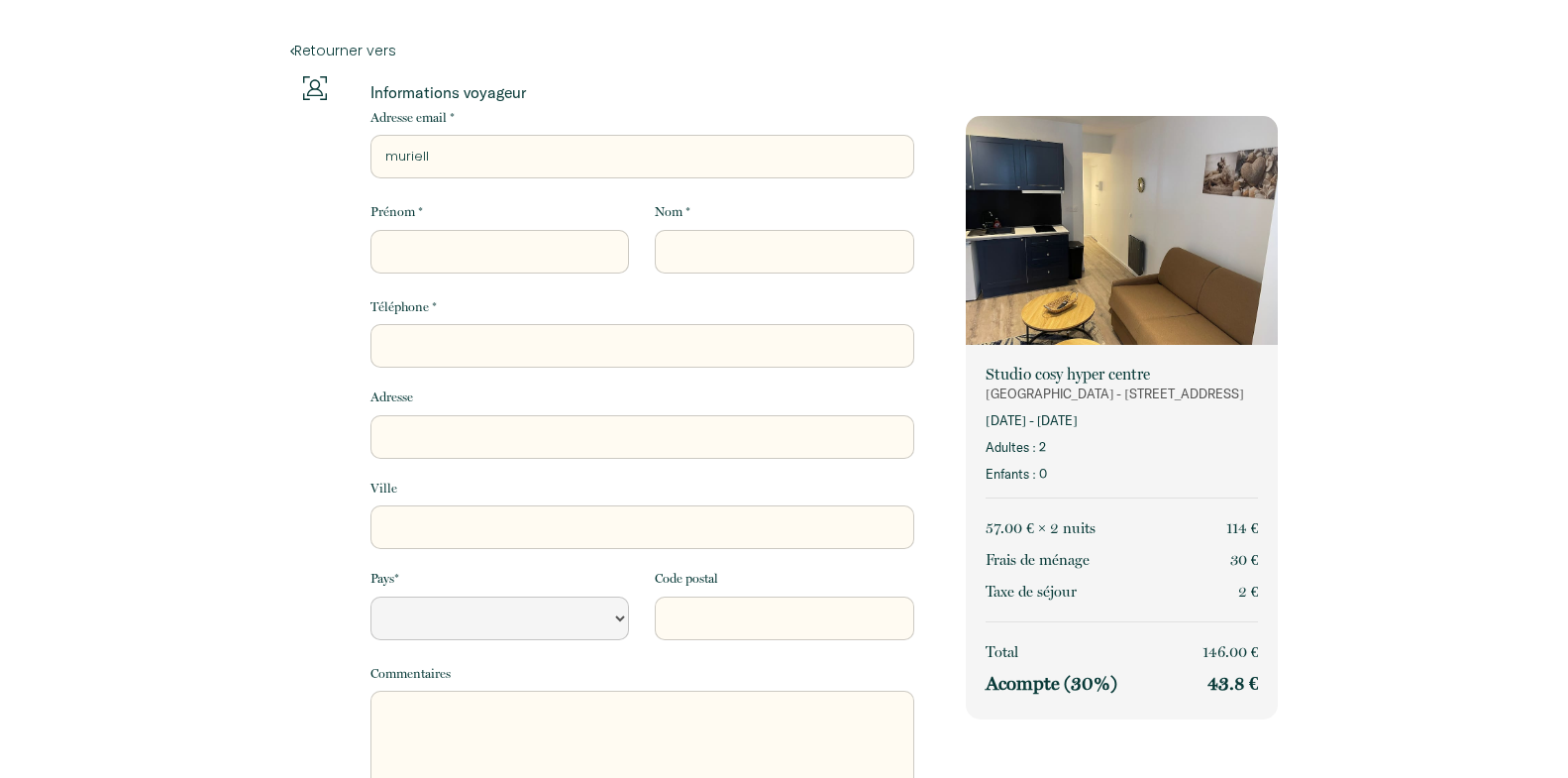 select 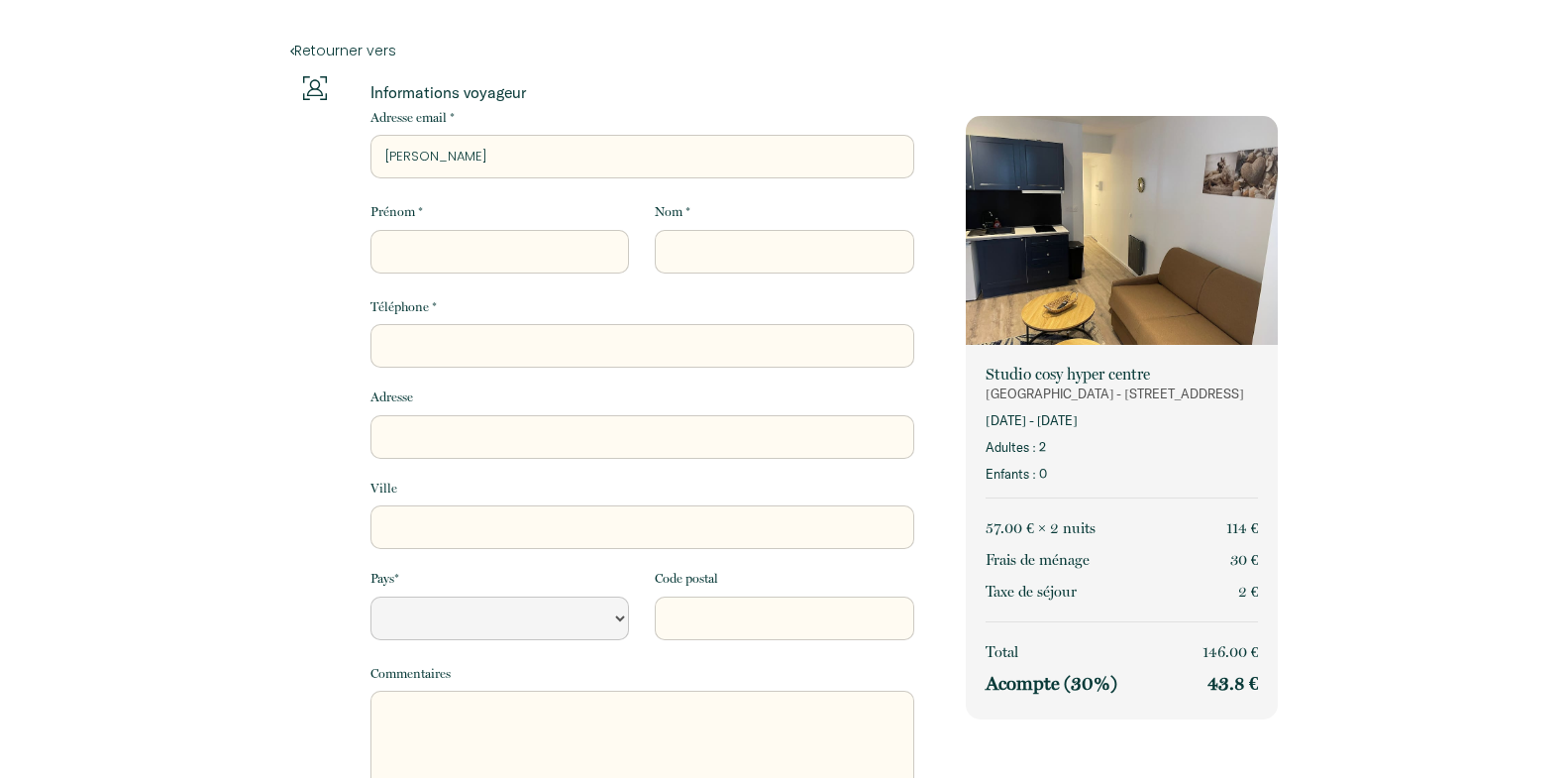 select 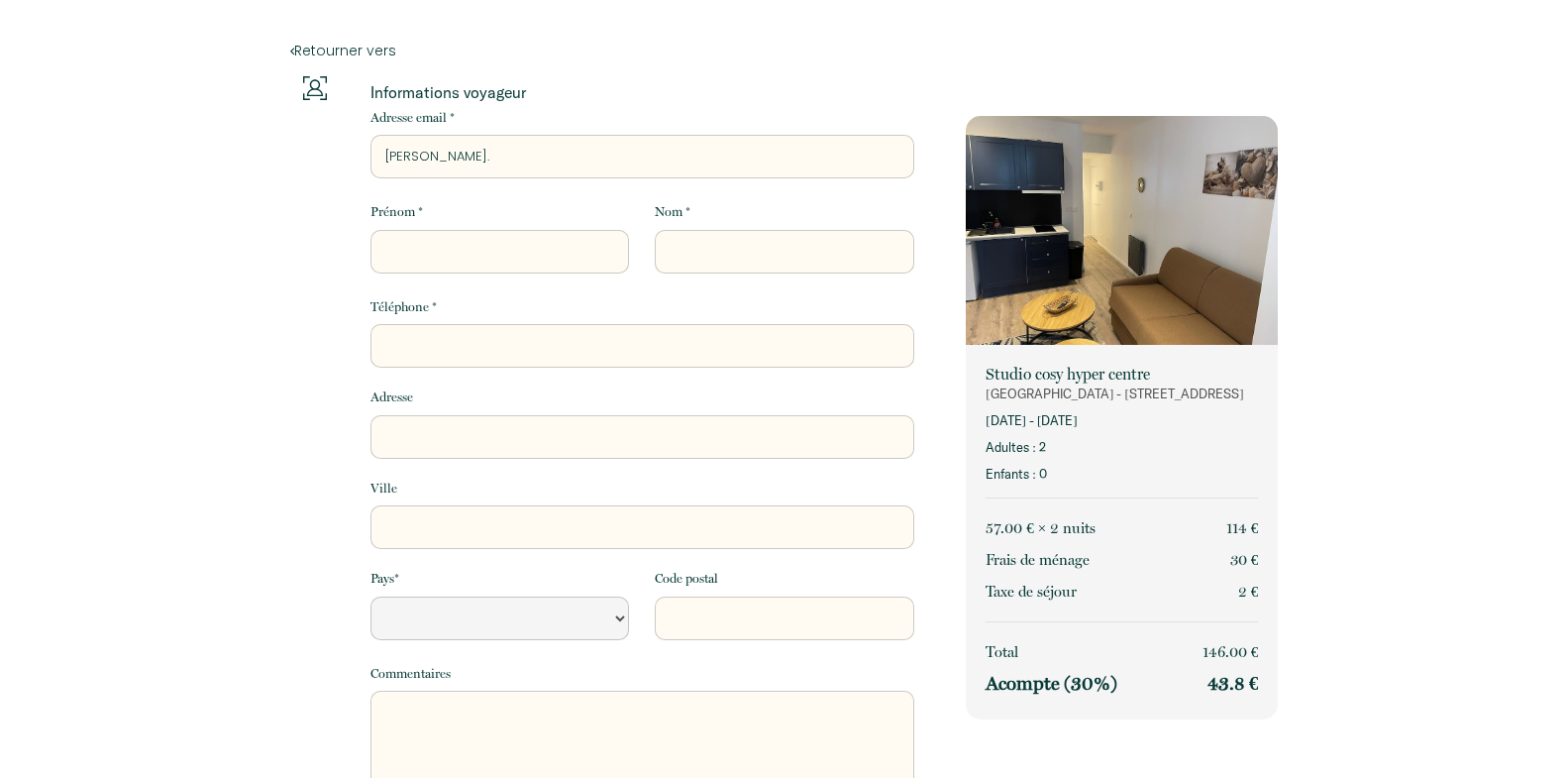select 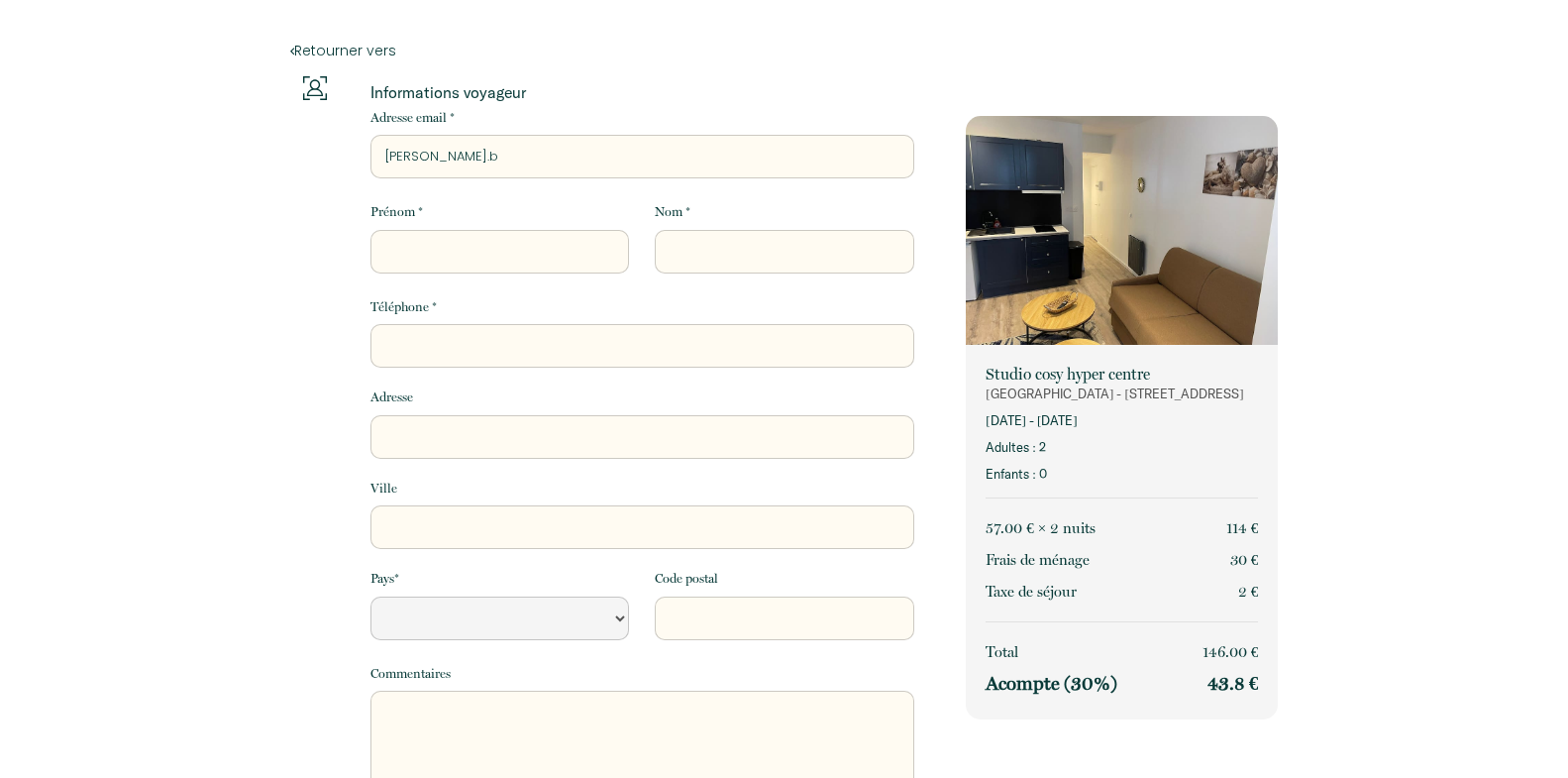 select 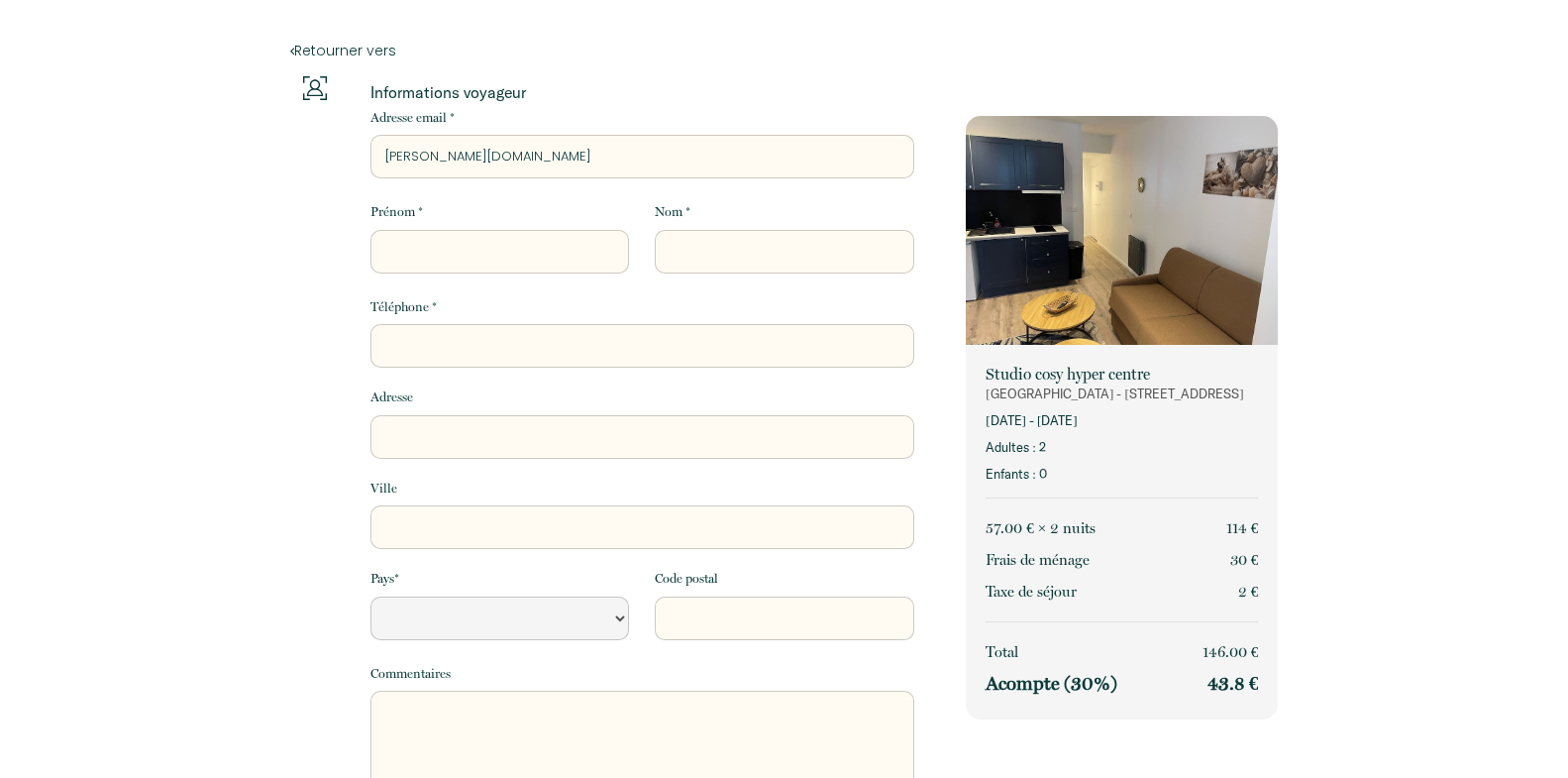 select 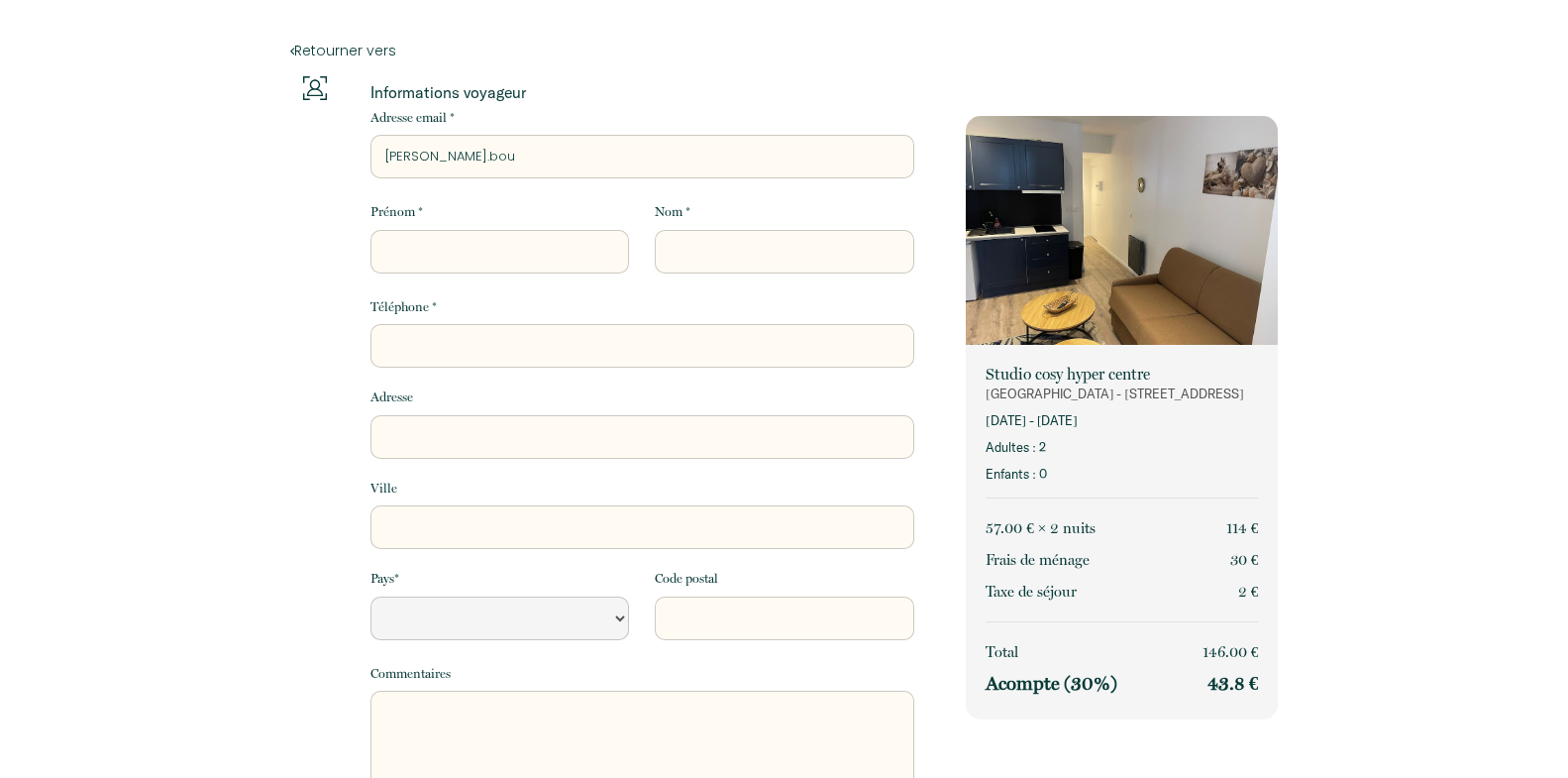 select 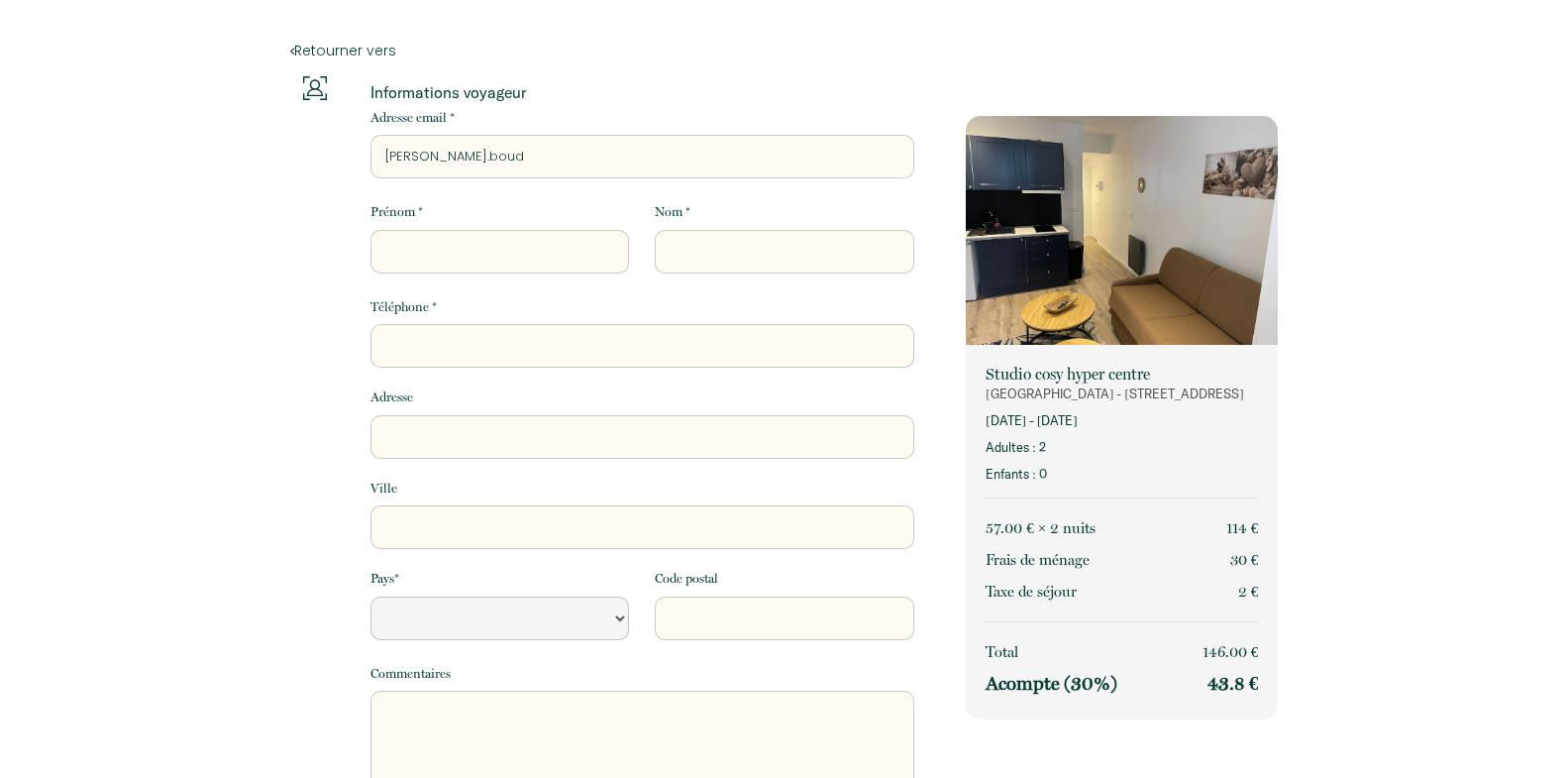 select 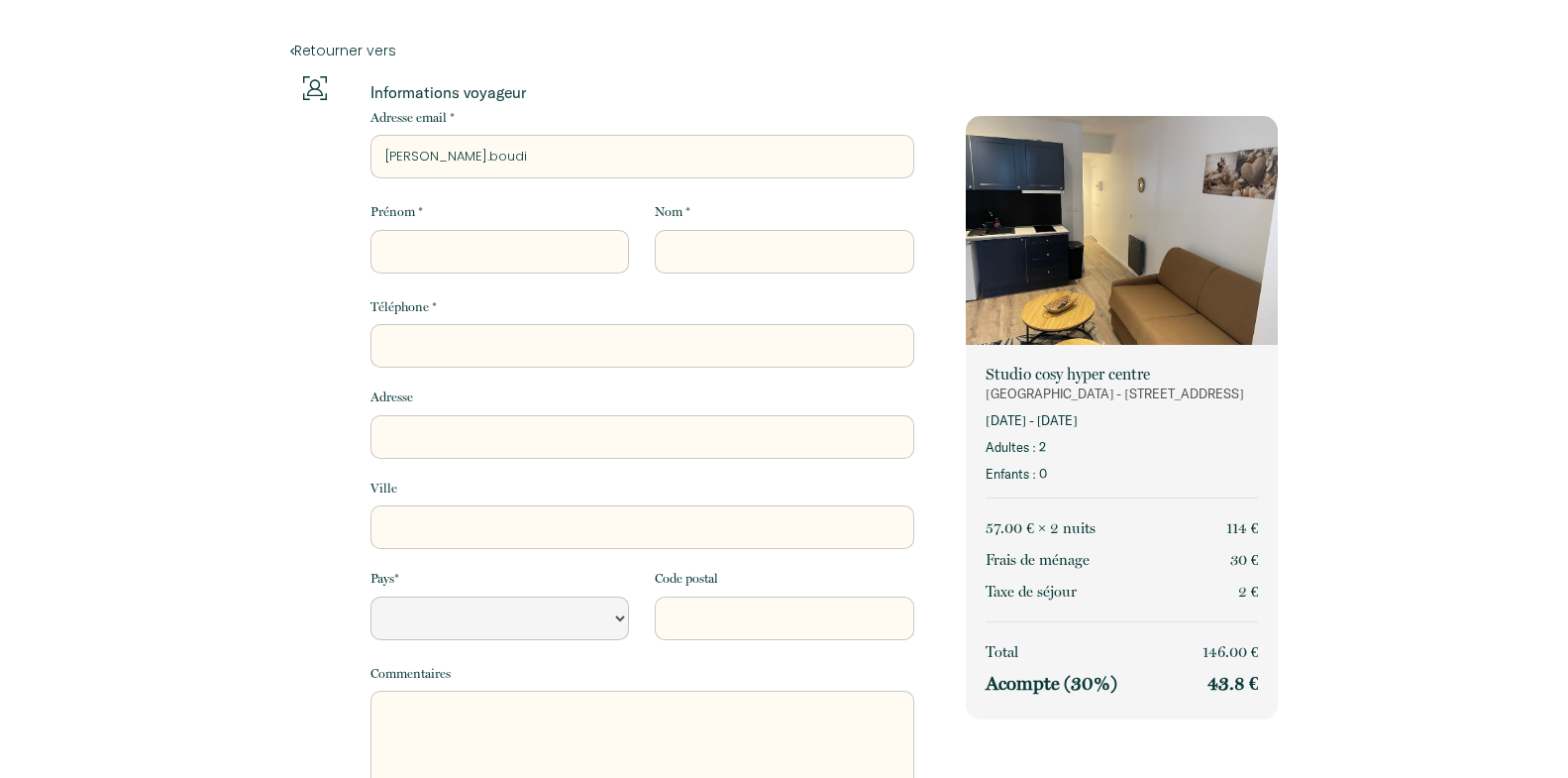 select 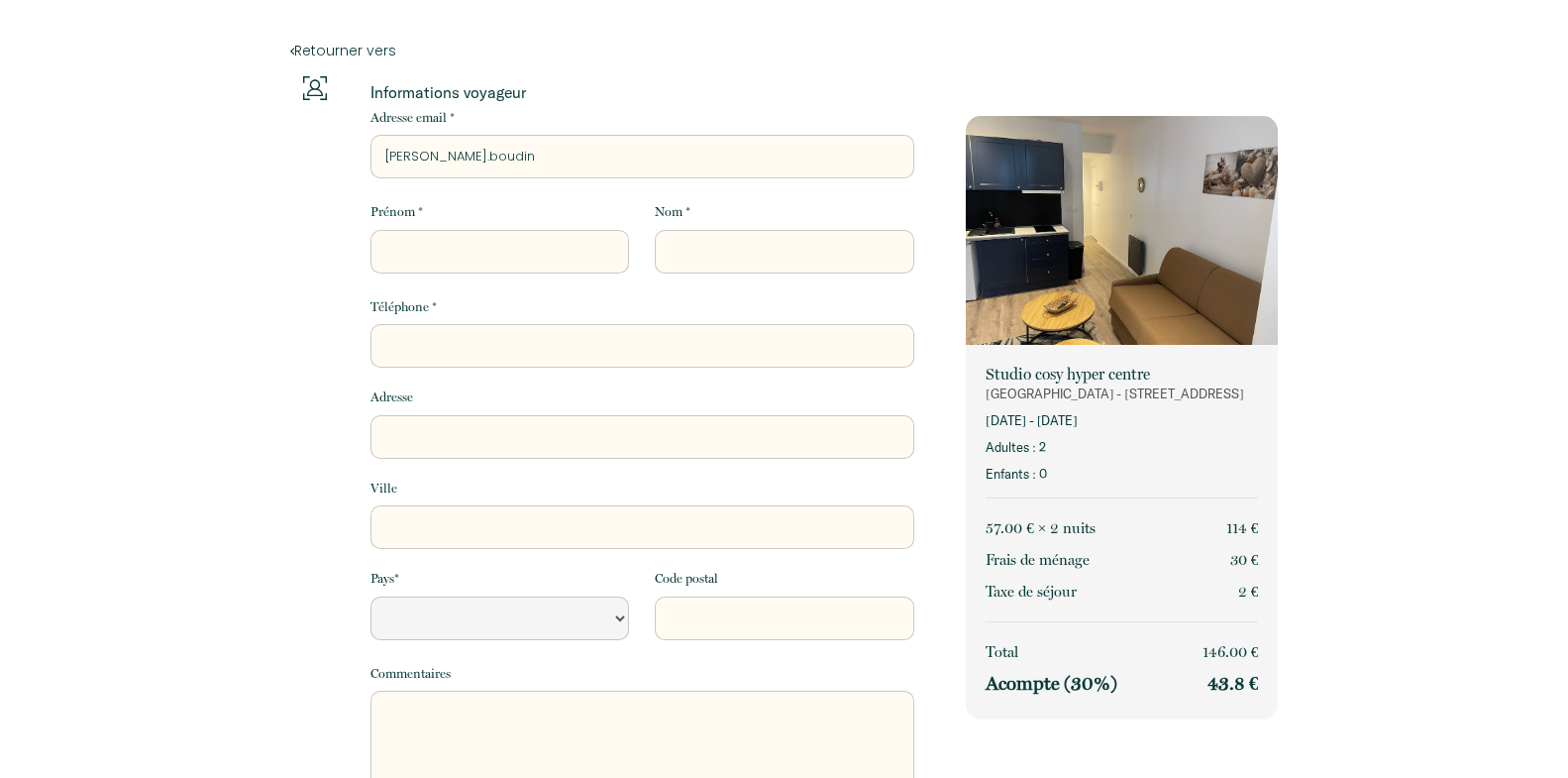 select 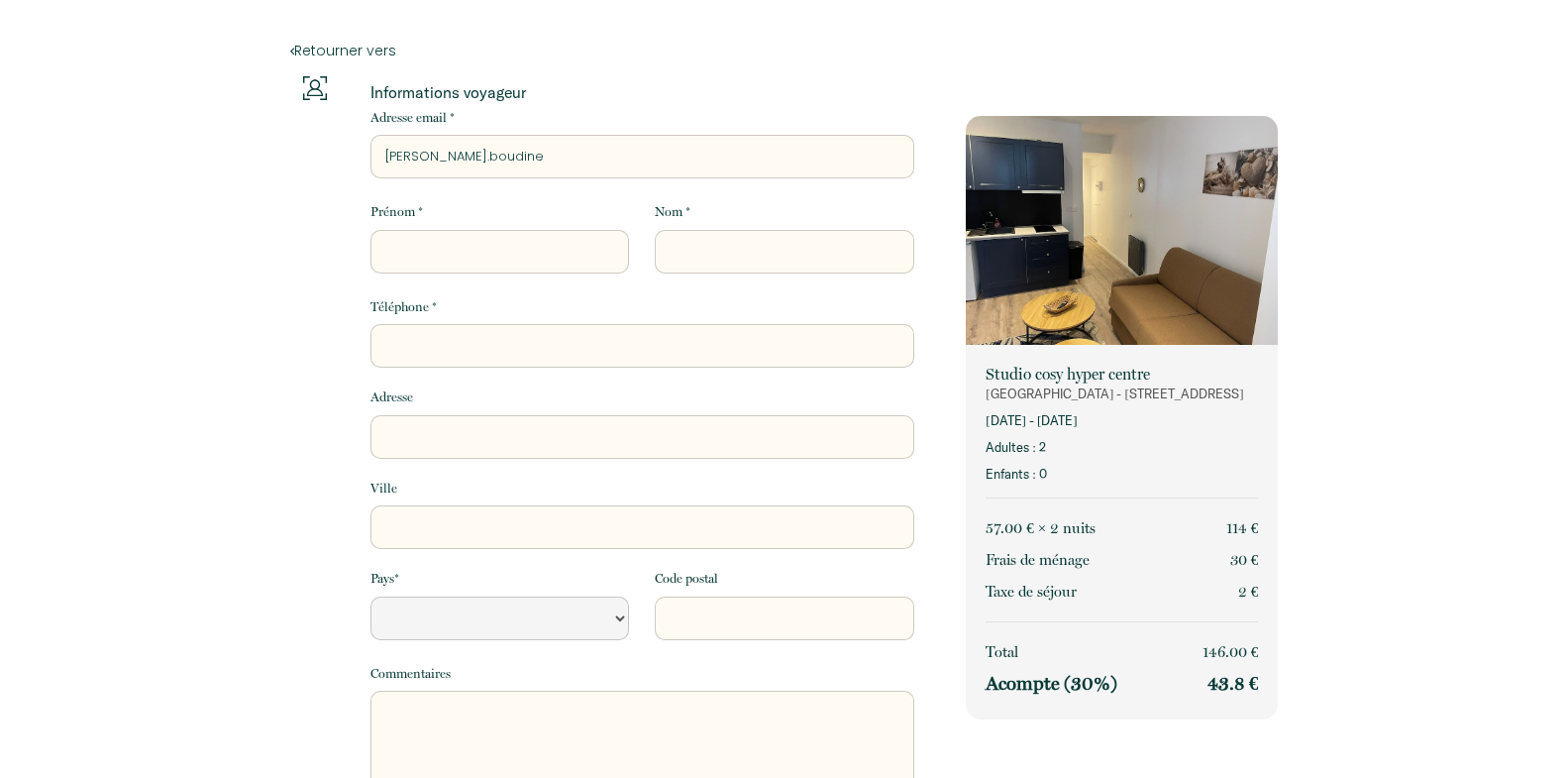 select 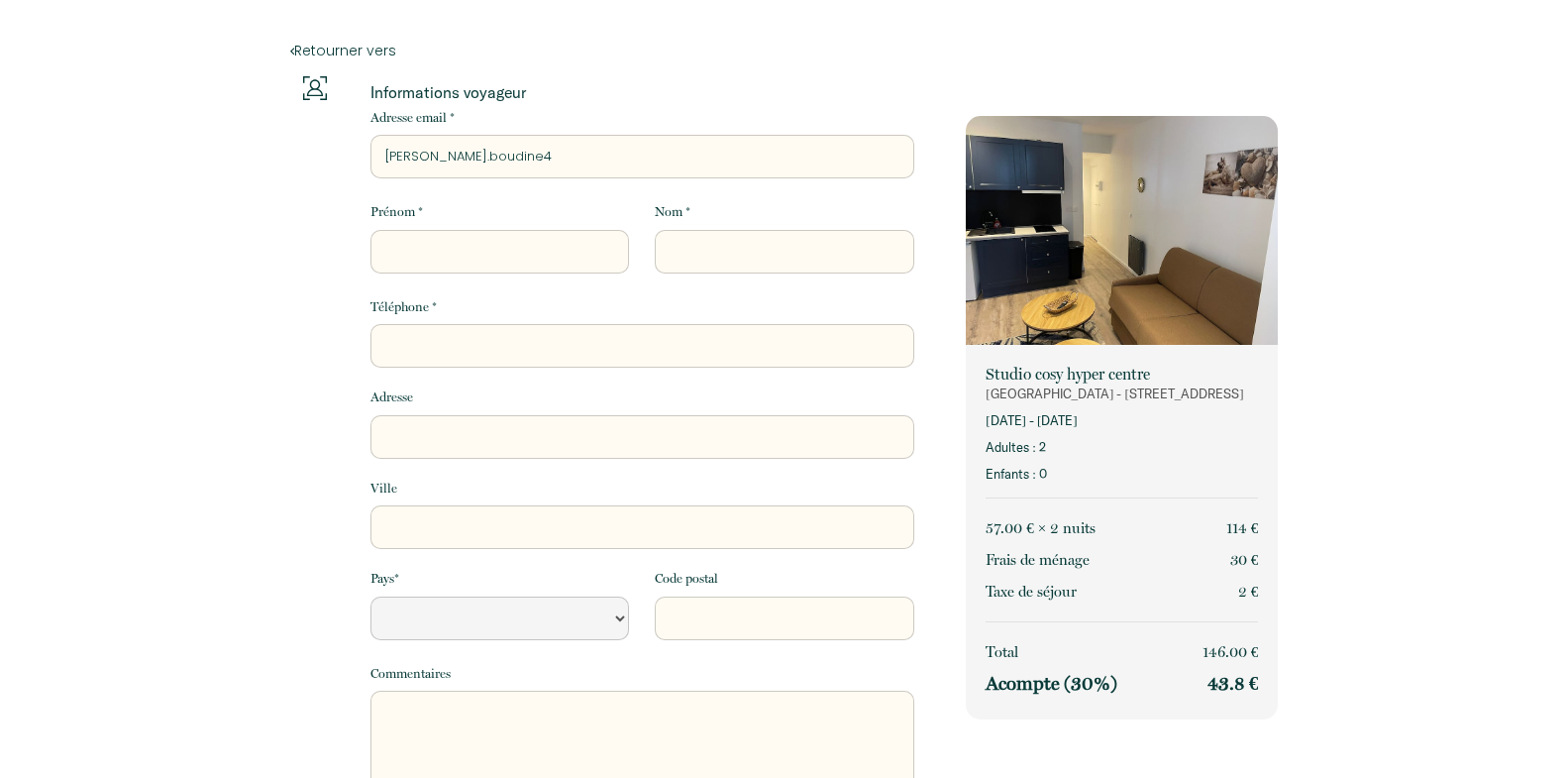 select 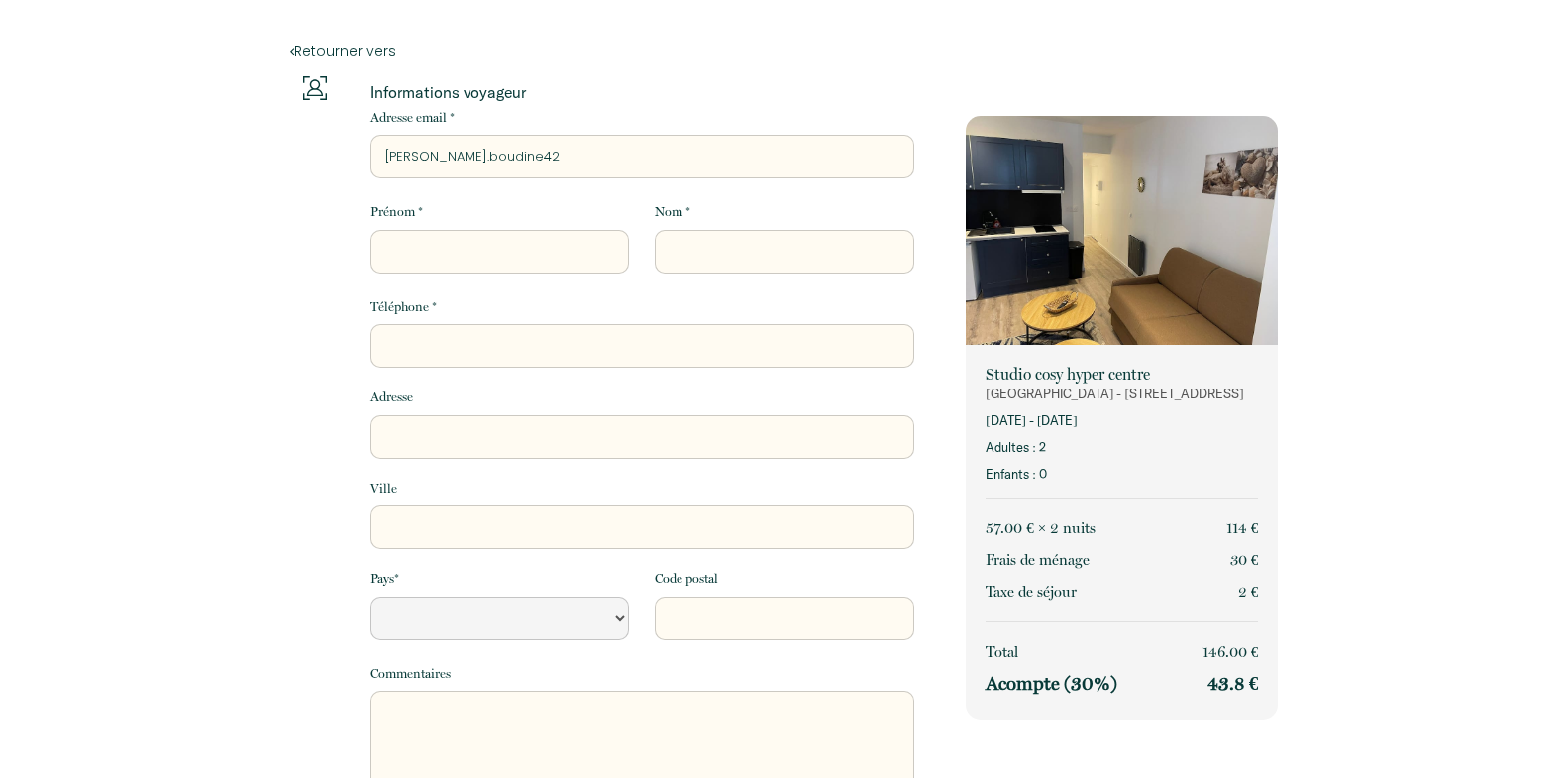 select 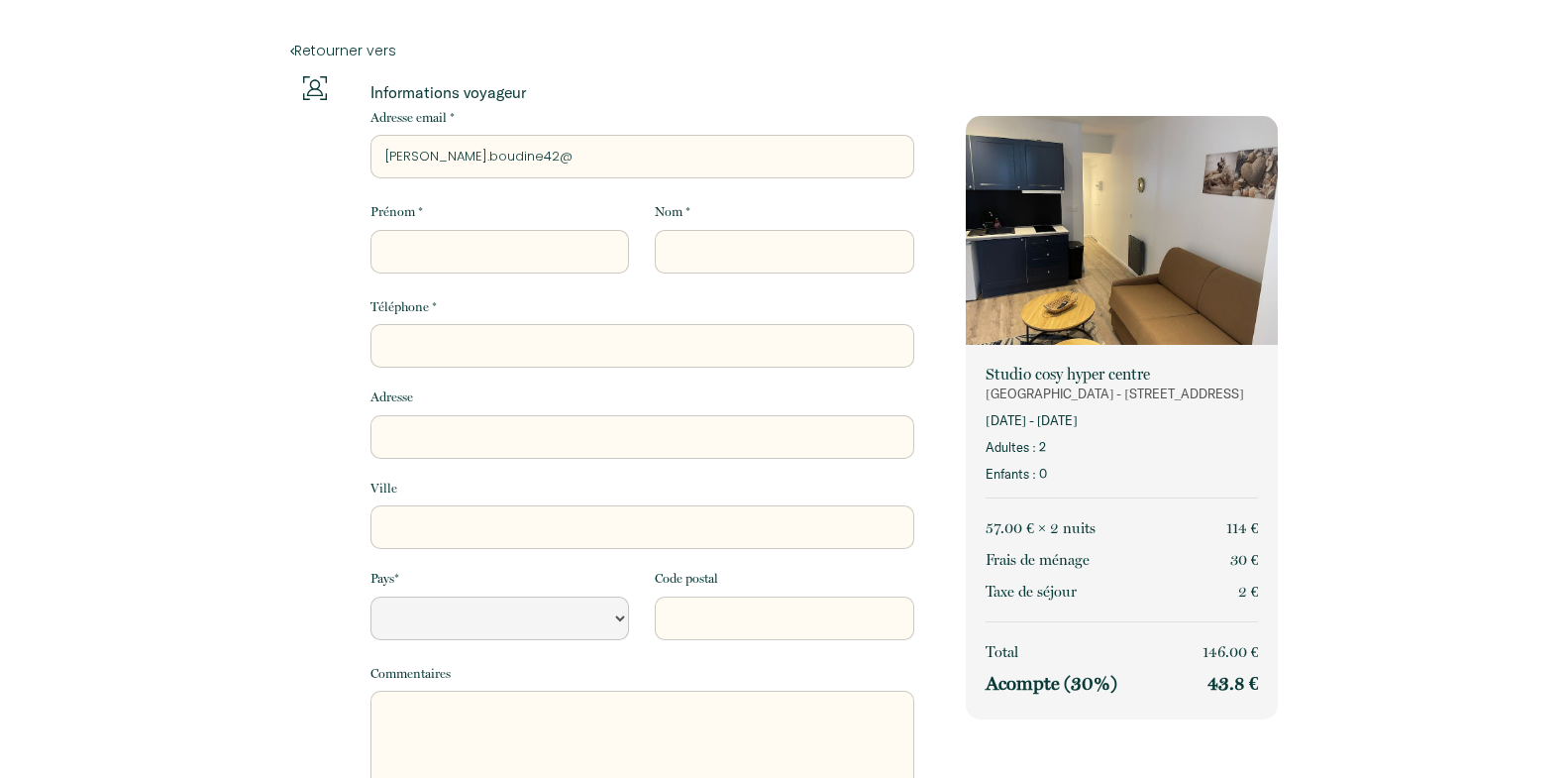 select 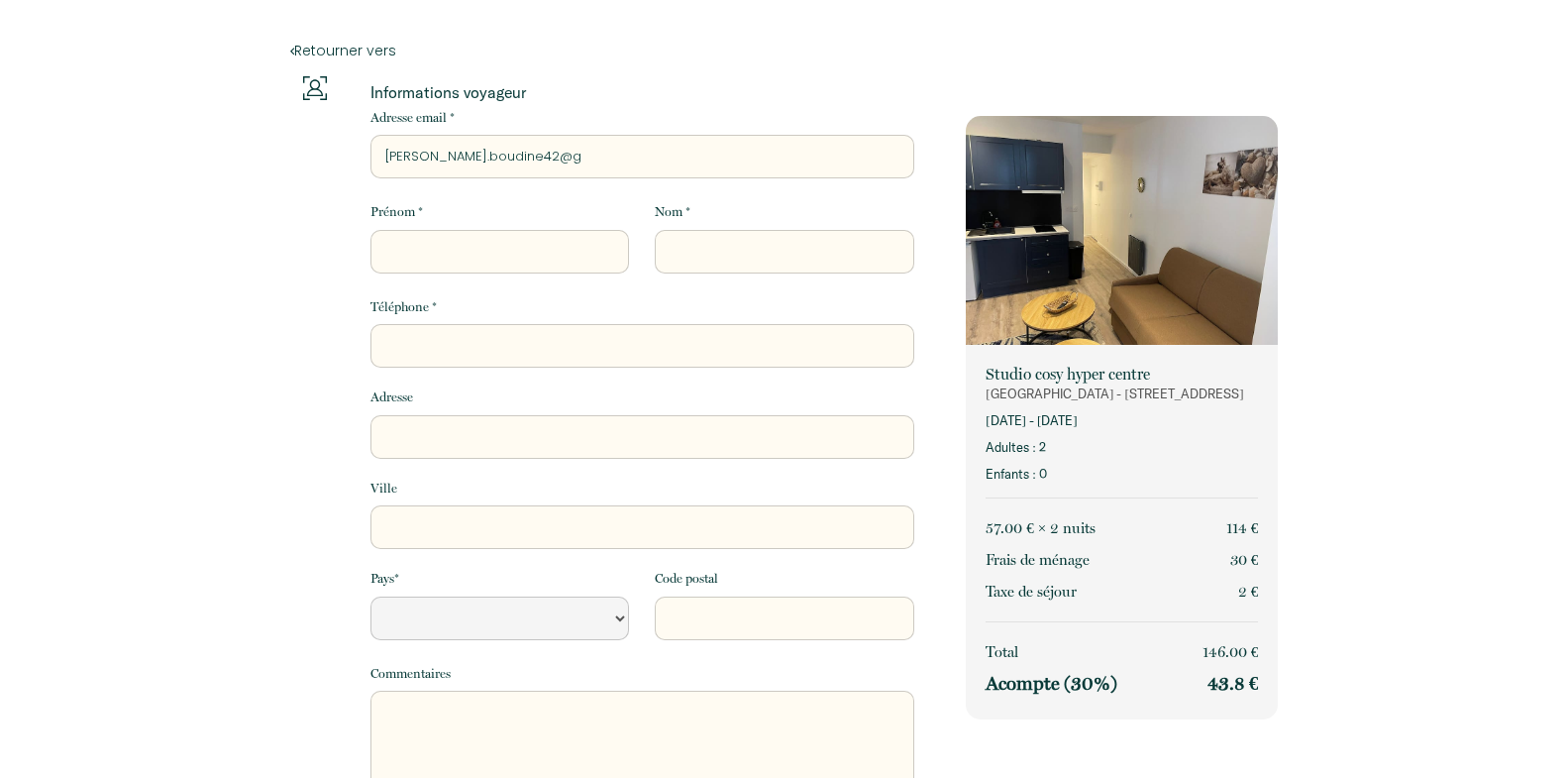 select 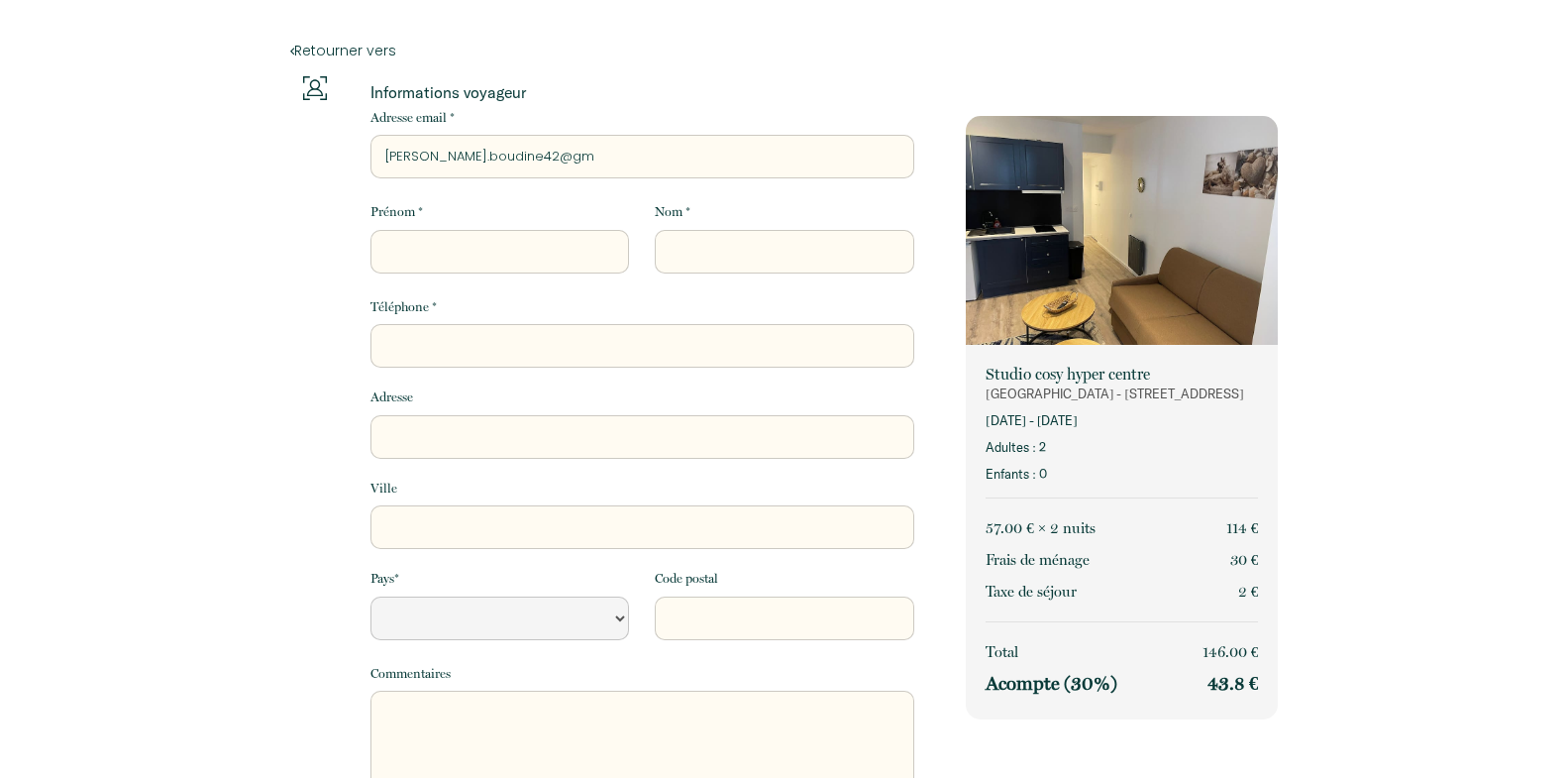 select 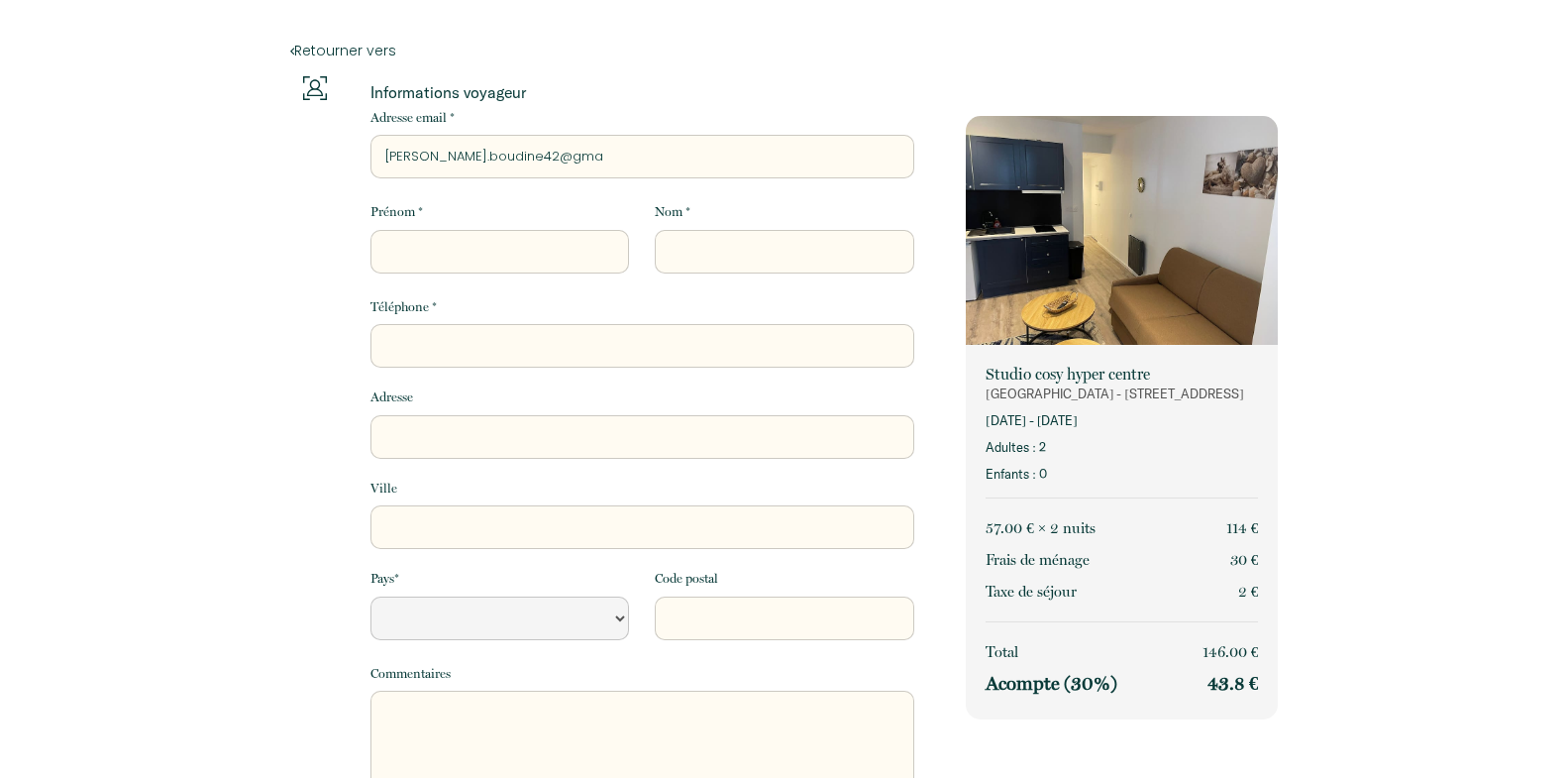 select 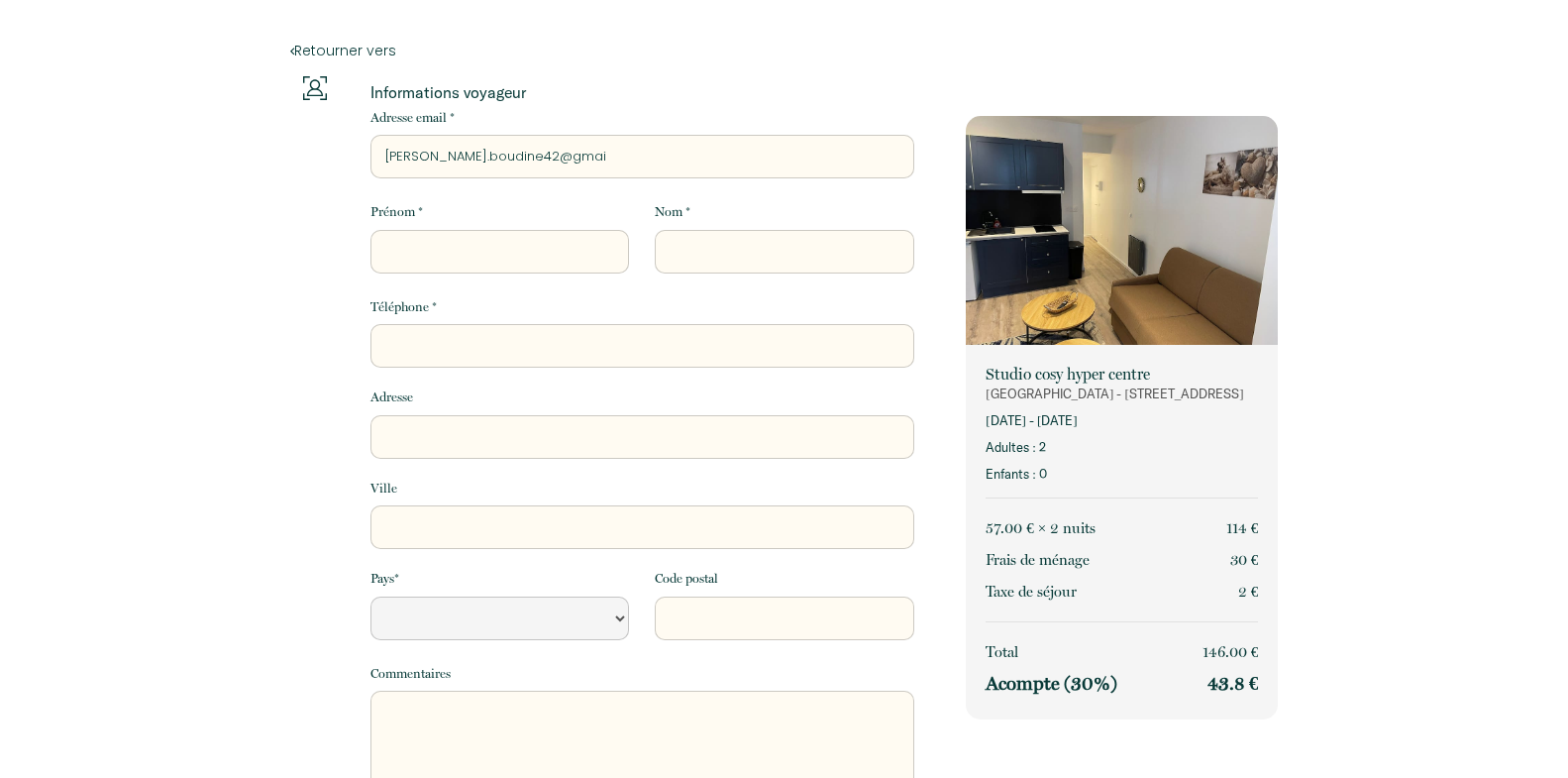 select 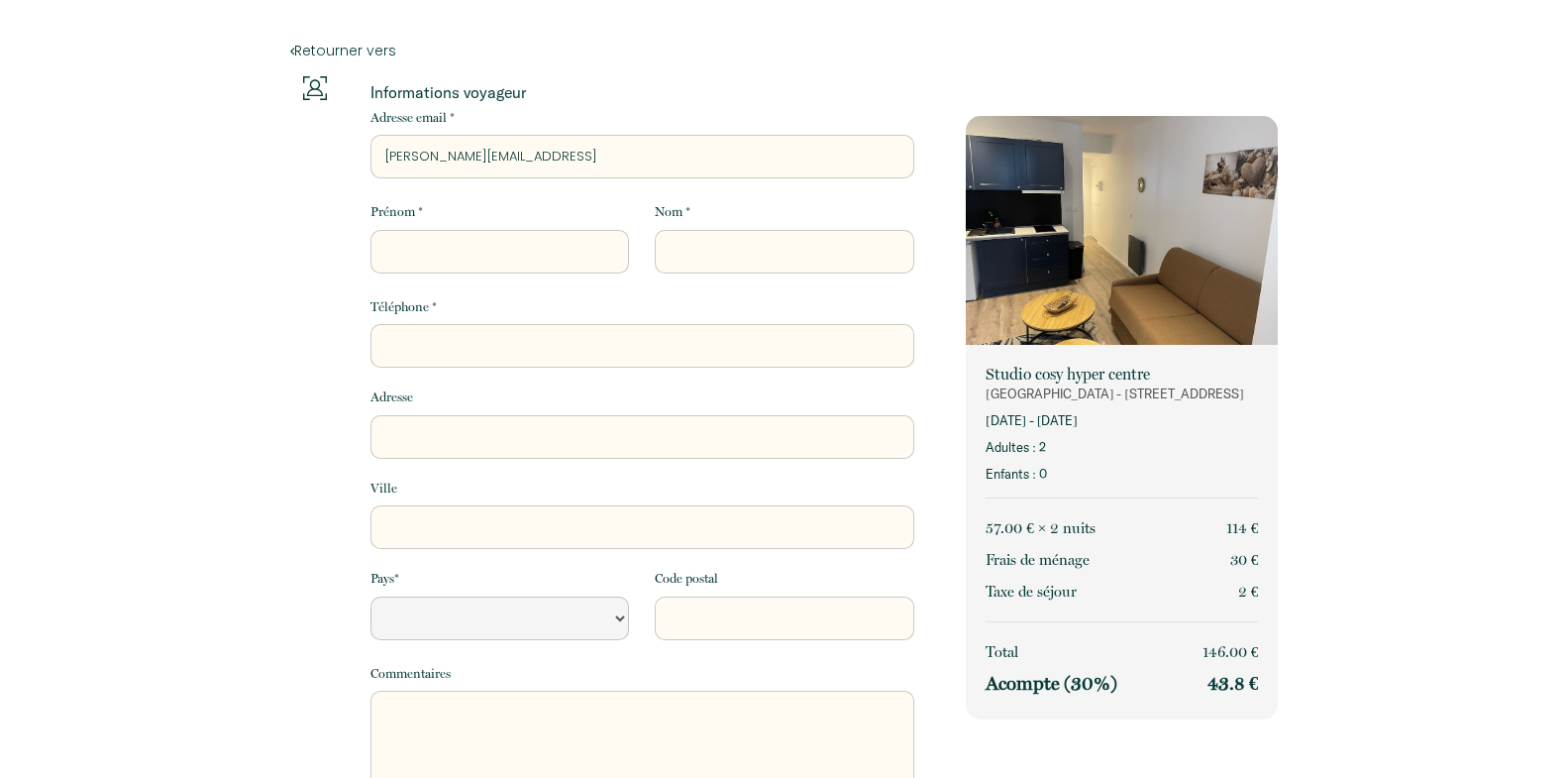 select 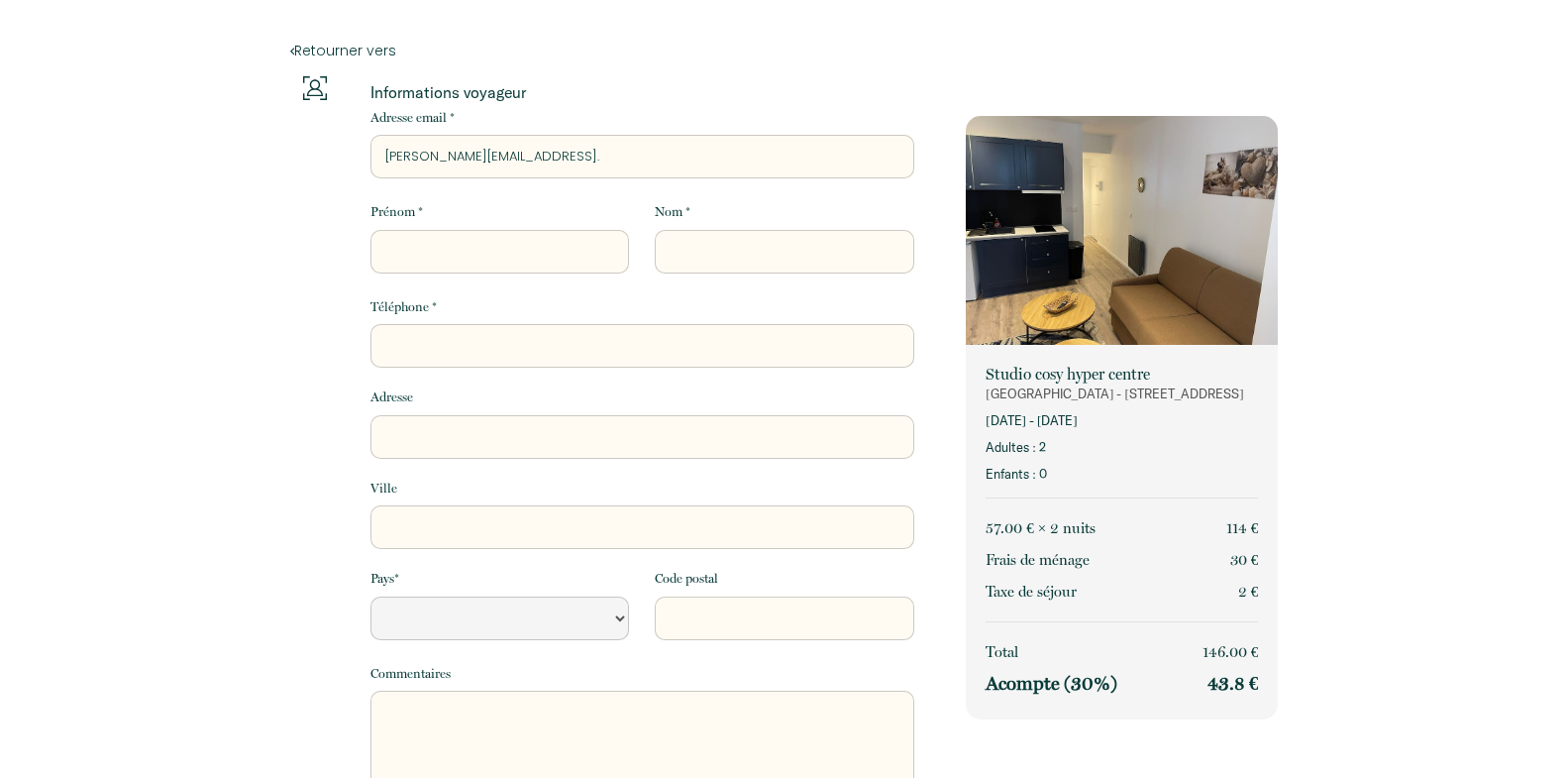 select 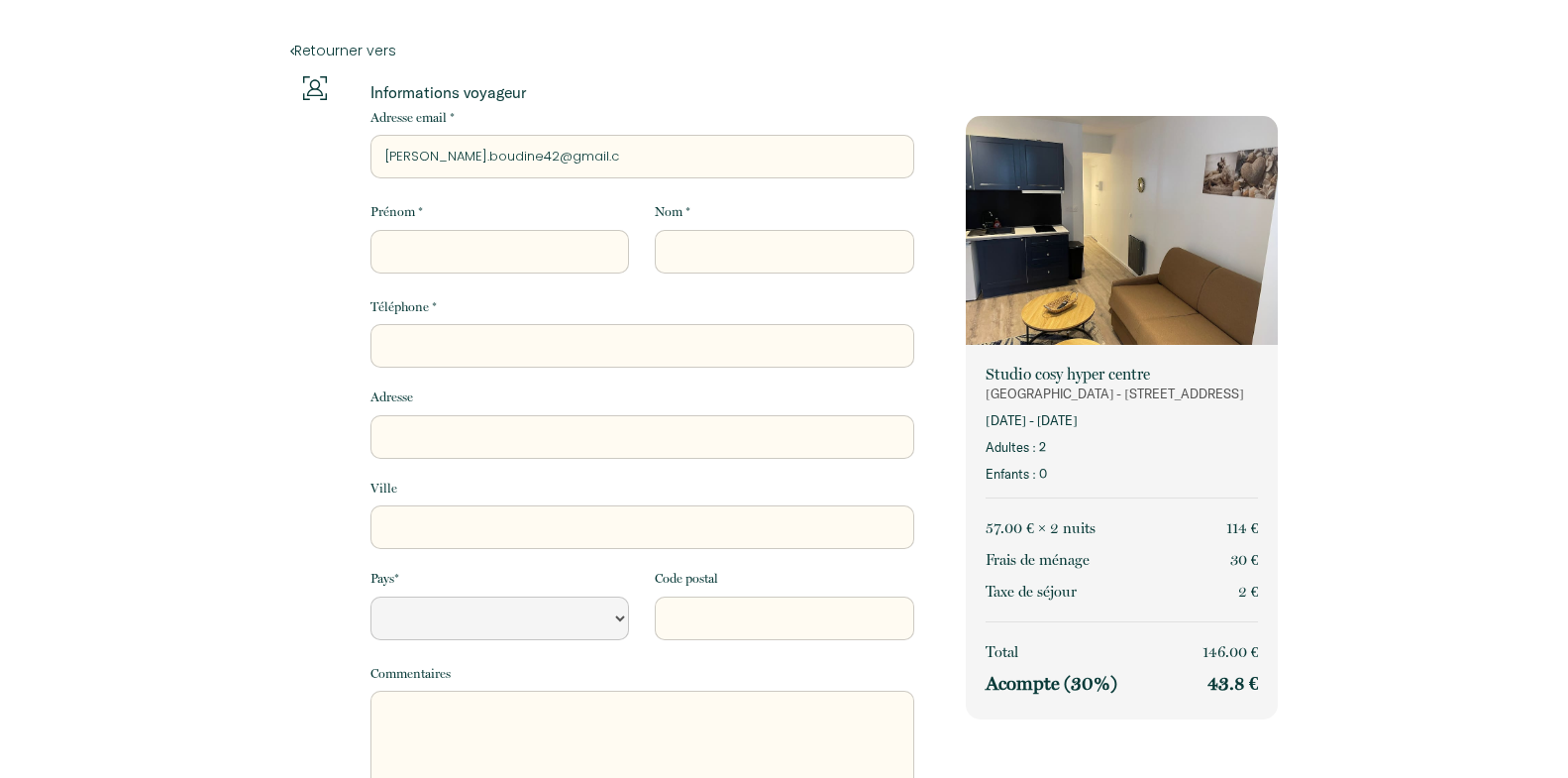 select 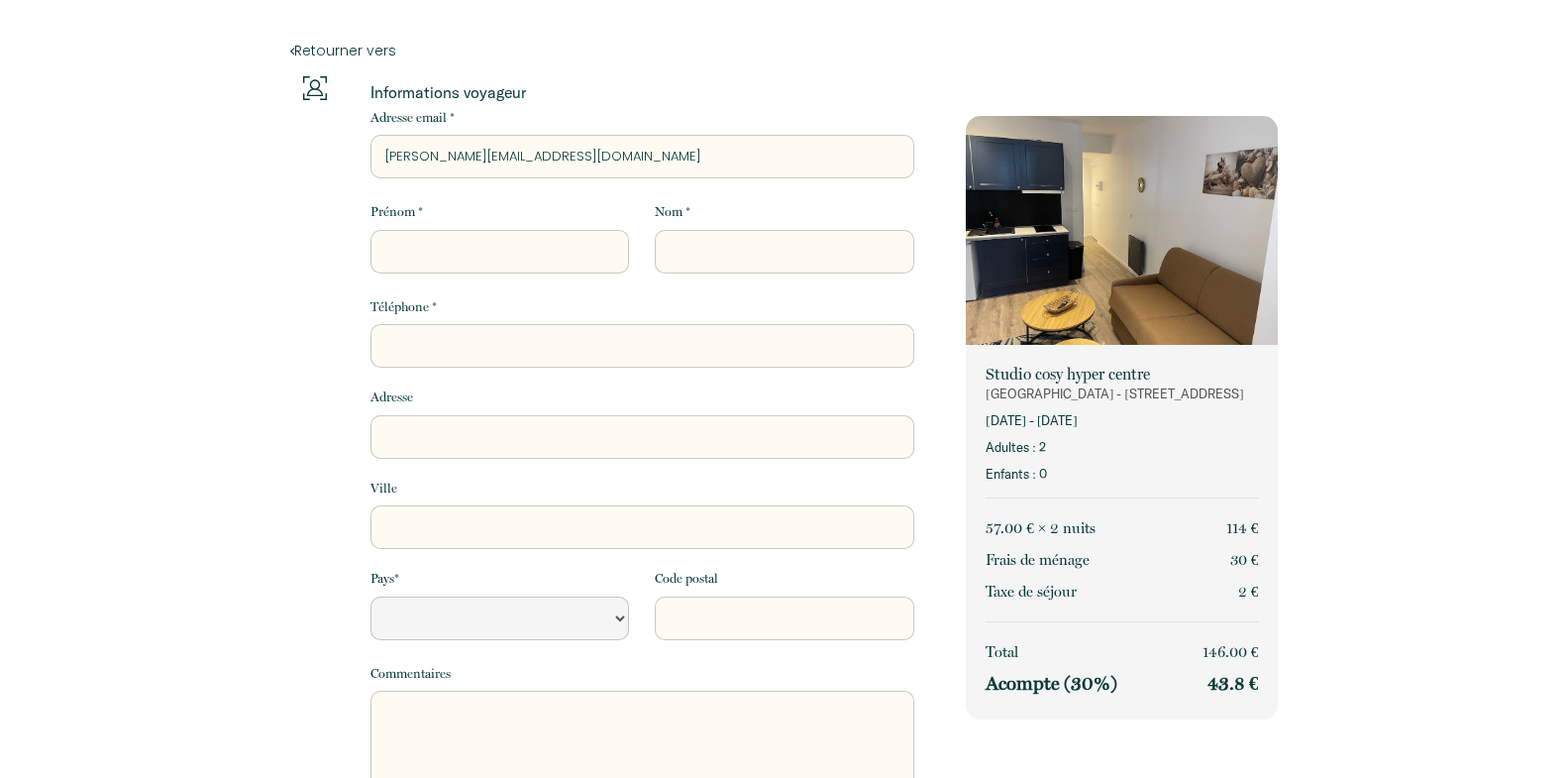 select 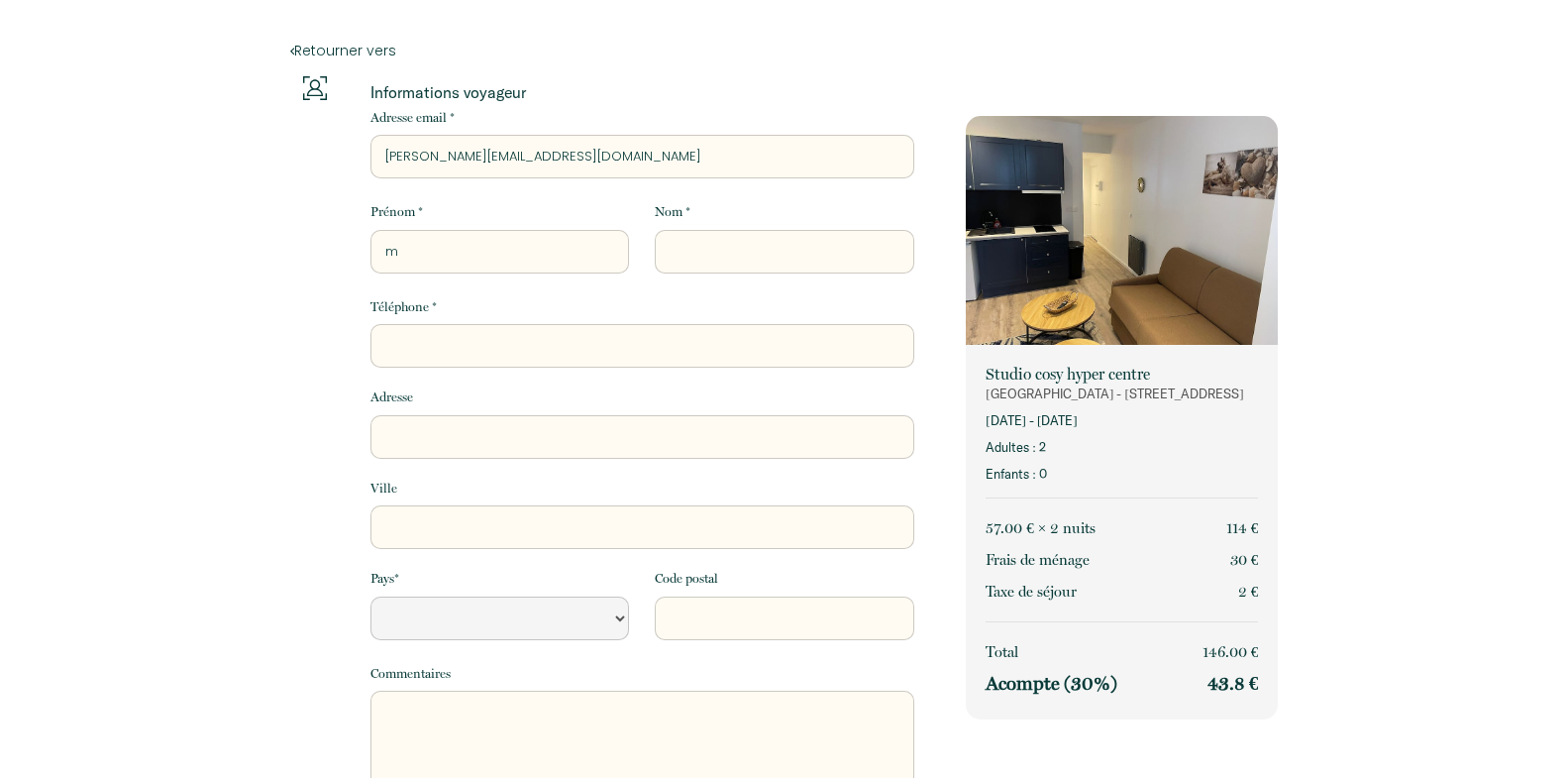 select 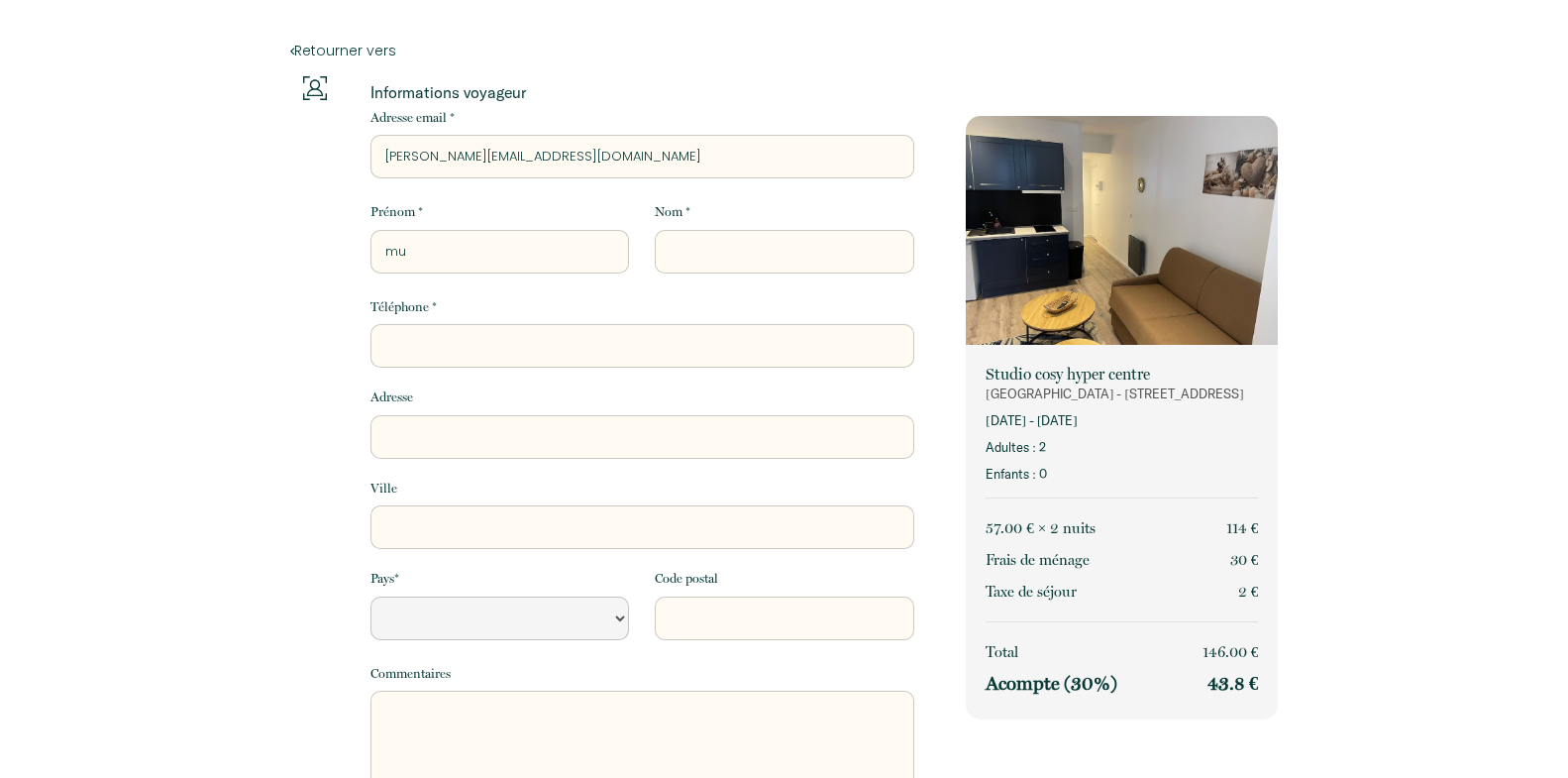 select 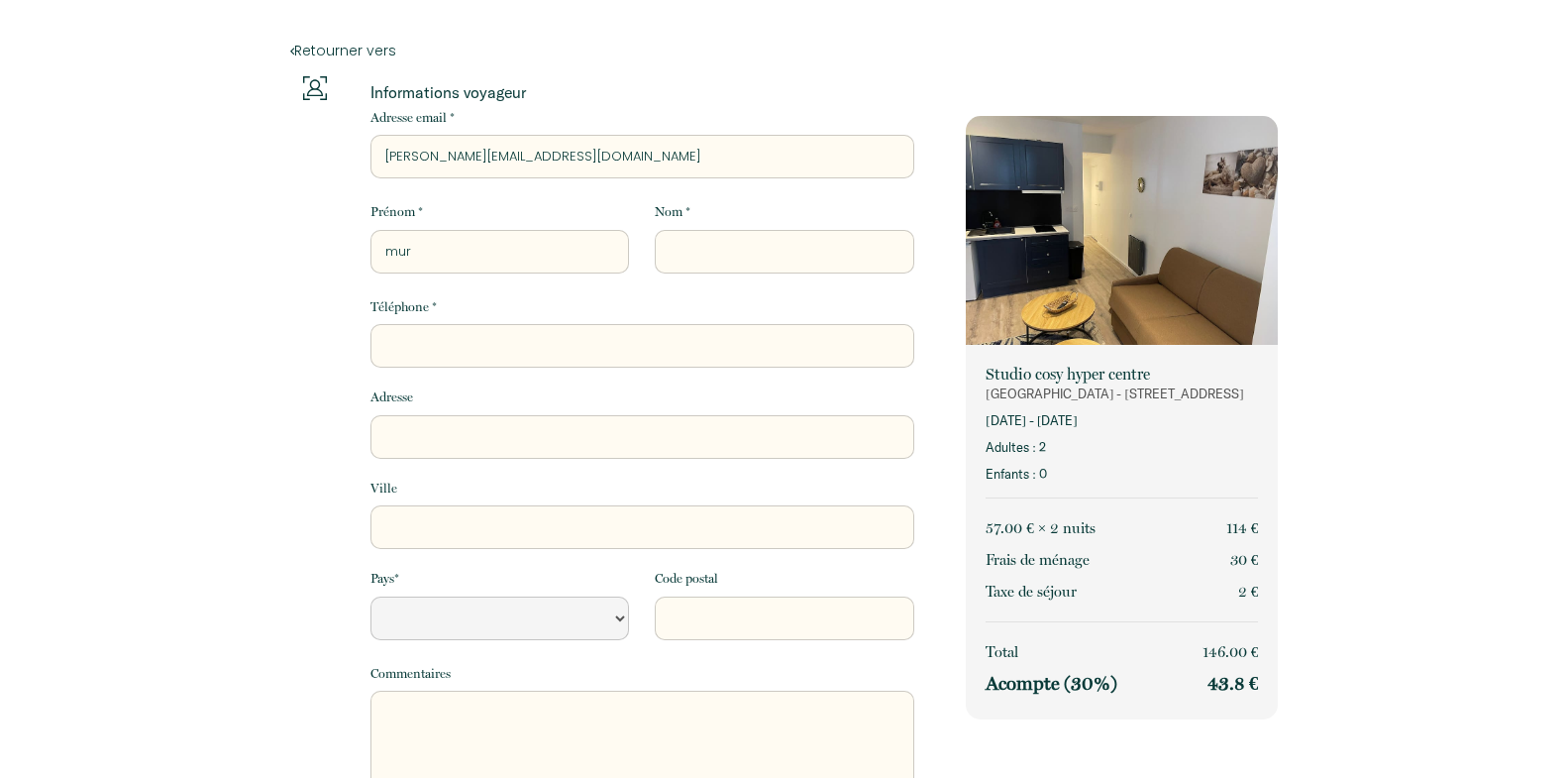 select 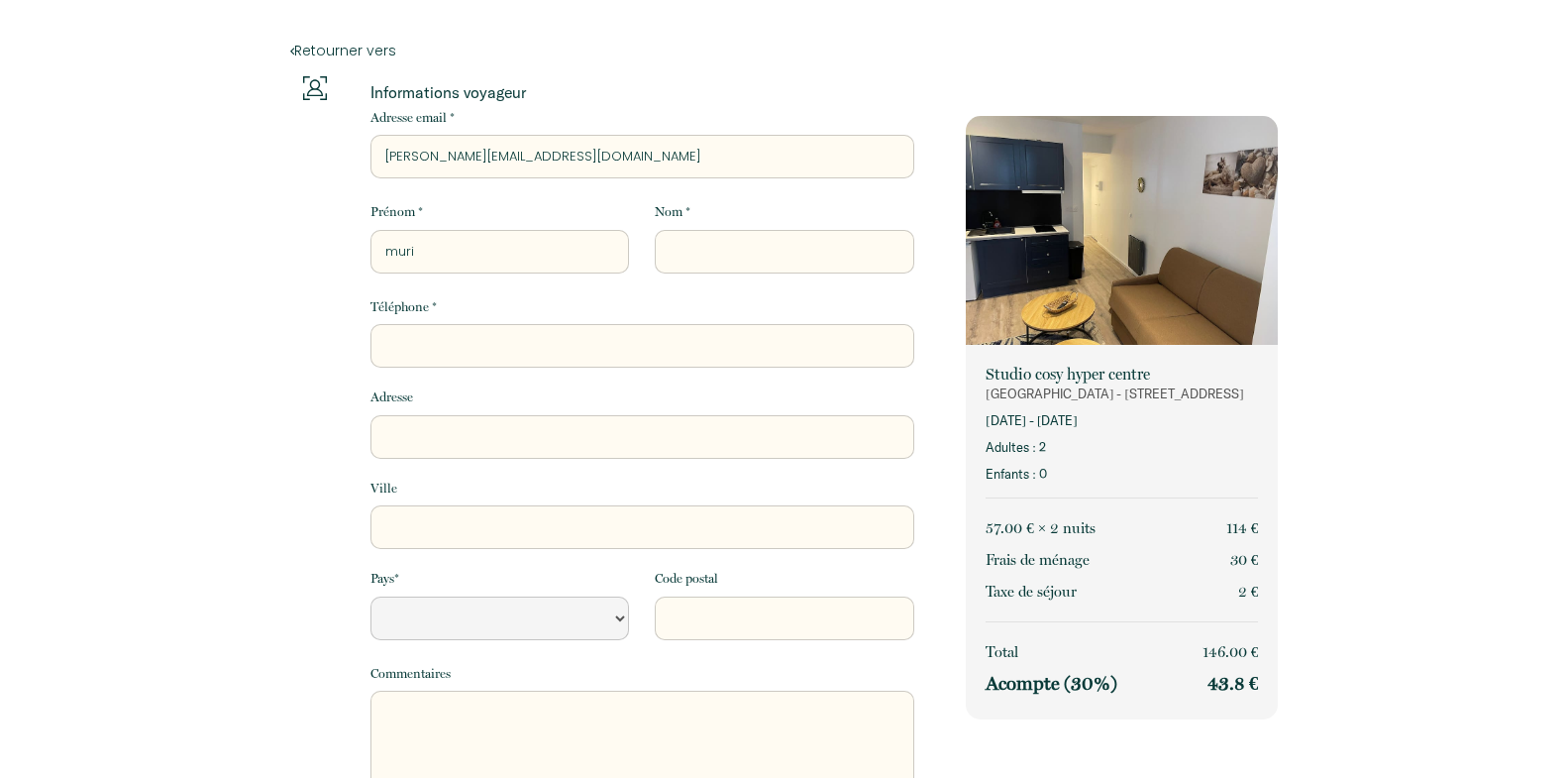 select 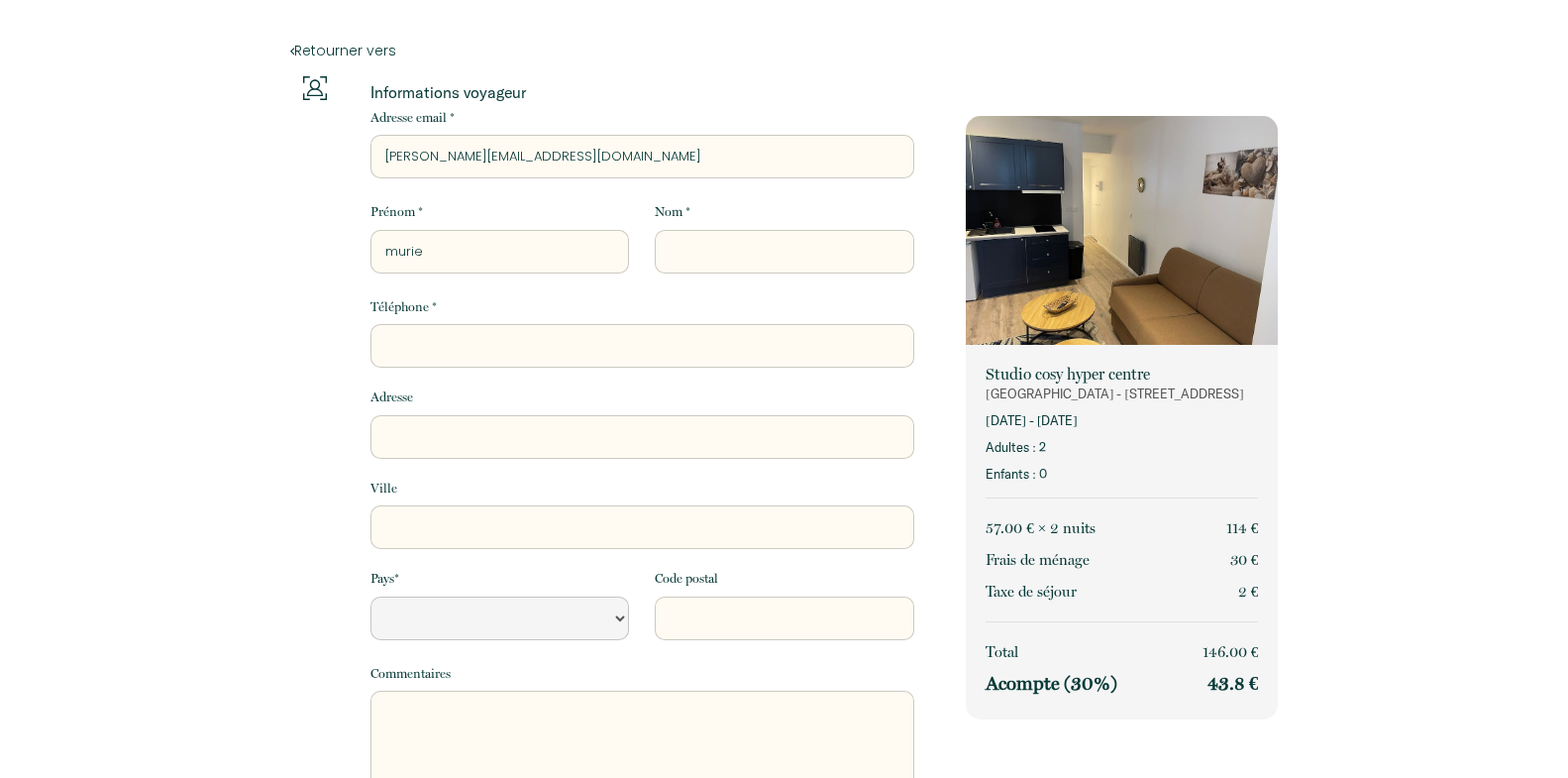 select 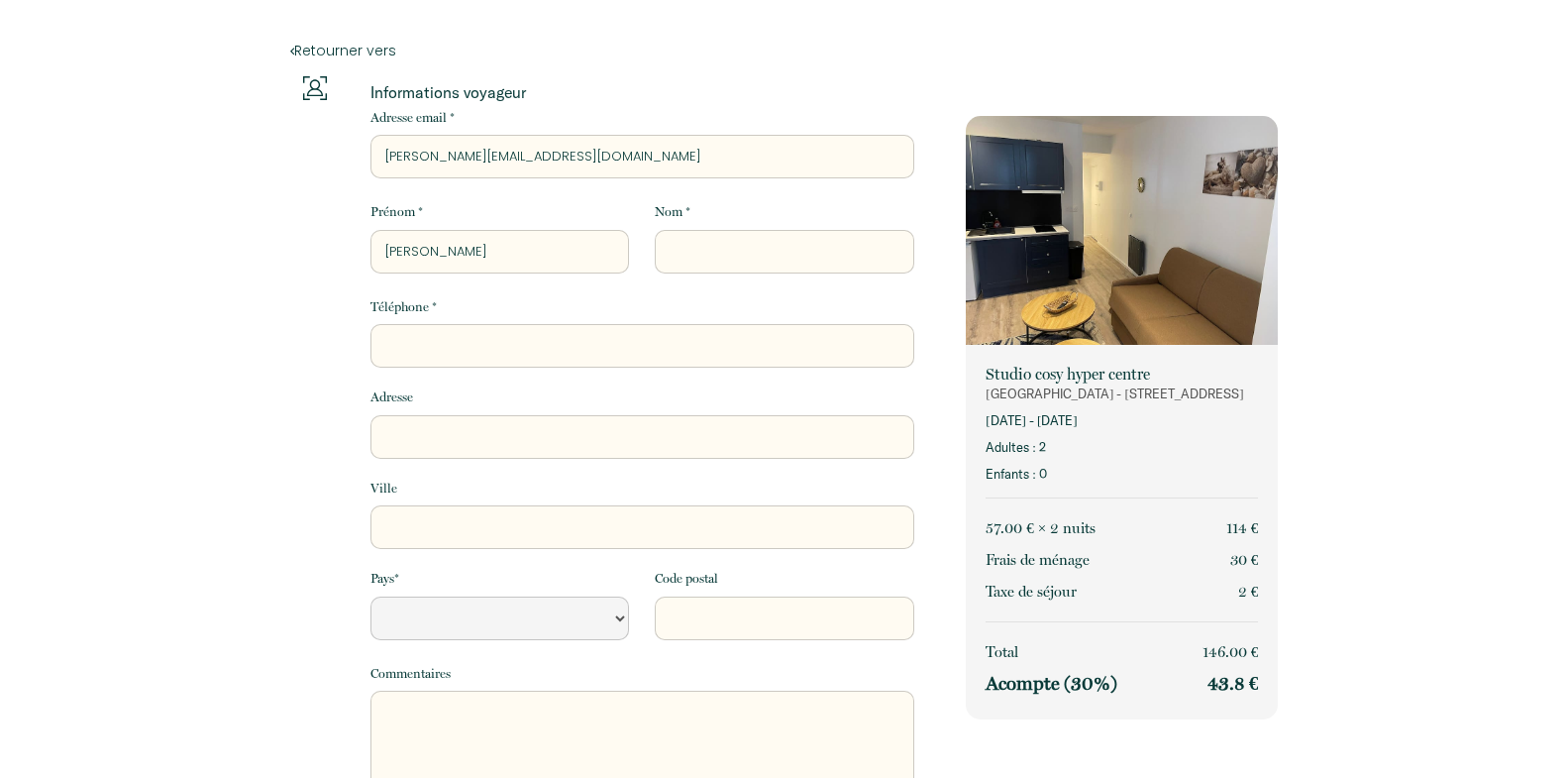 select 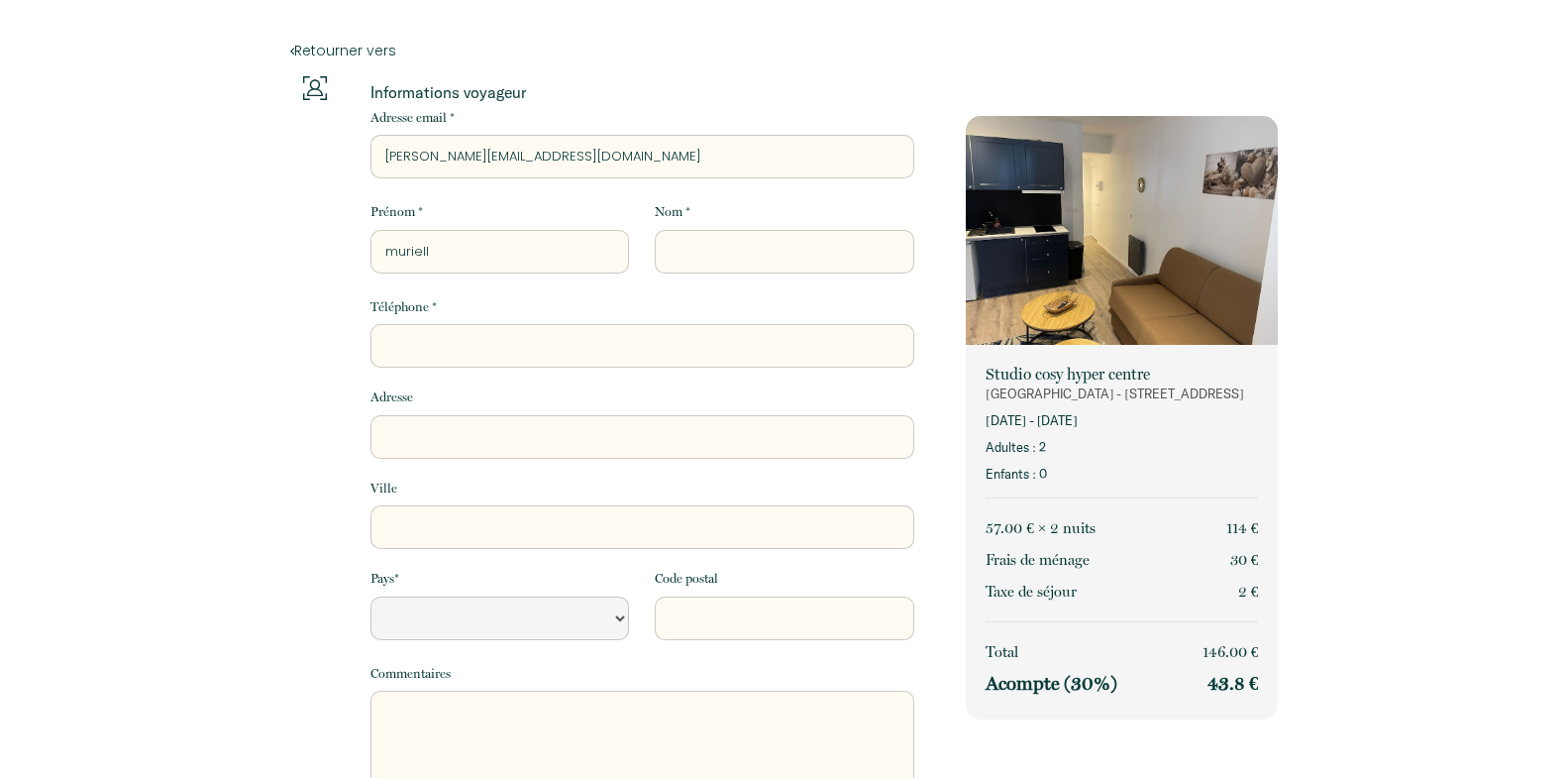 select 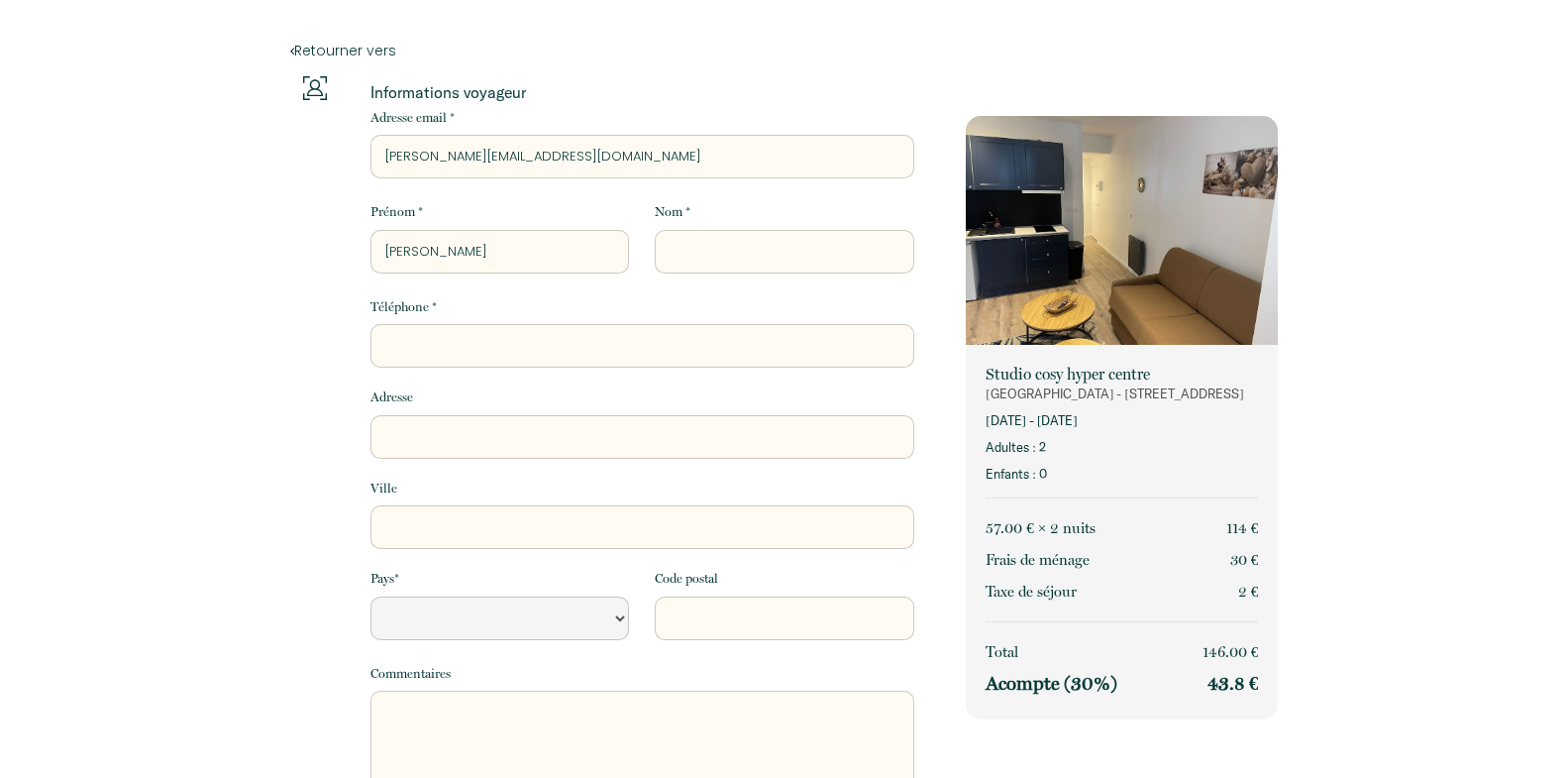 select 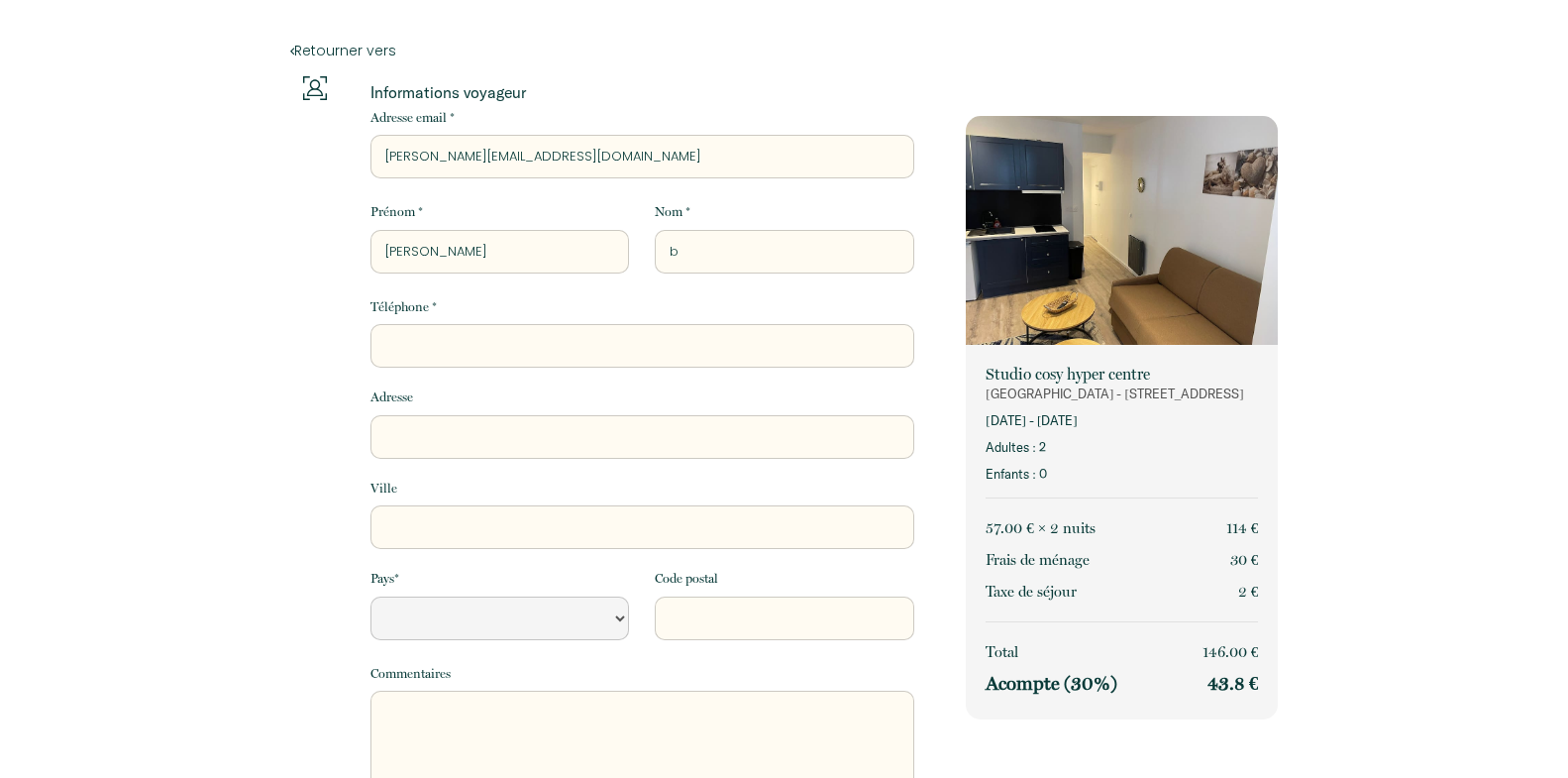 select 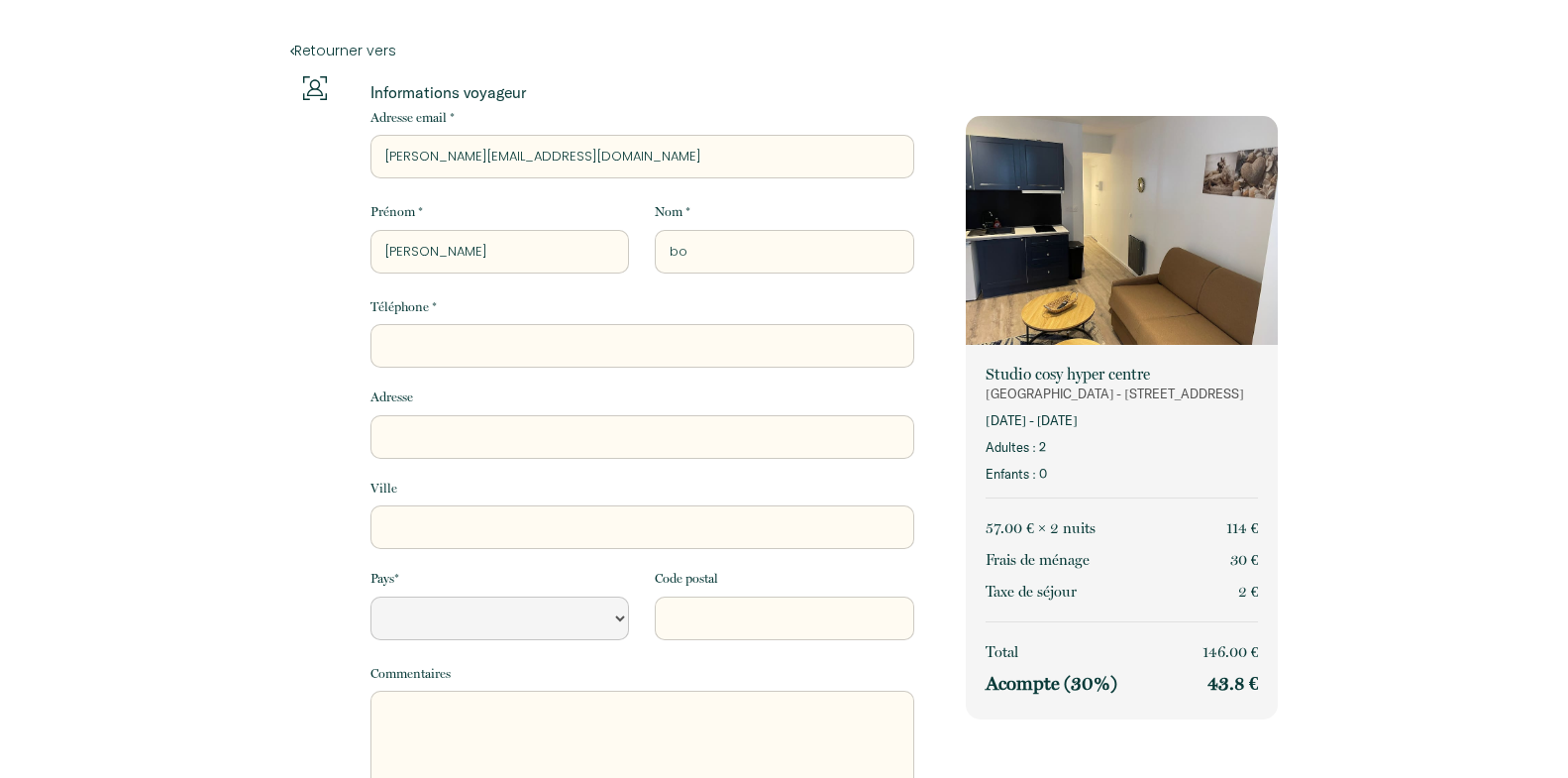 select 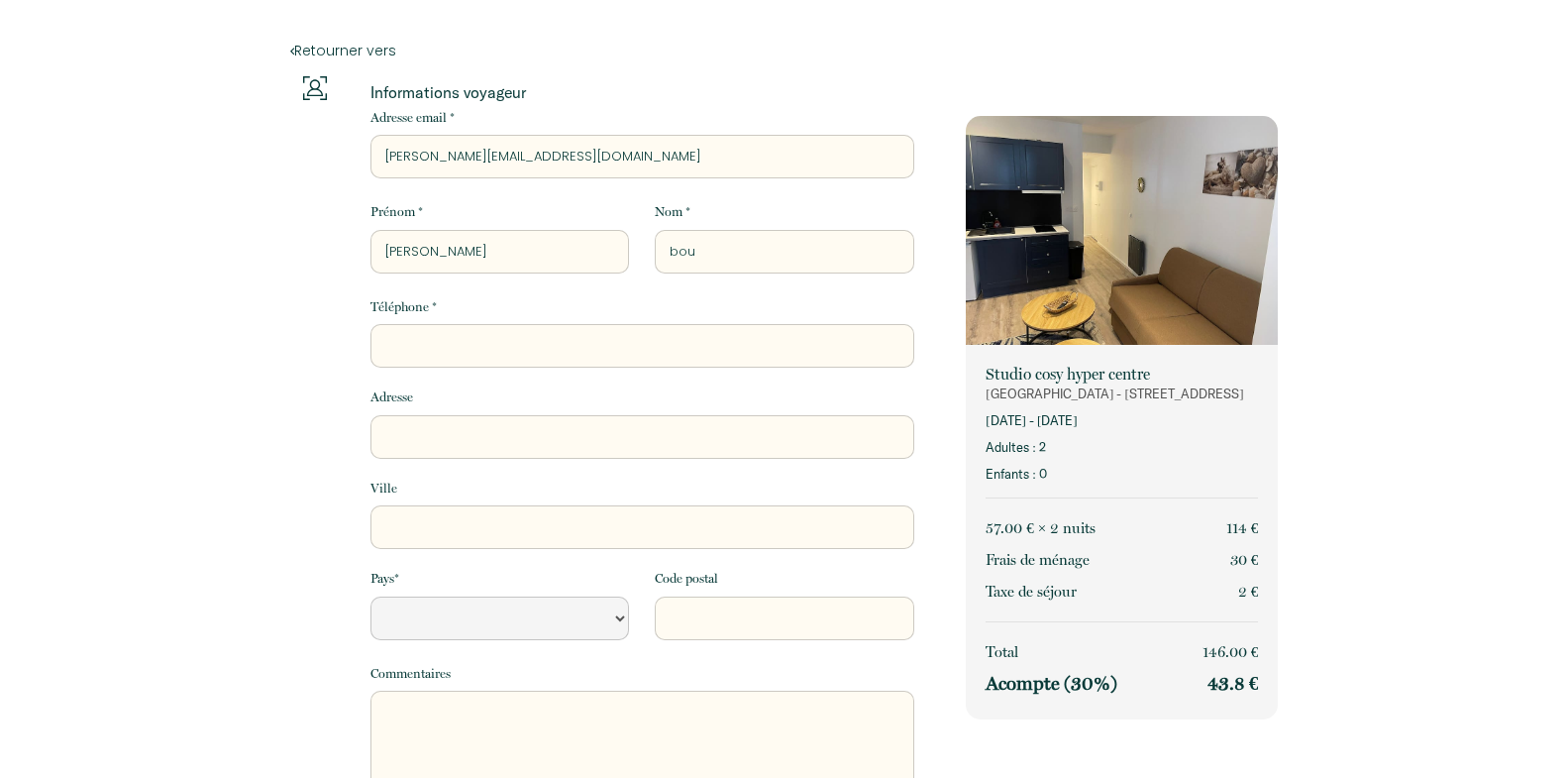 select 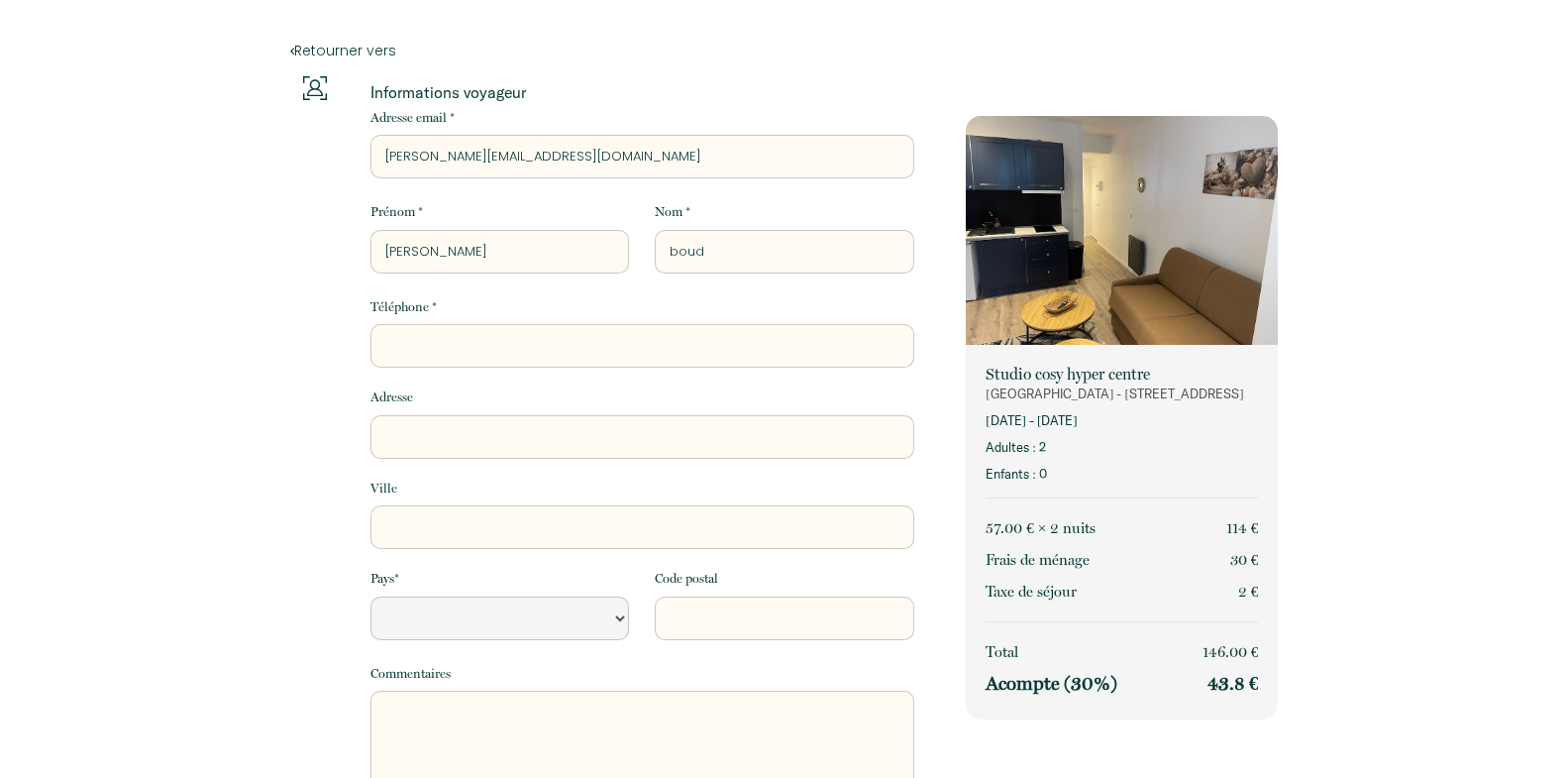 select 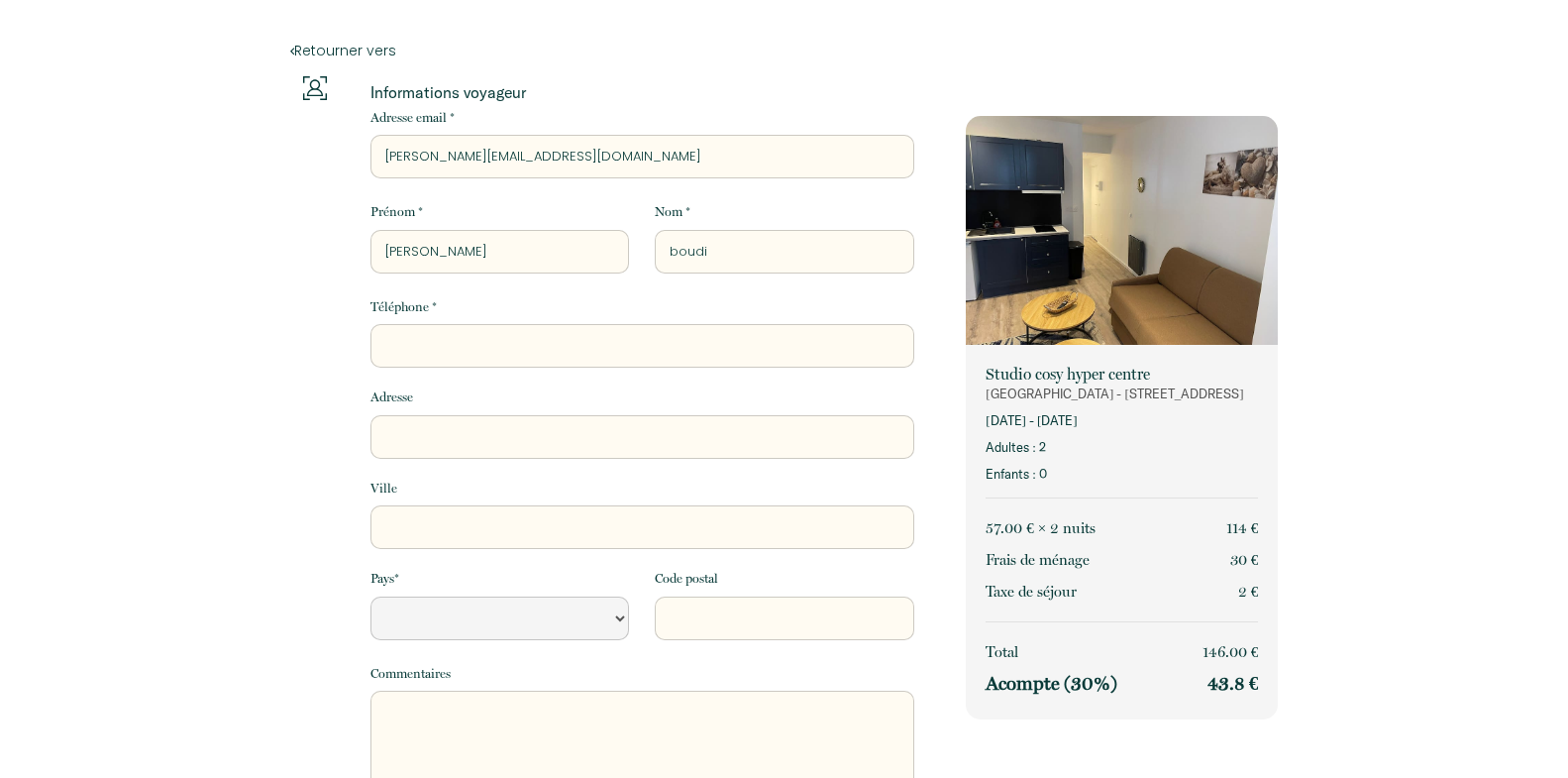 select 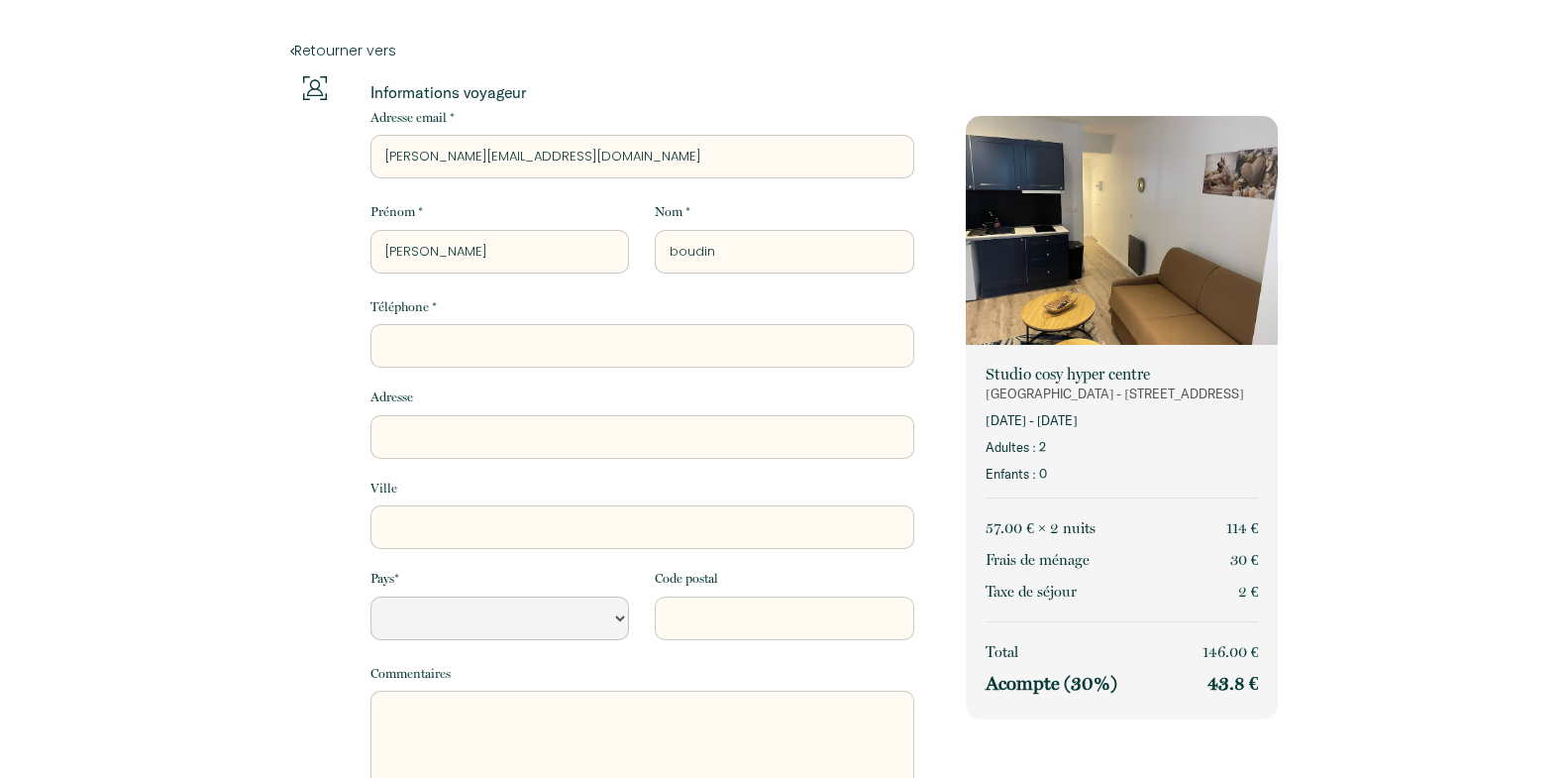 select 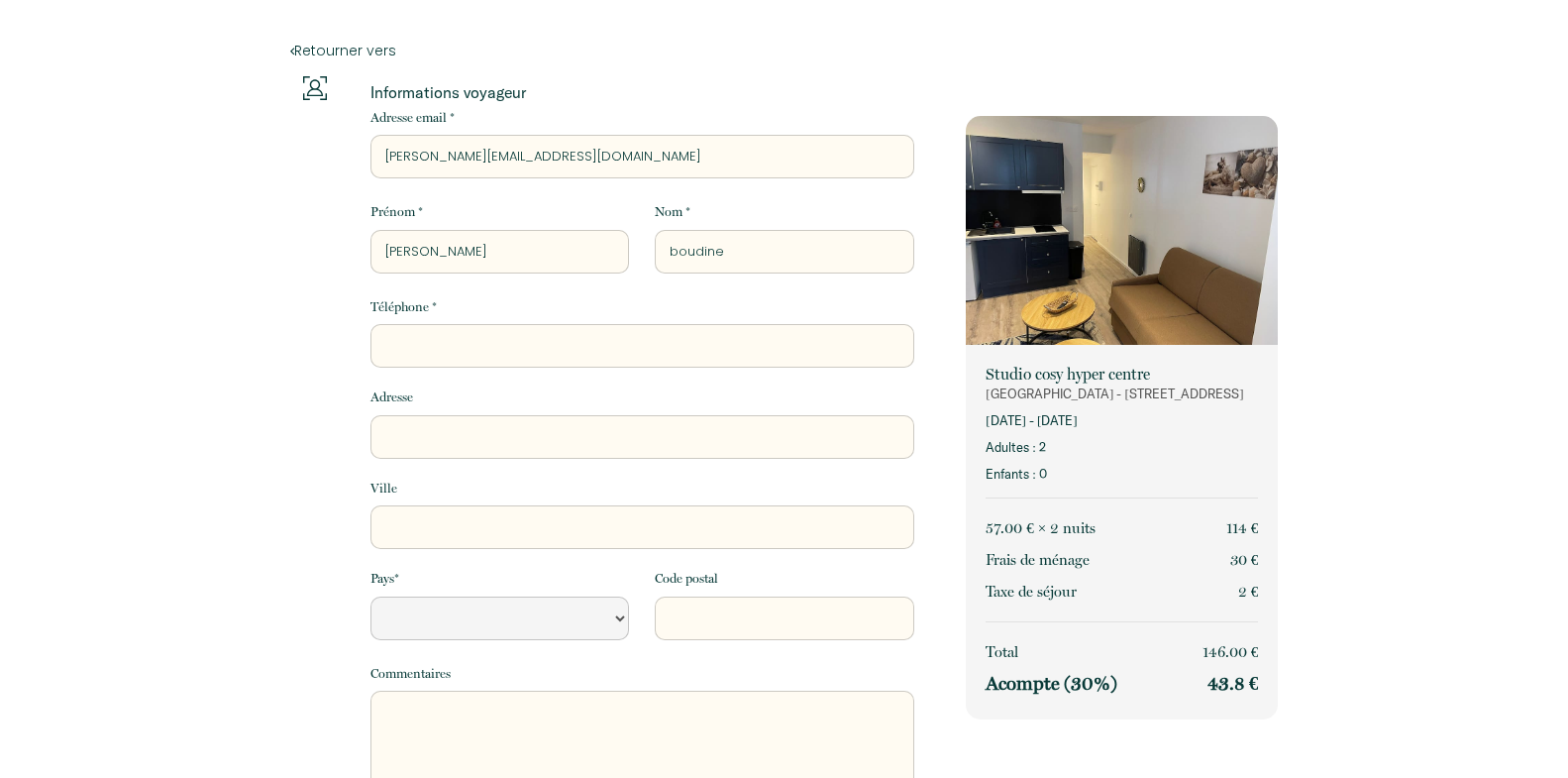 select 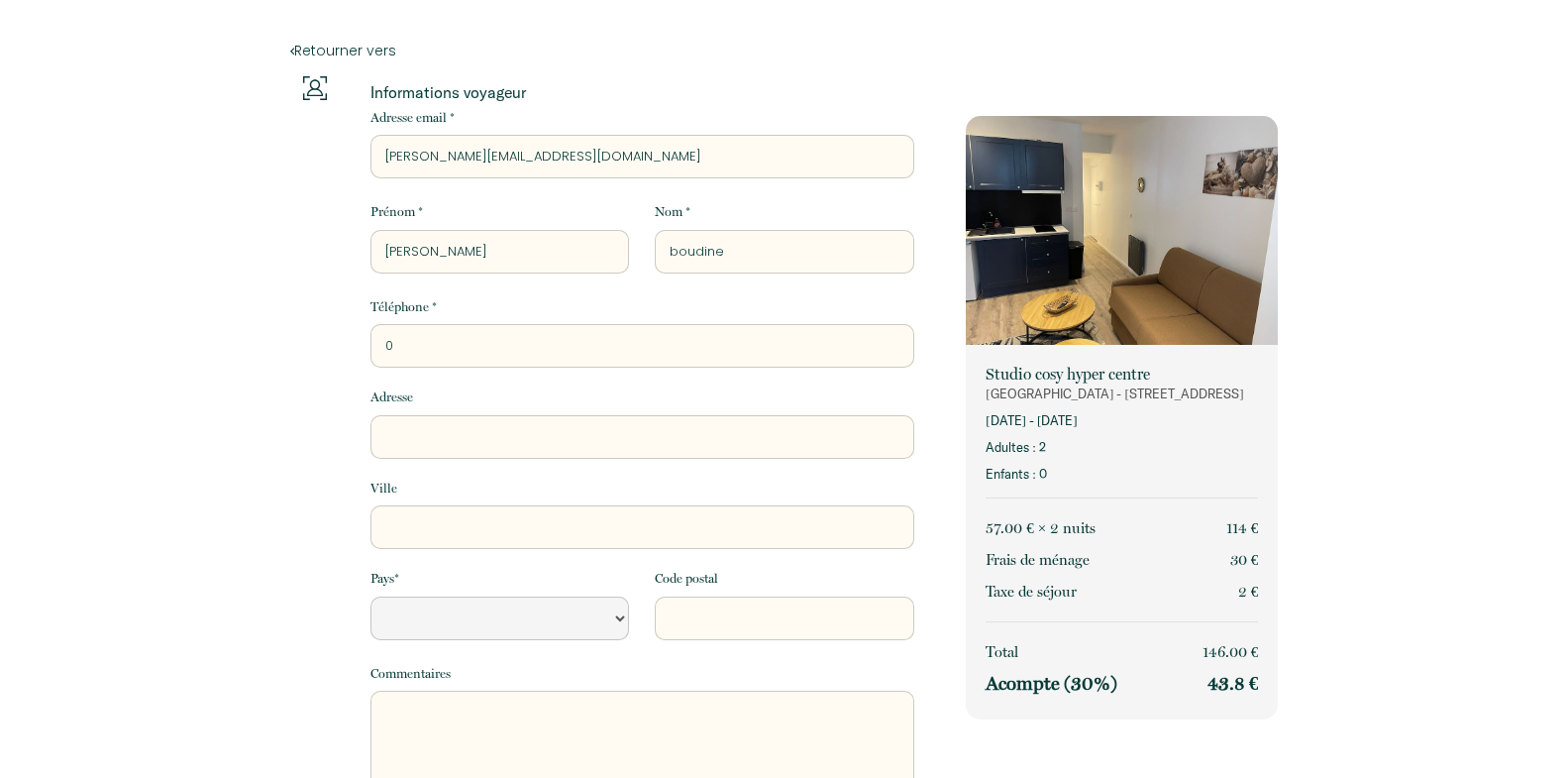 select 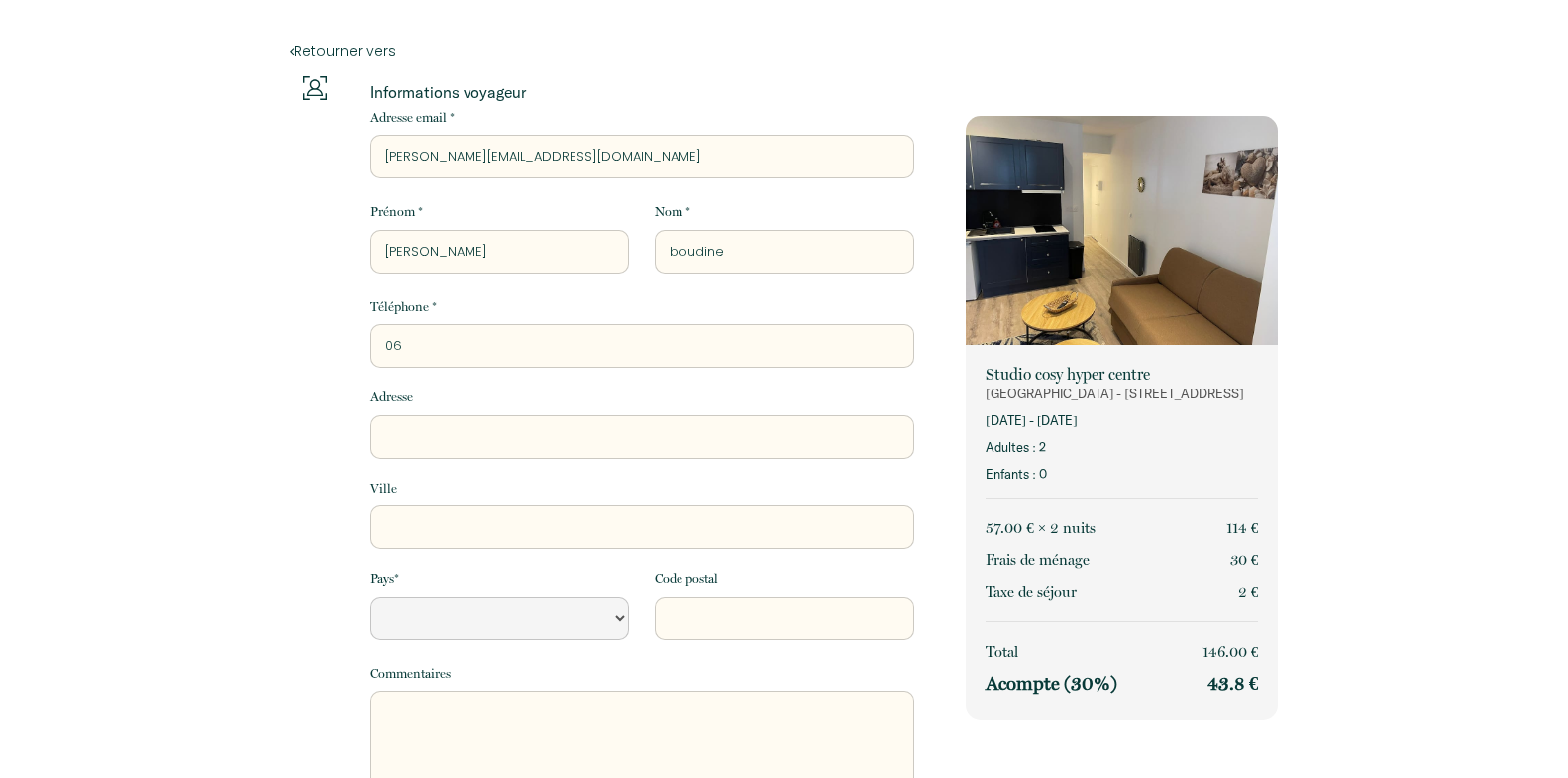 select 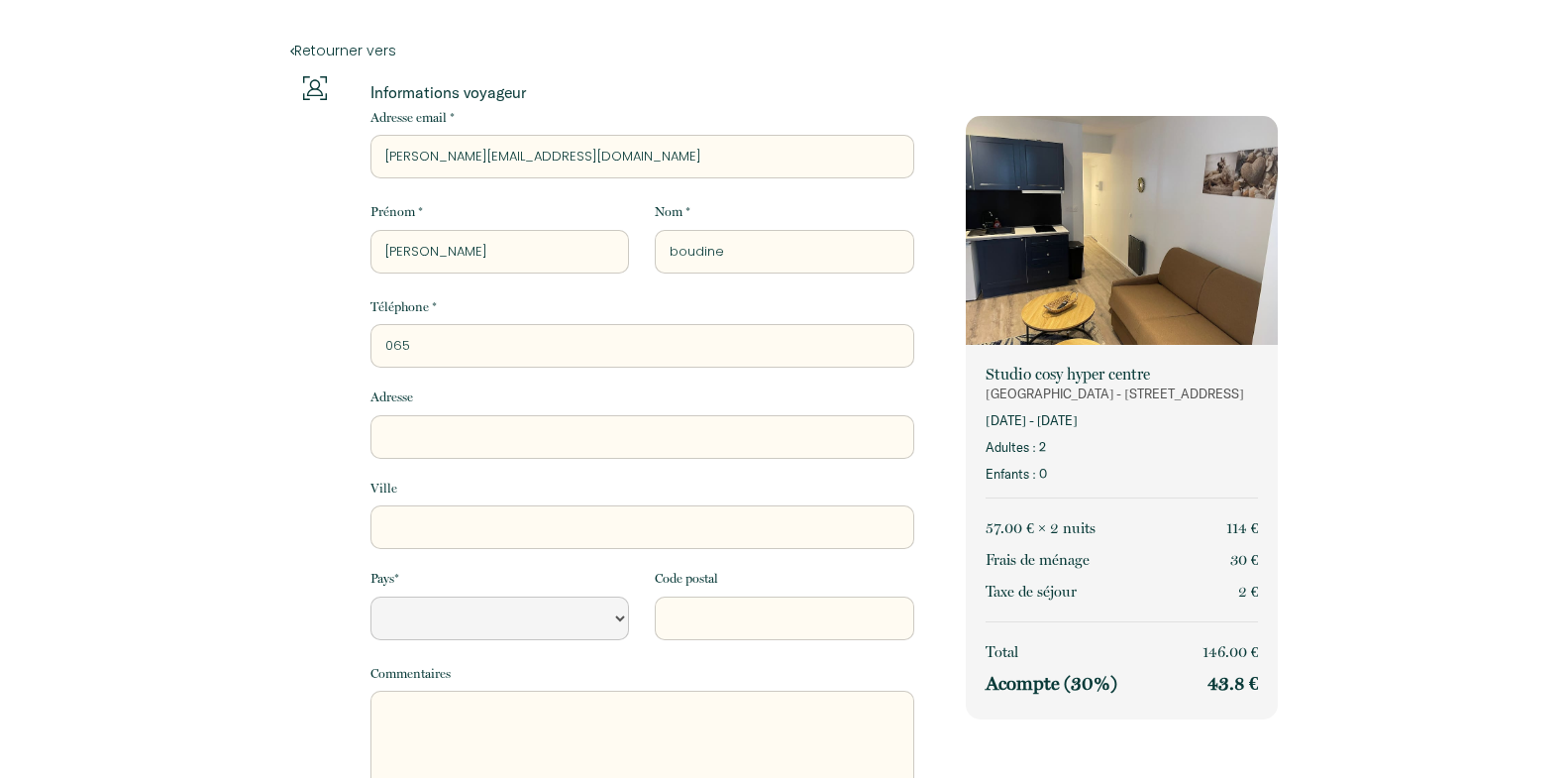 select 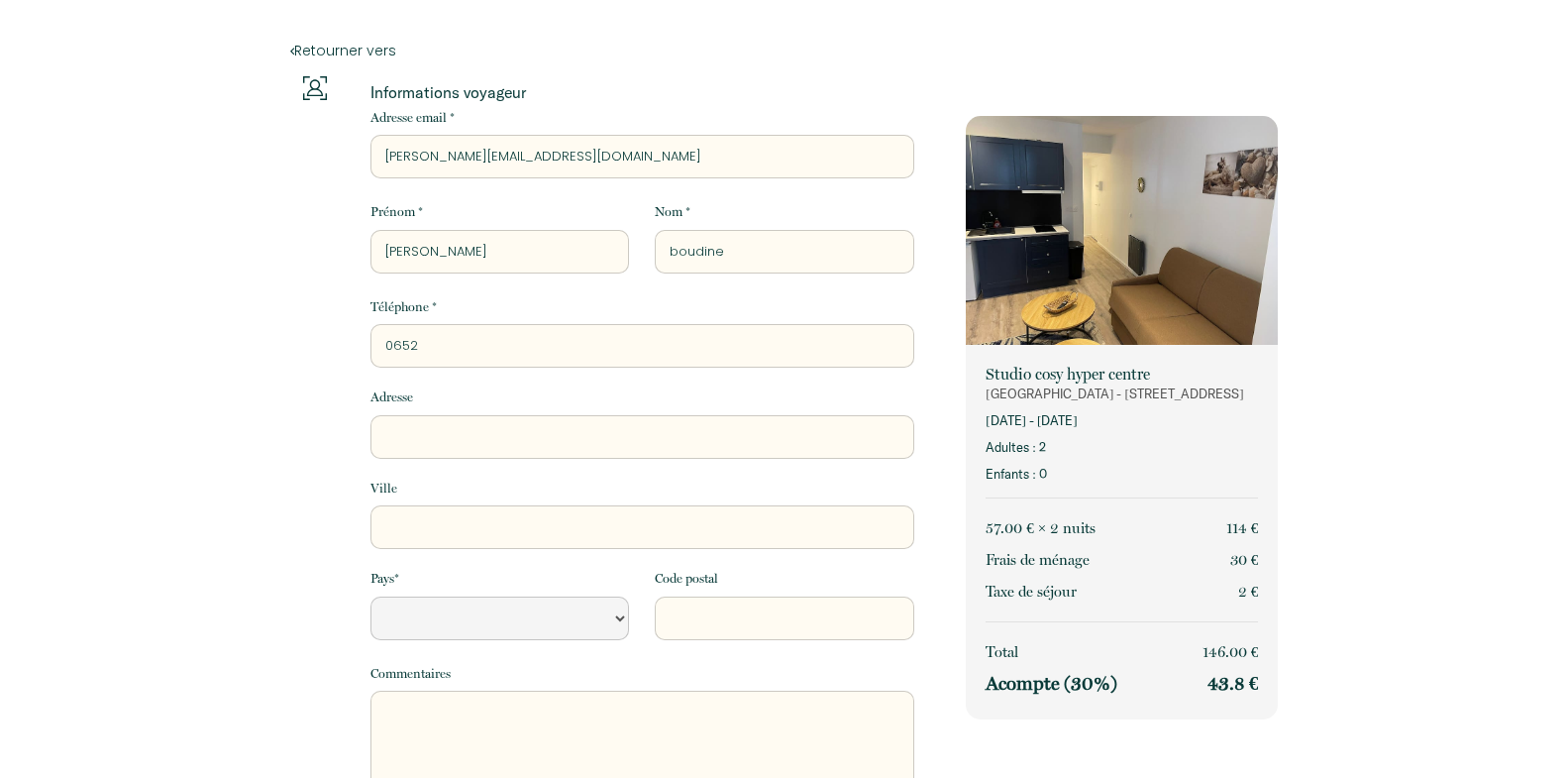select 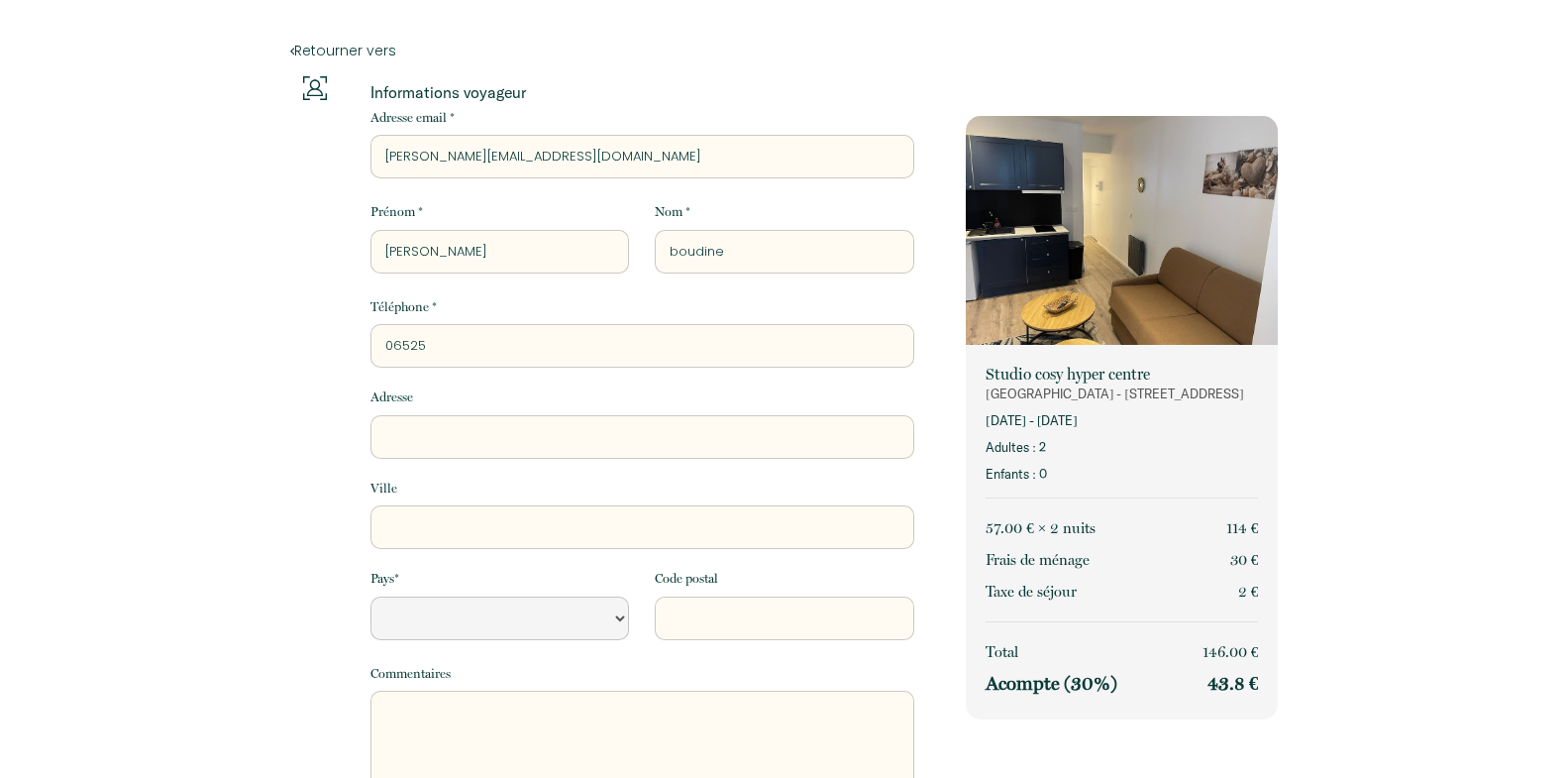 select 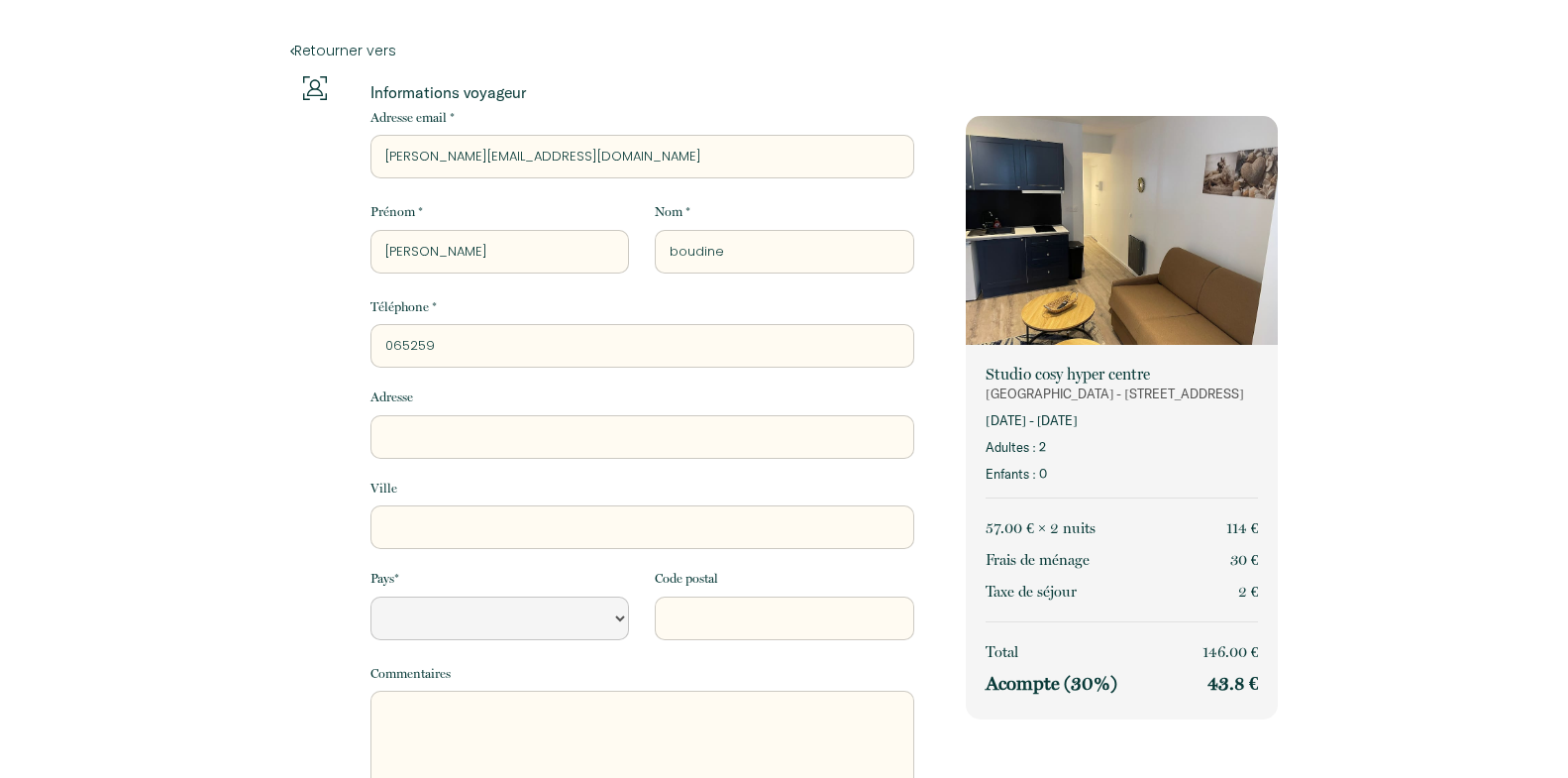 select 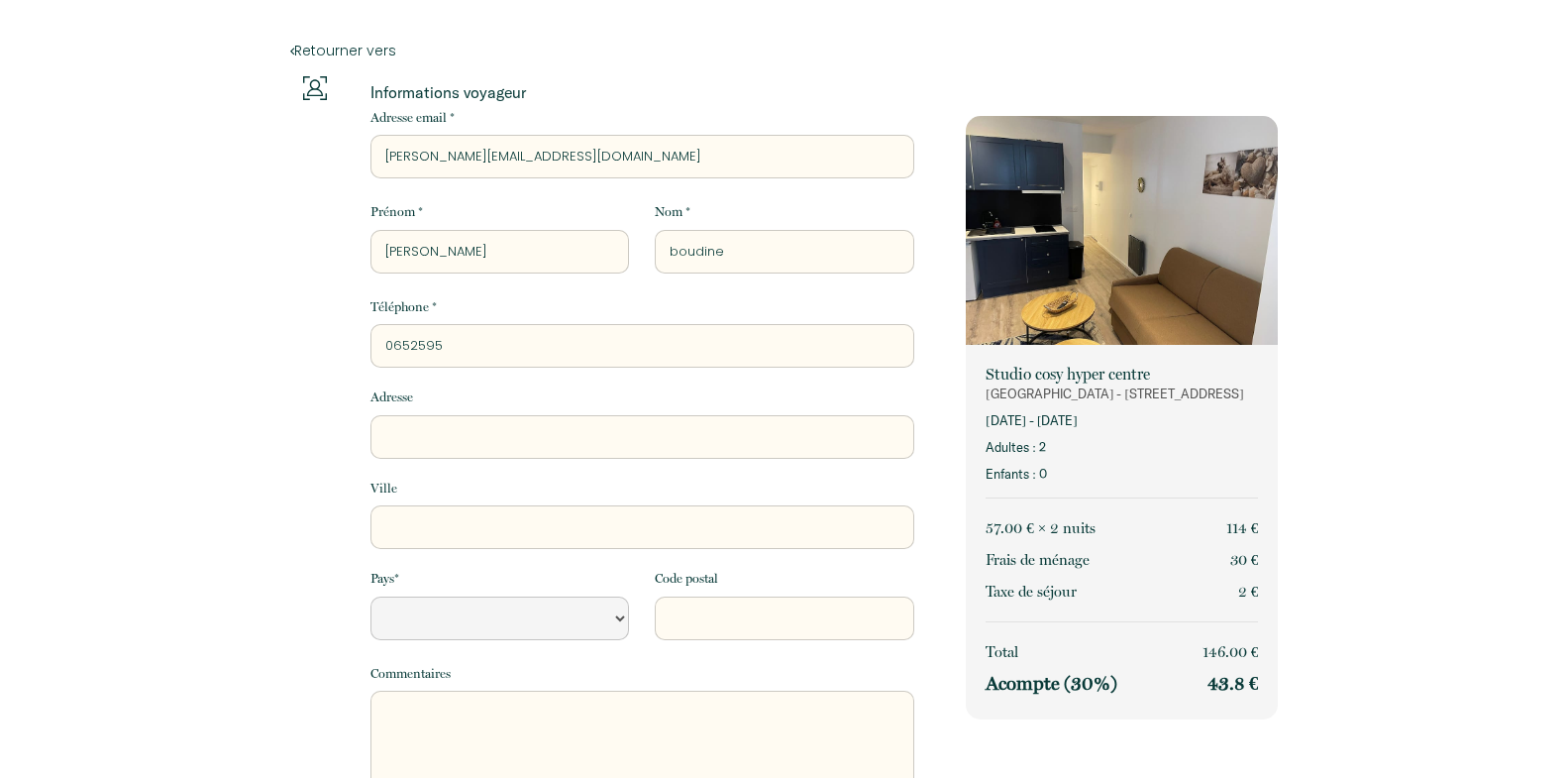 select 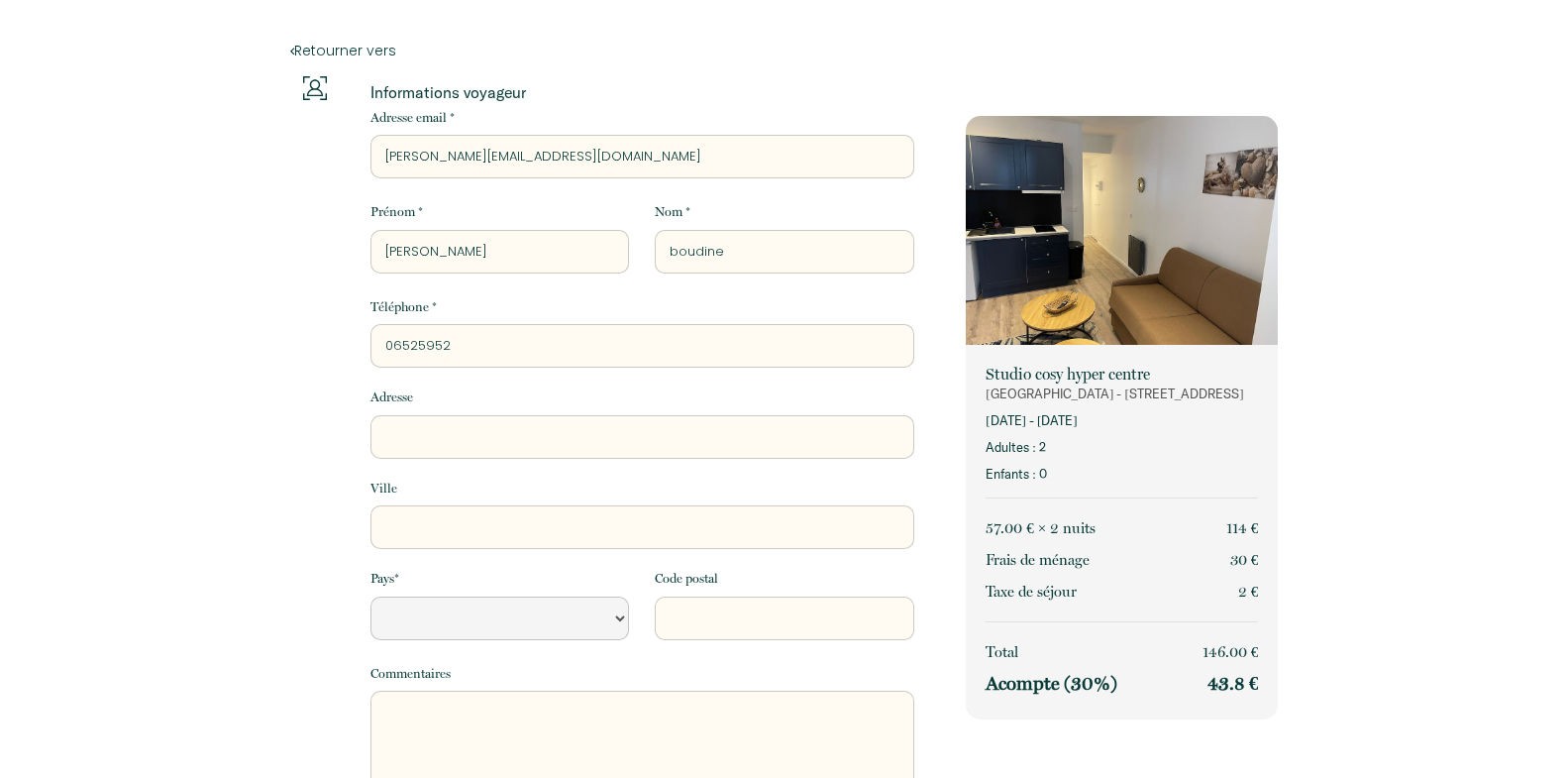 select 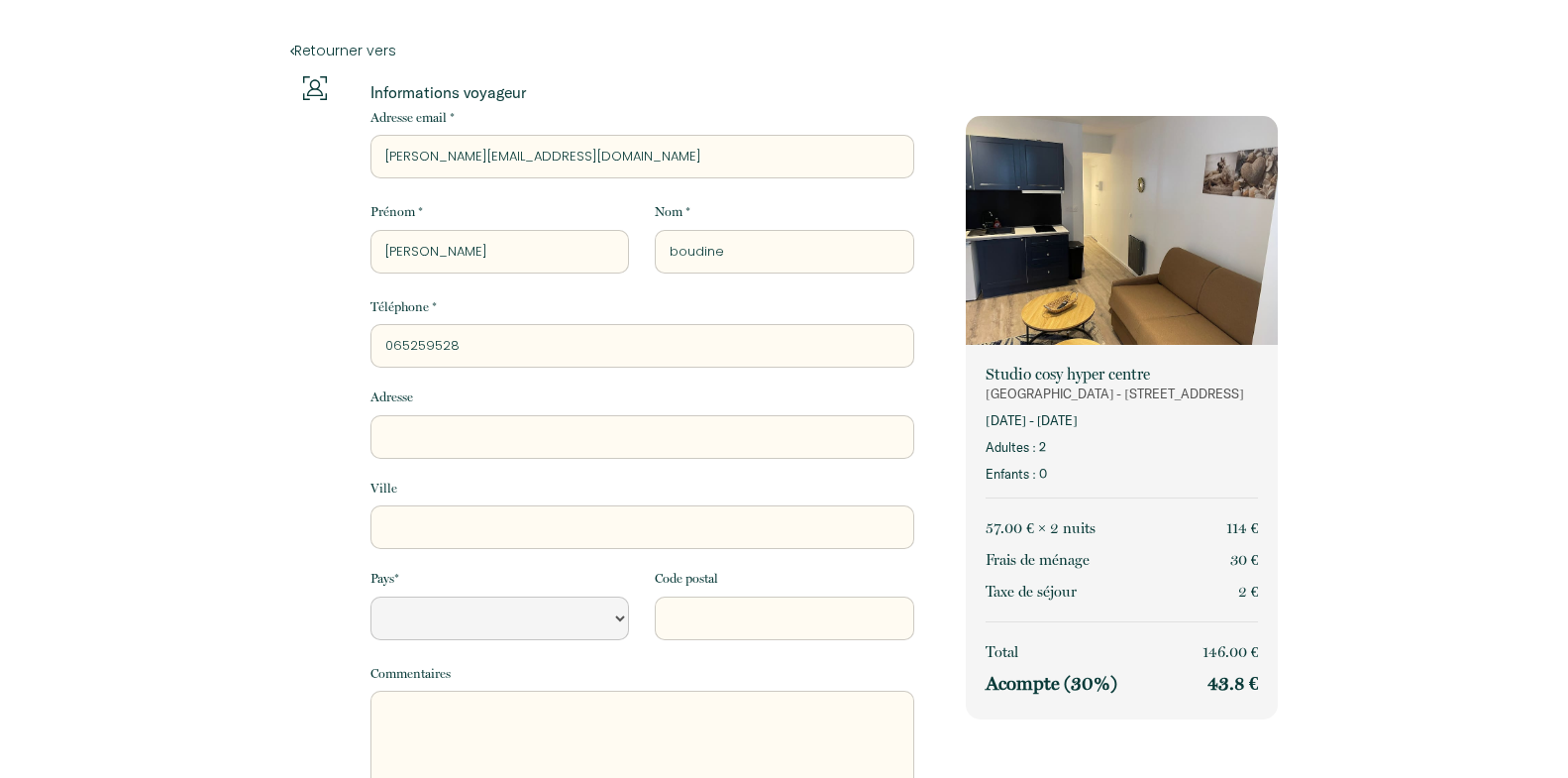 select 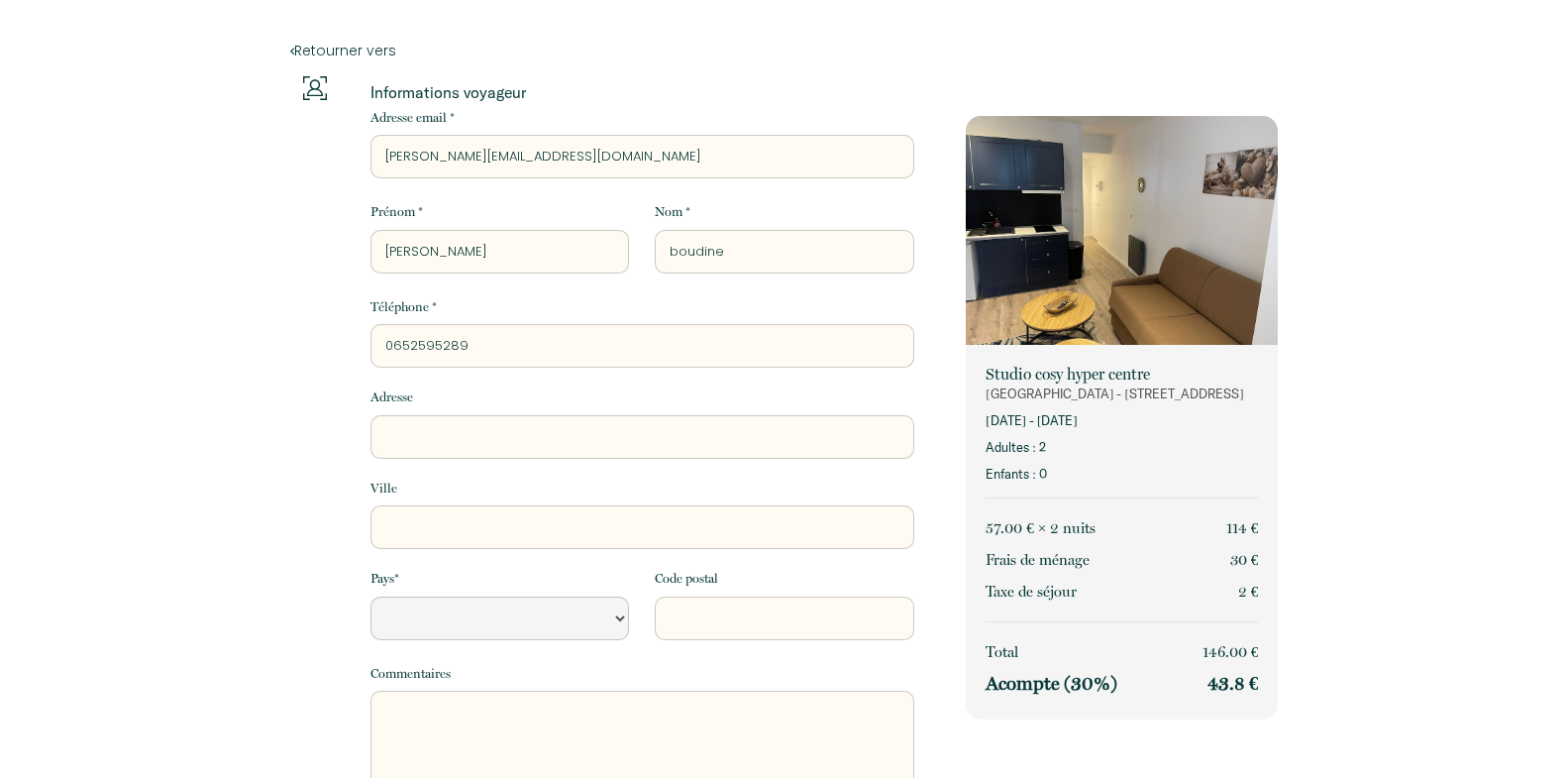 select 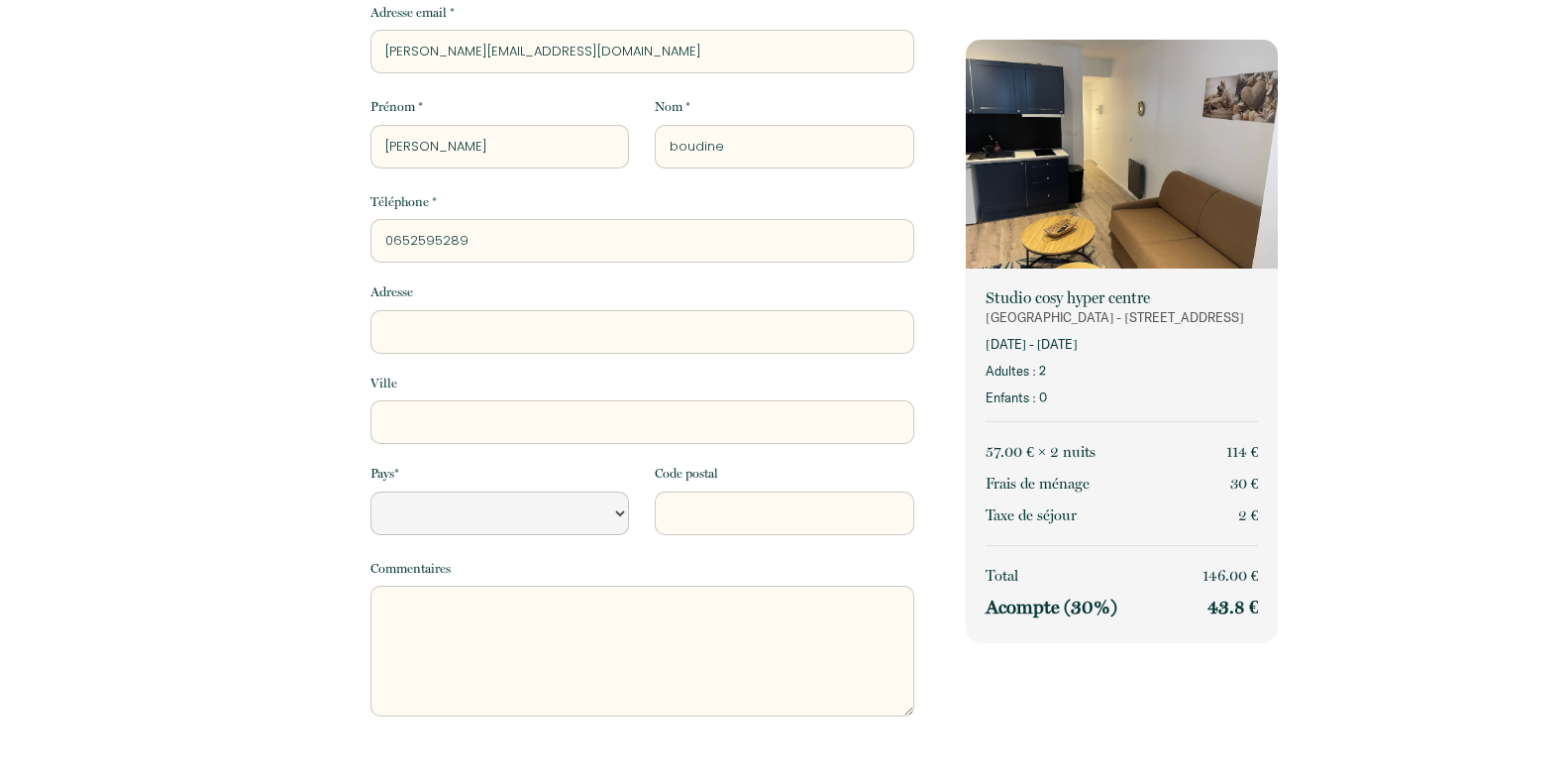 scroll, scrollTop: 202, scrollLeft: 0, axis: vertical 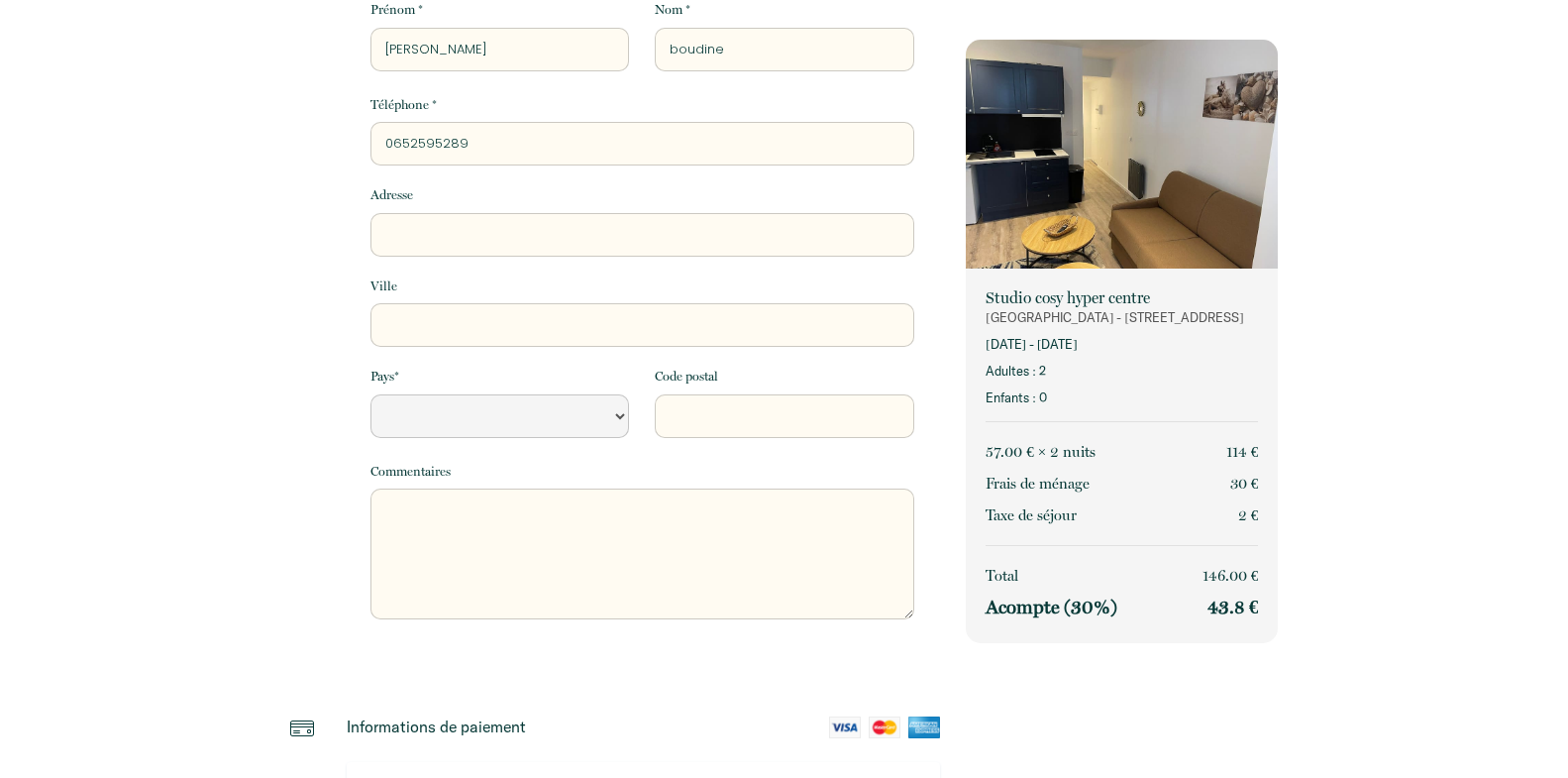 click on "Ville" at bounding box center [642, 325] 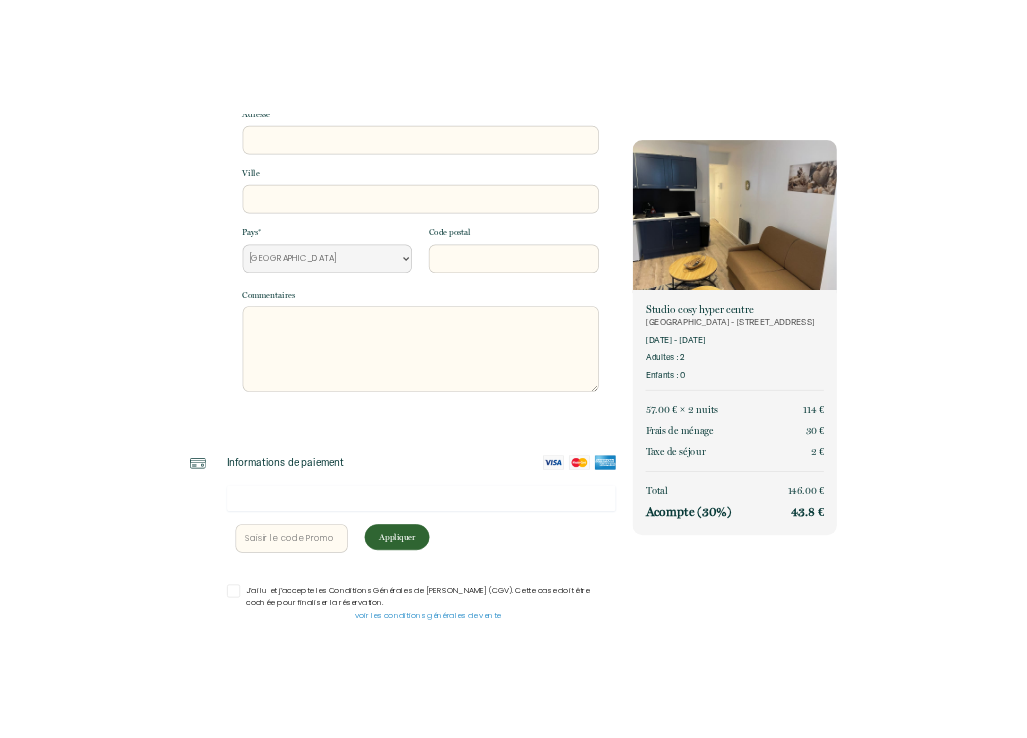 scroll, scrollTop: 408, scrollLeft: 0, axis: vertical 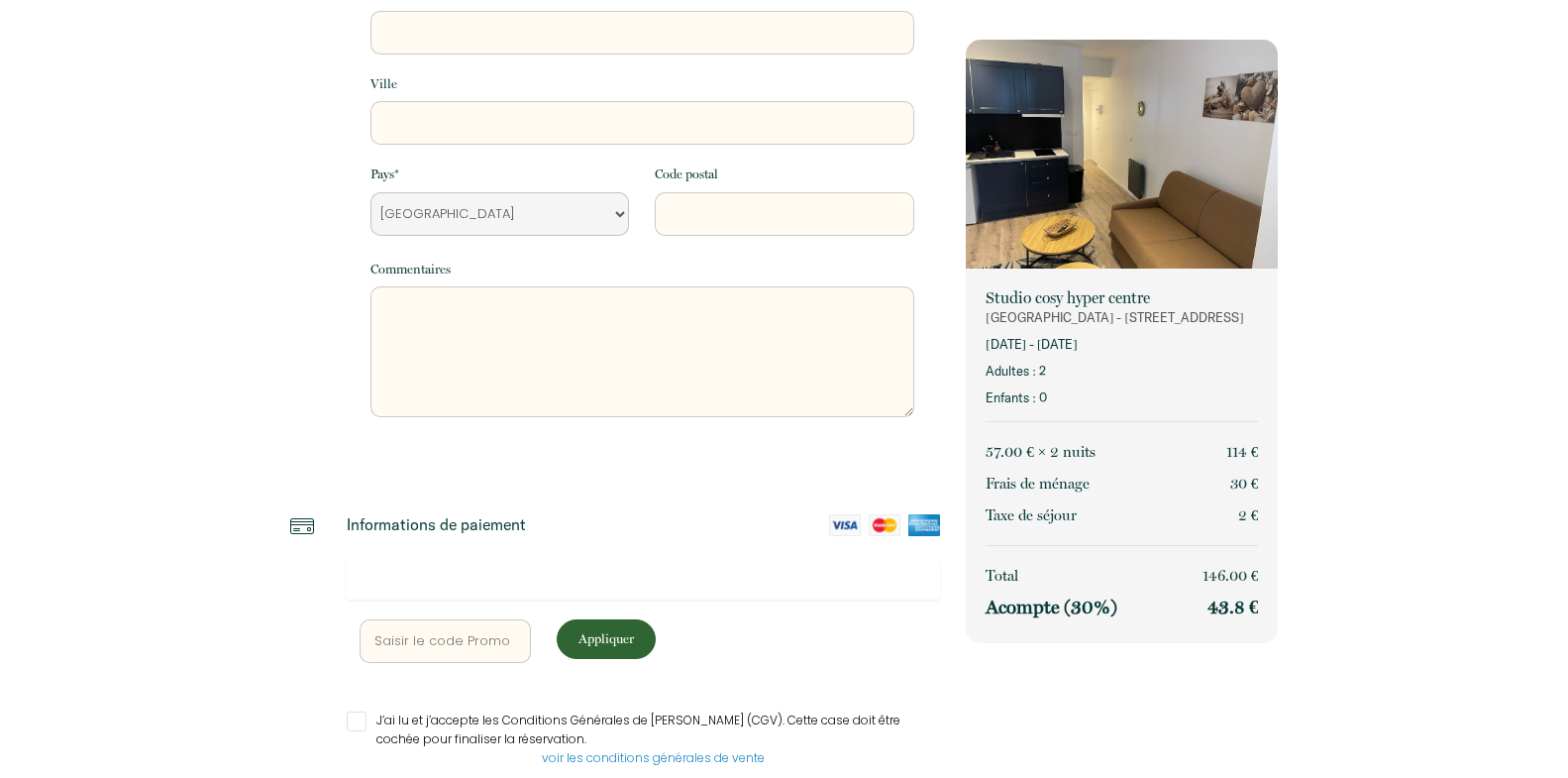 click at bounding box center (642, 352) 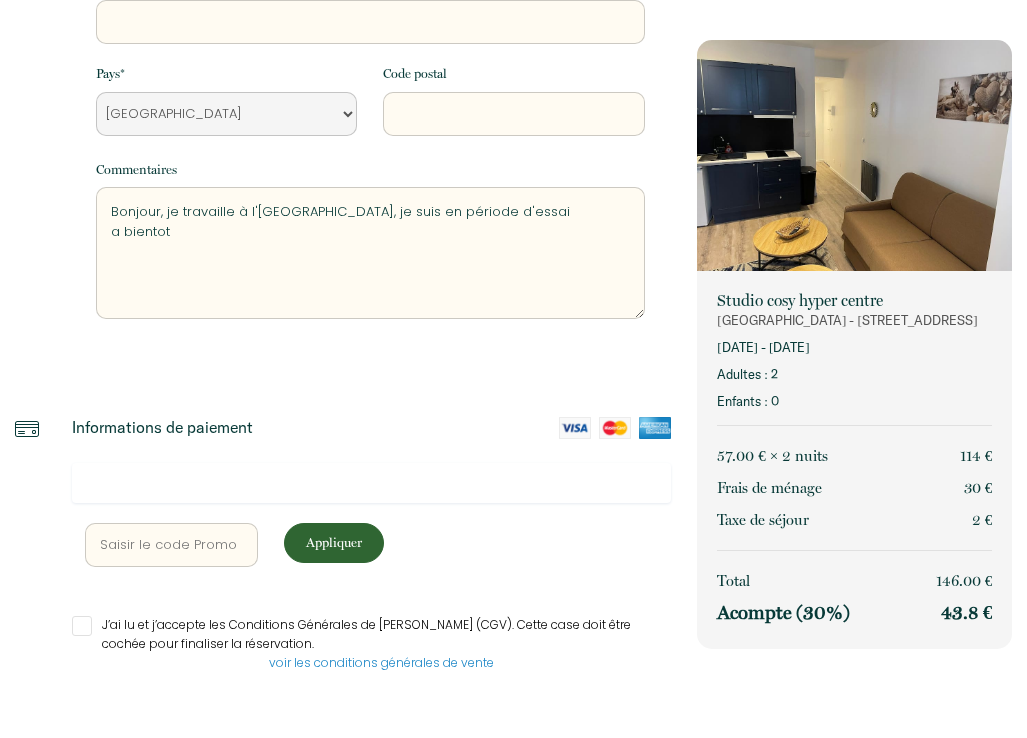 scroll, scrollTop: 529, scrollLeft: 0, axis: vertical 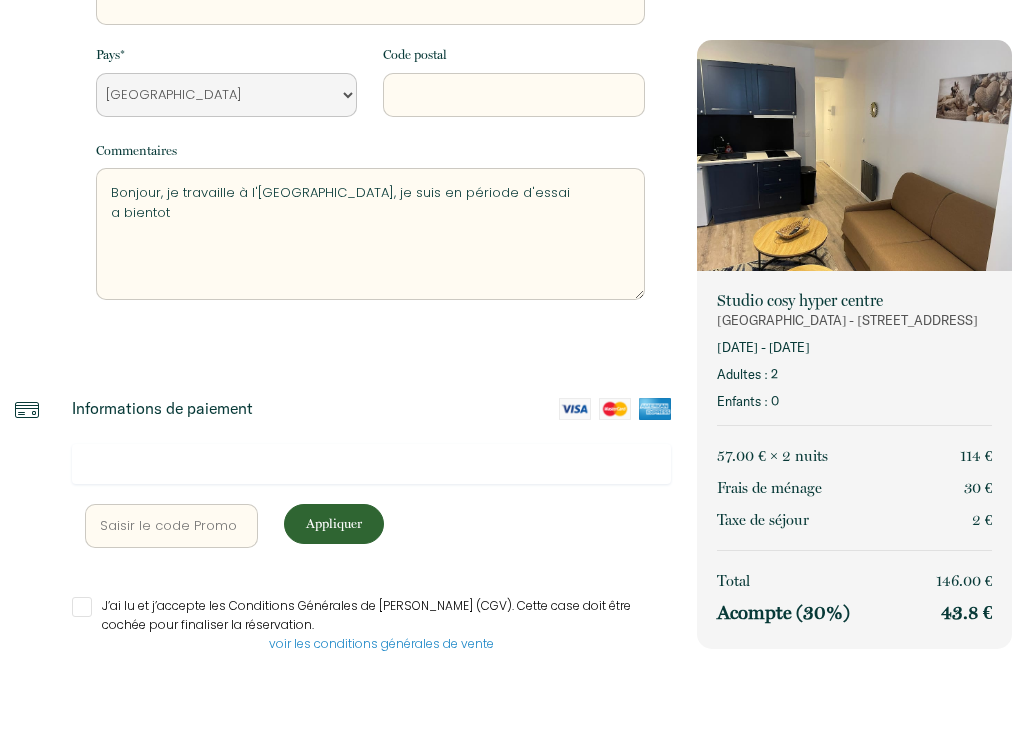 type on "Bonjour, je travaille à l'[GEOGRAPHIC_DATA], je suis en période d'essai
a bientot" 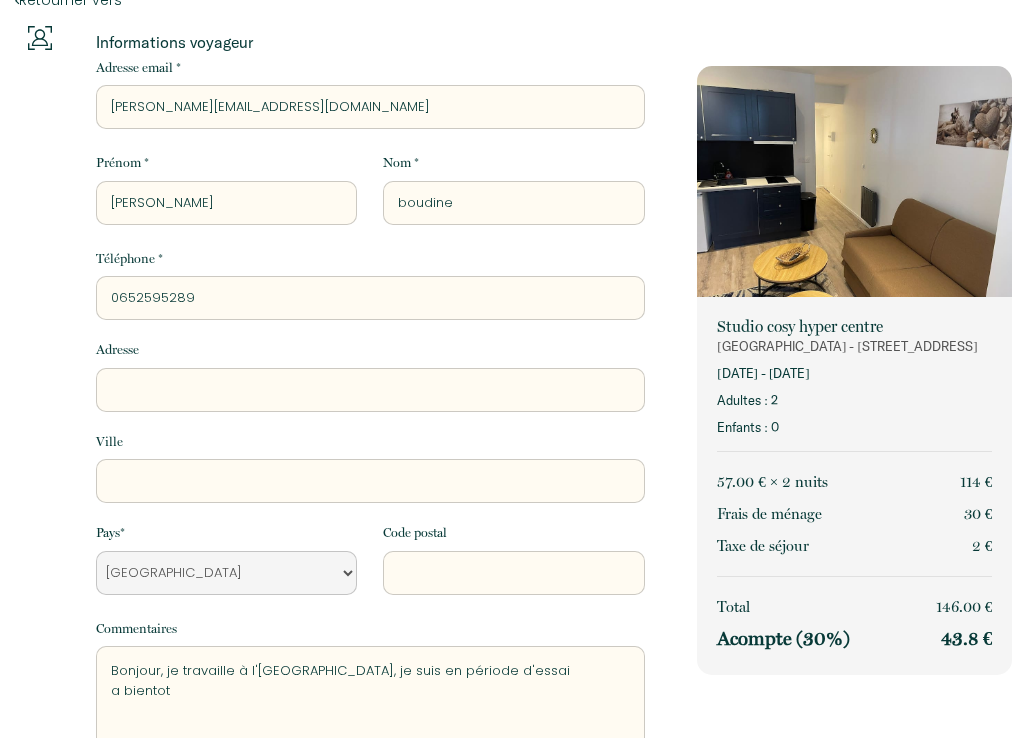 scroll, scrollTop: 0, scrollLeft: 0, axis: both 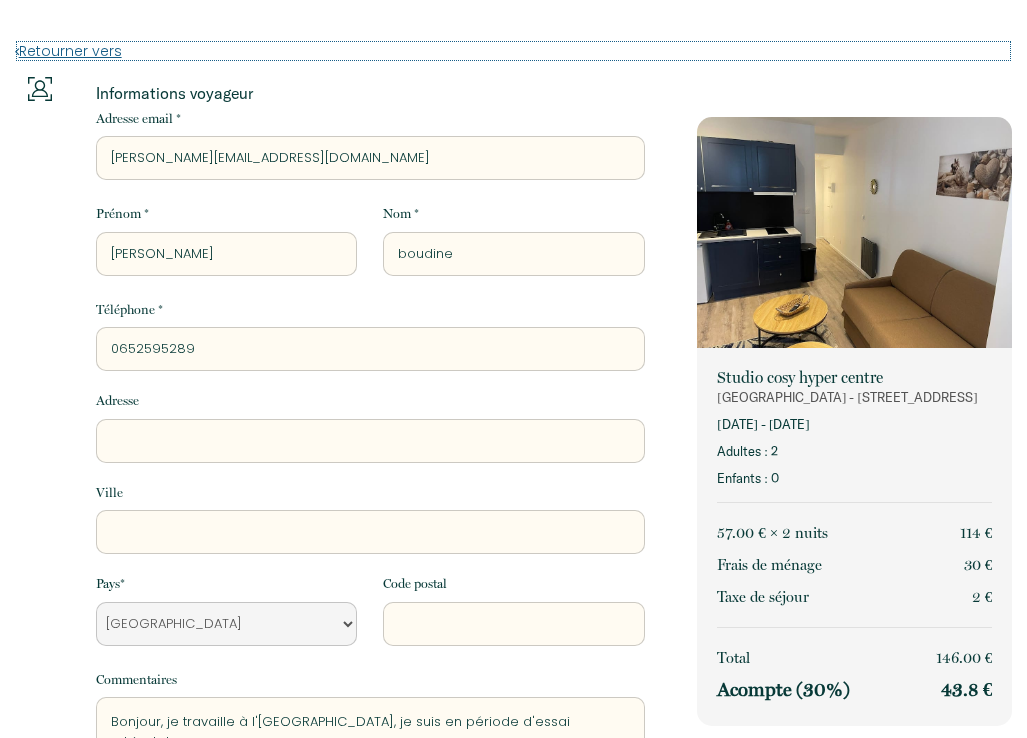 click on "Retourner vers" at bounding box center (514, 51) 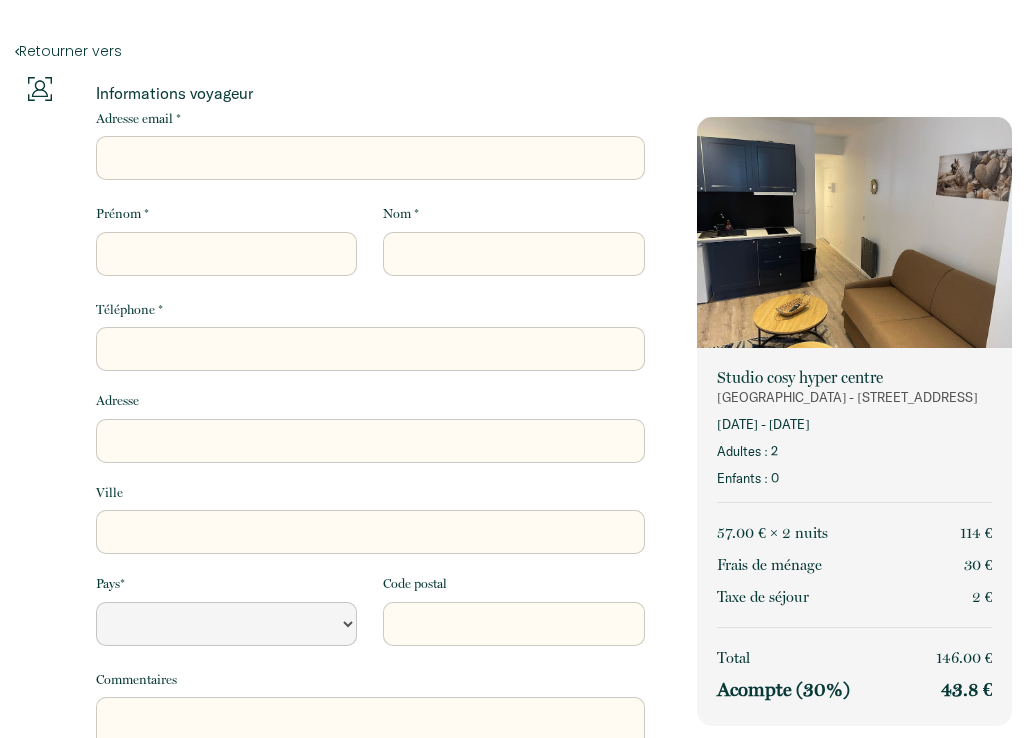 select 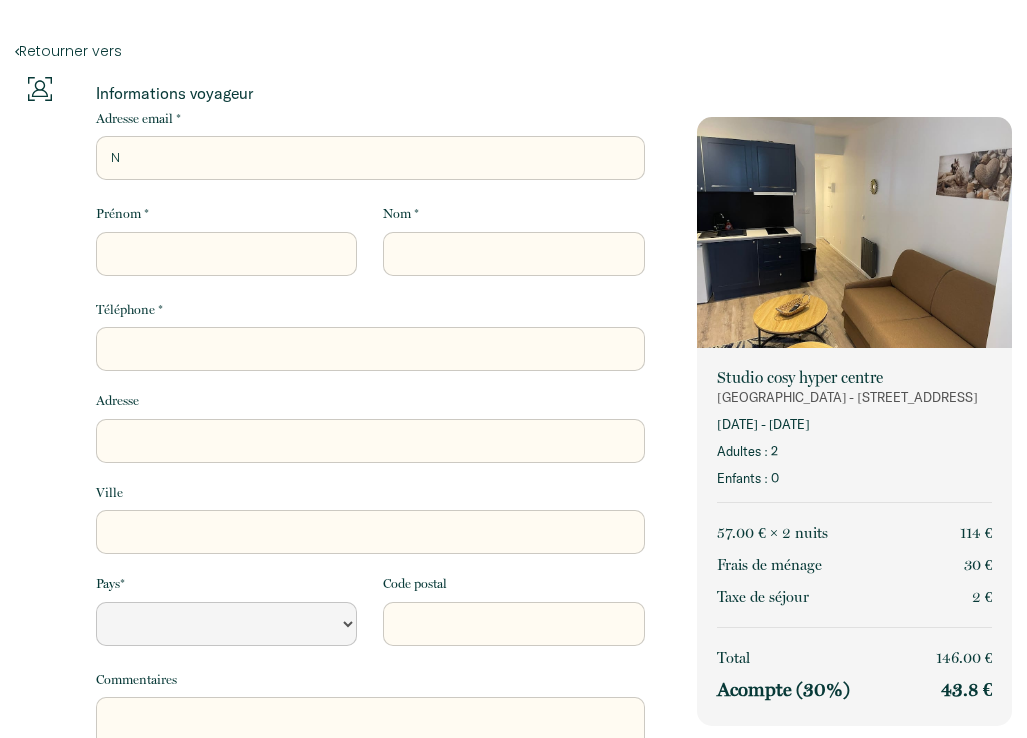 select 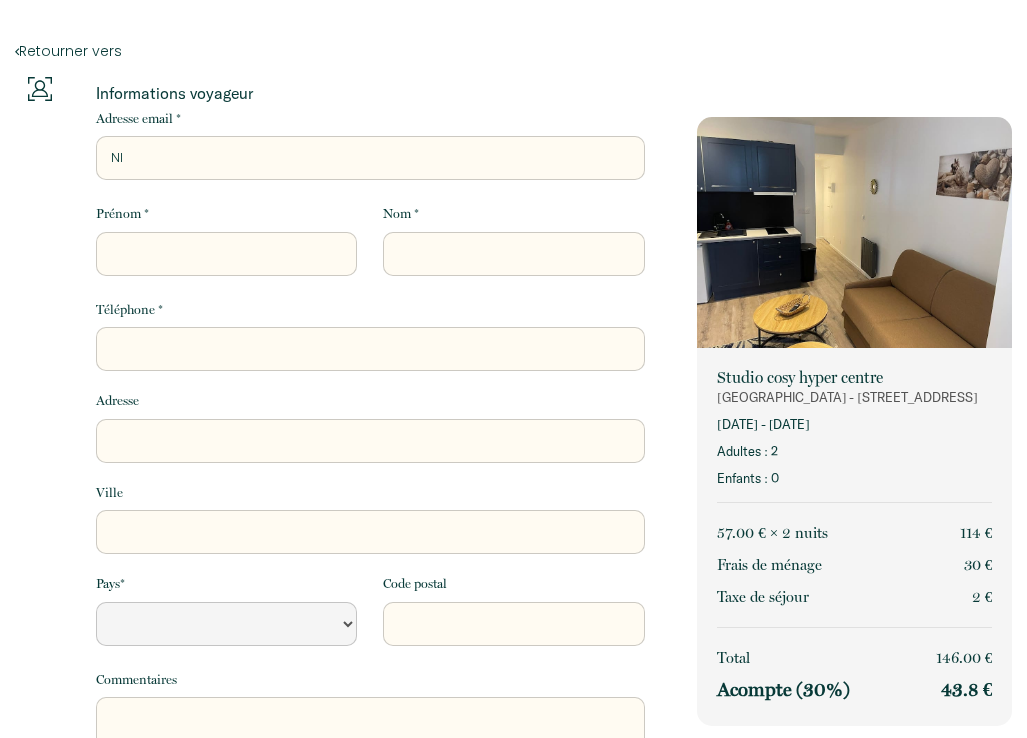 select 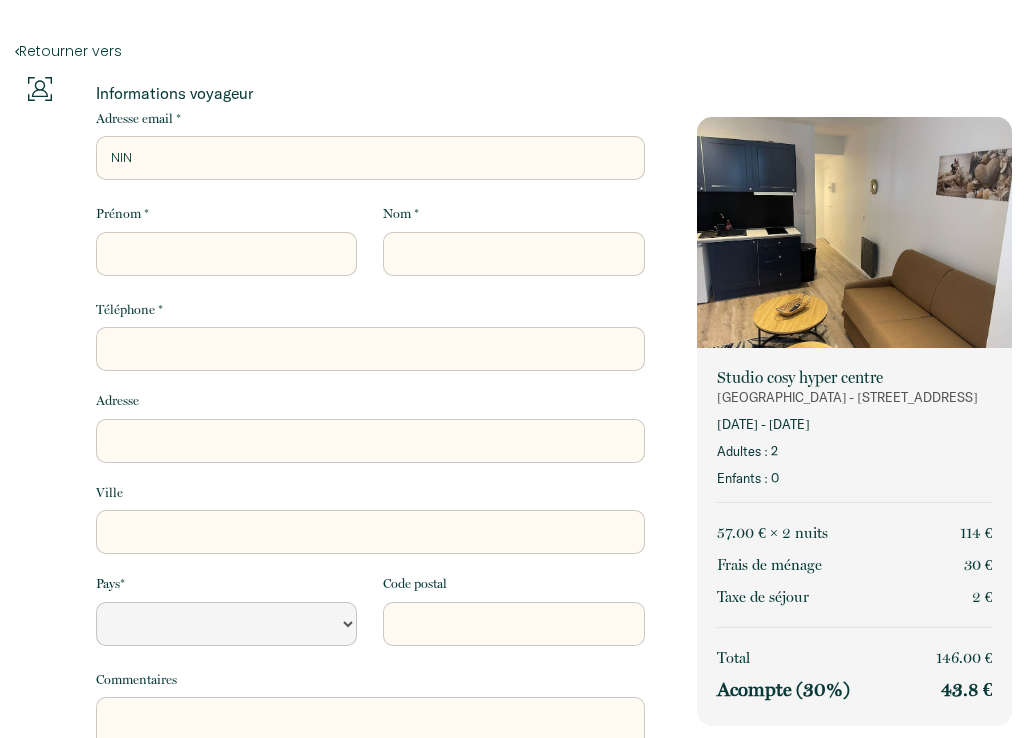select 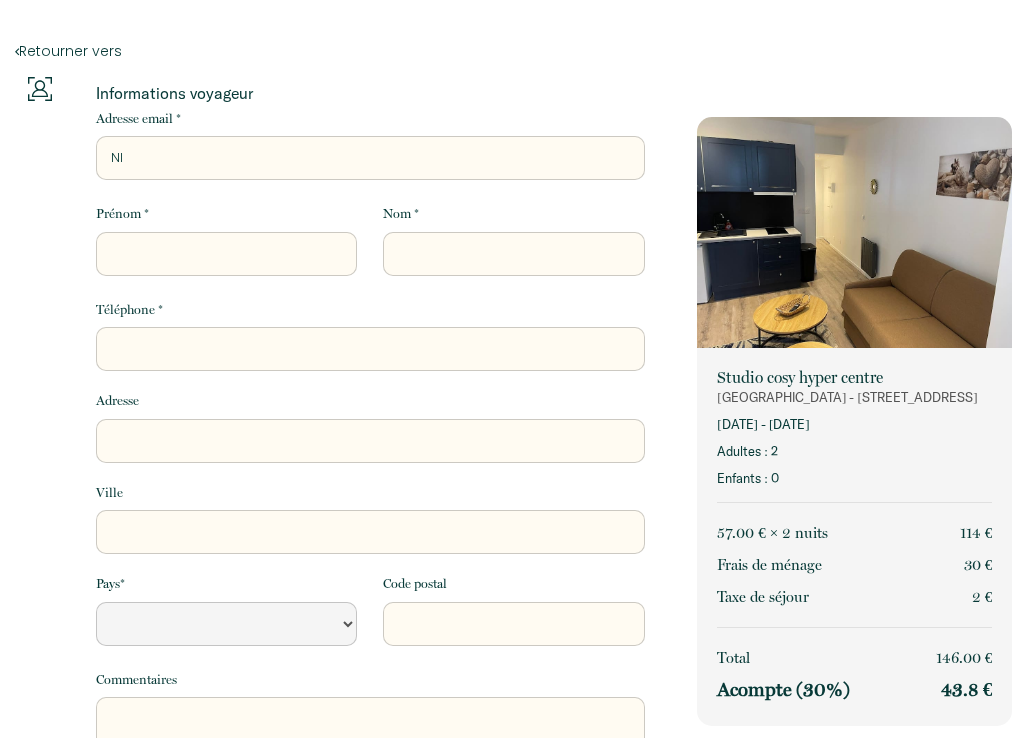 select 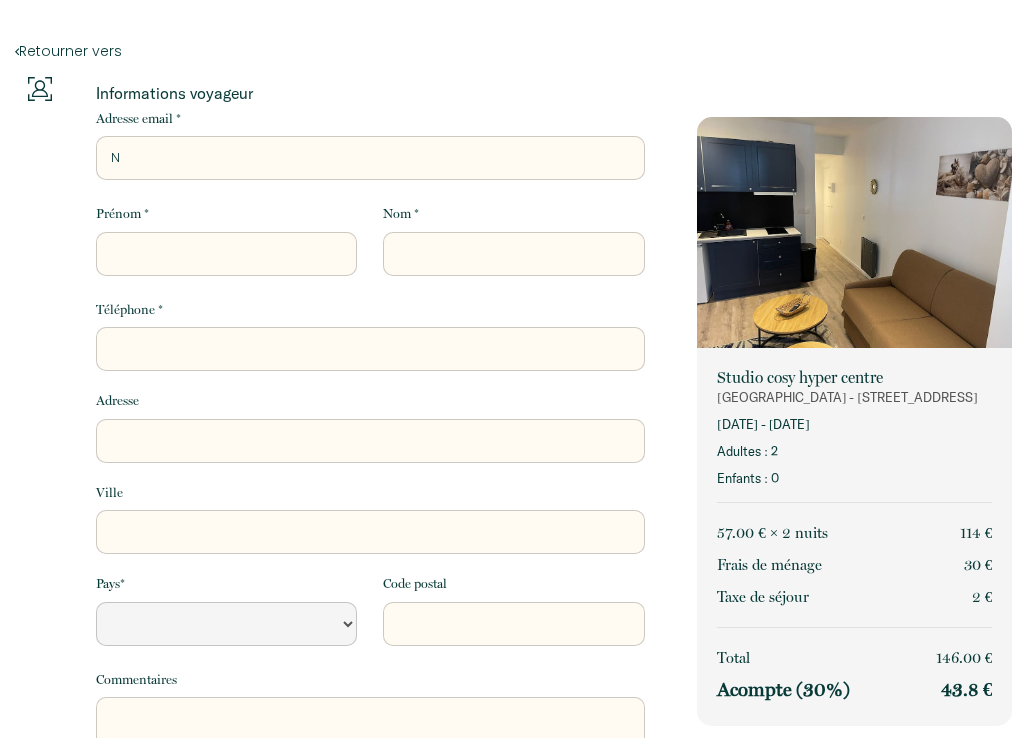 select 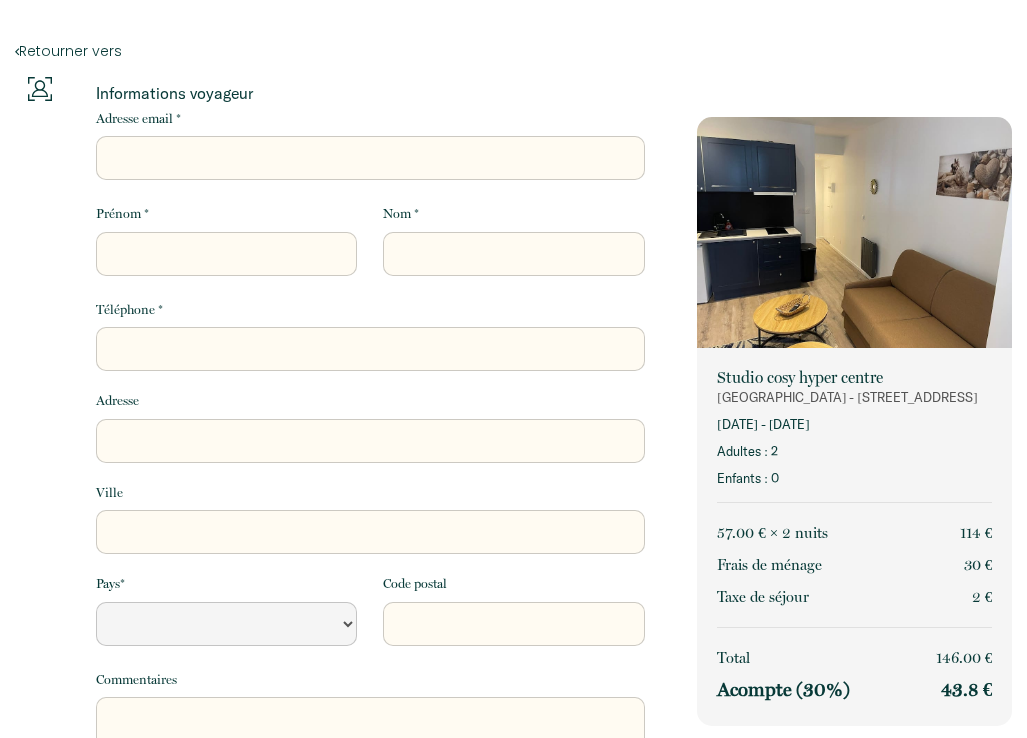 select 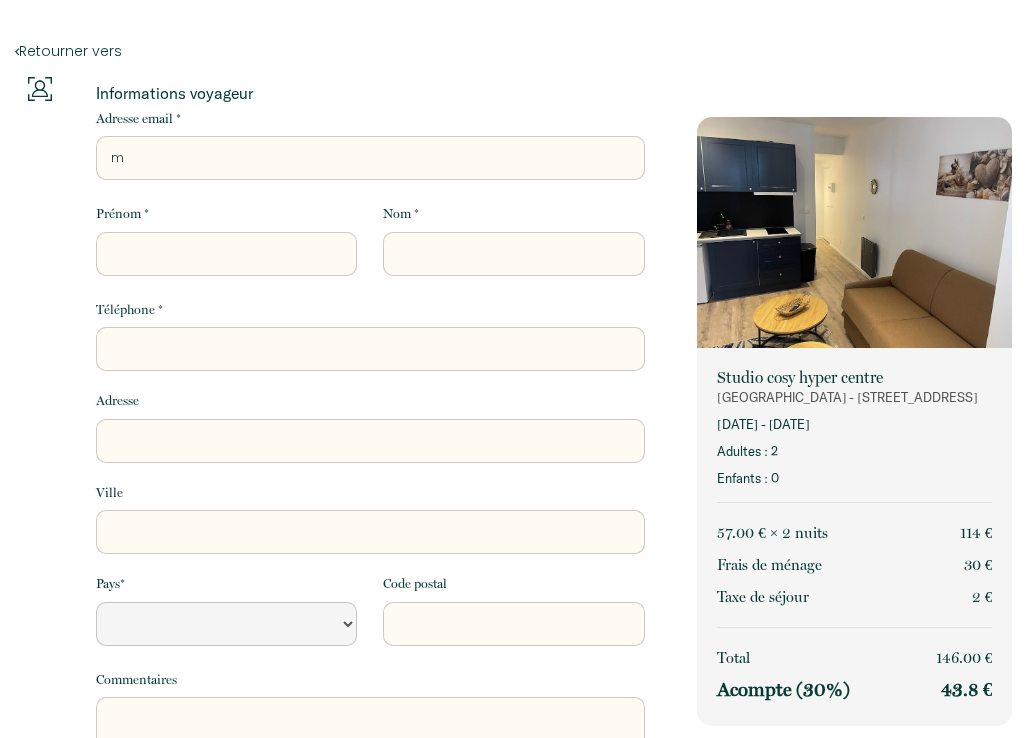 select 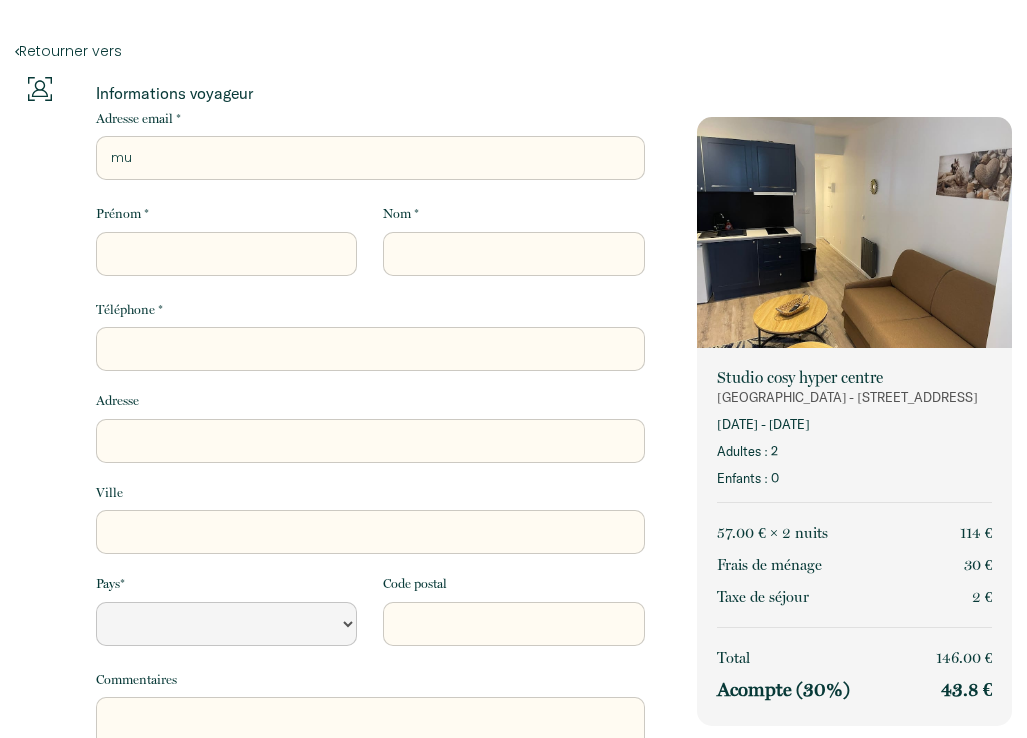 select 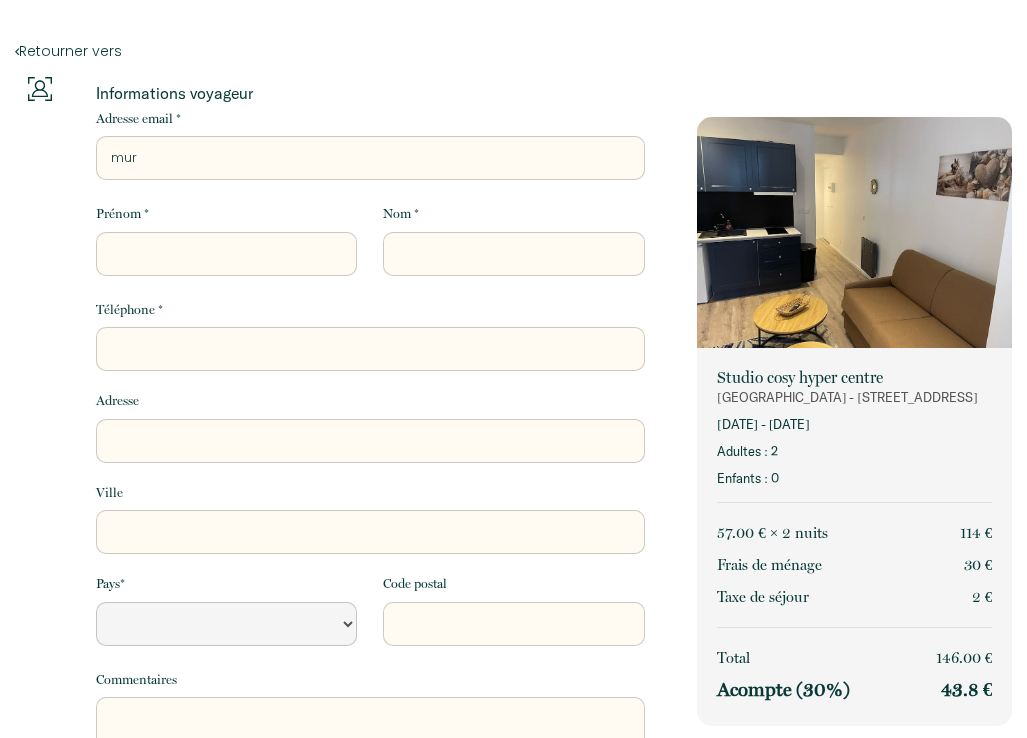 select 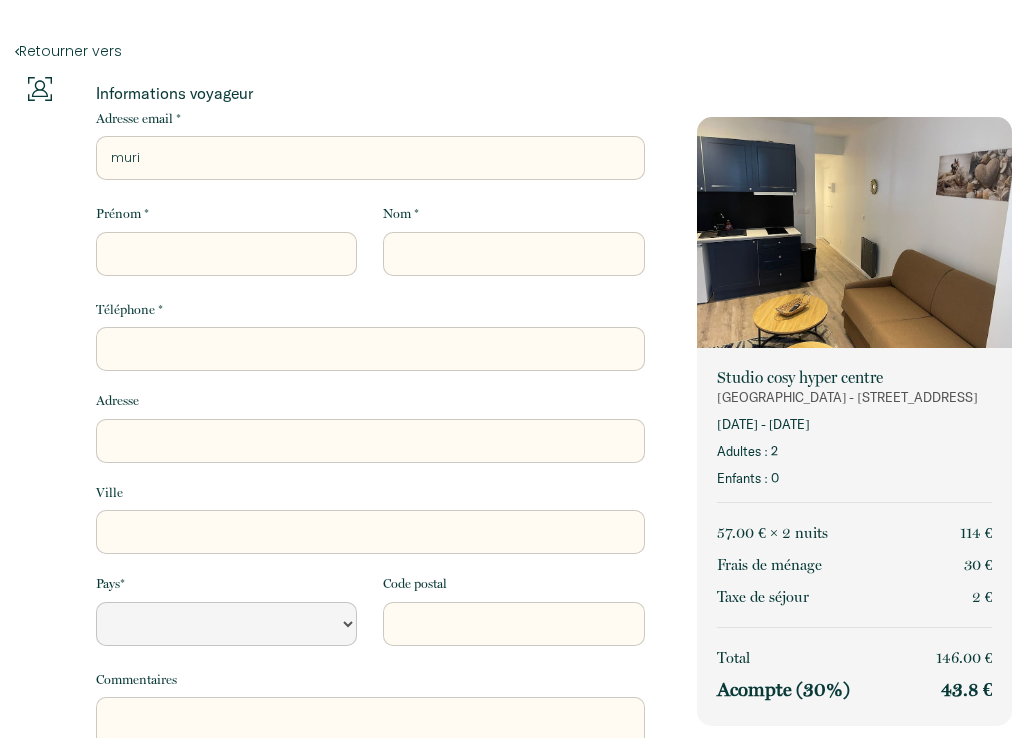 select 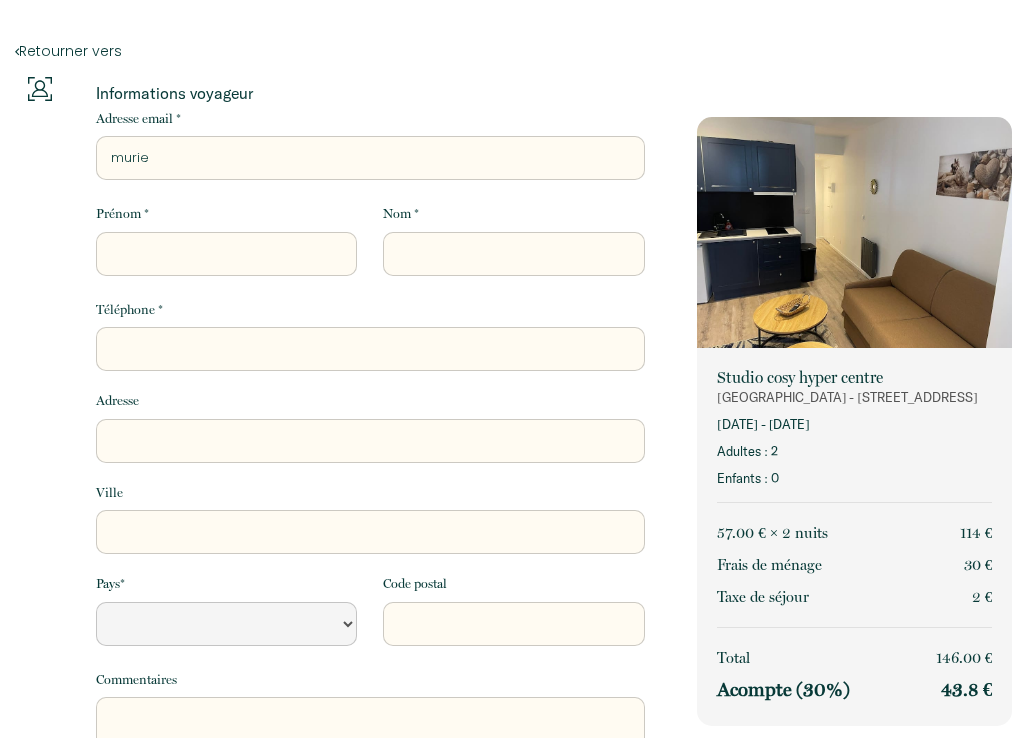 select 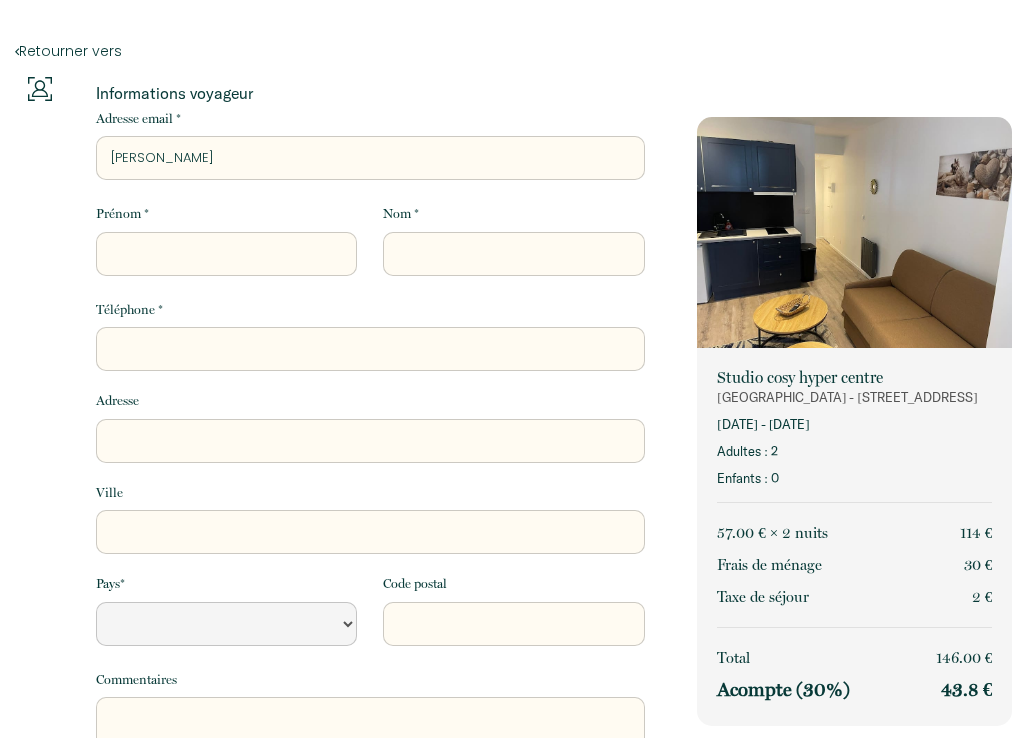 select 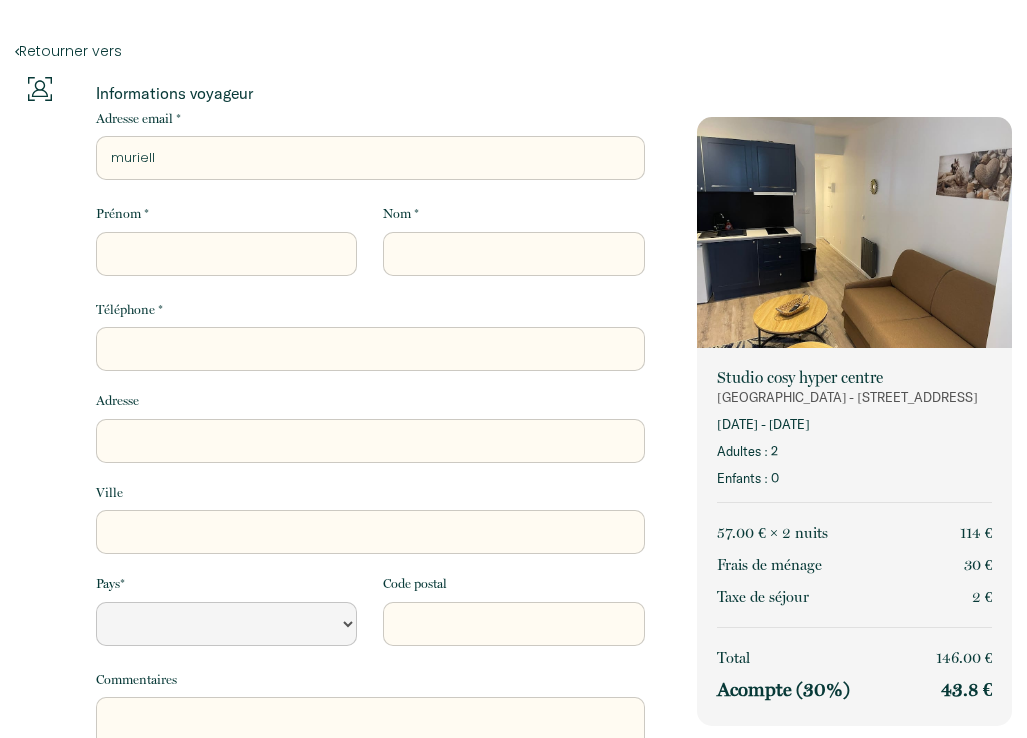 select 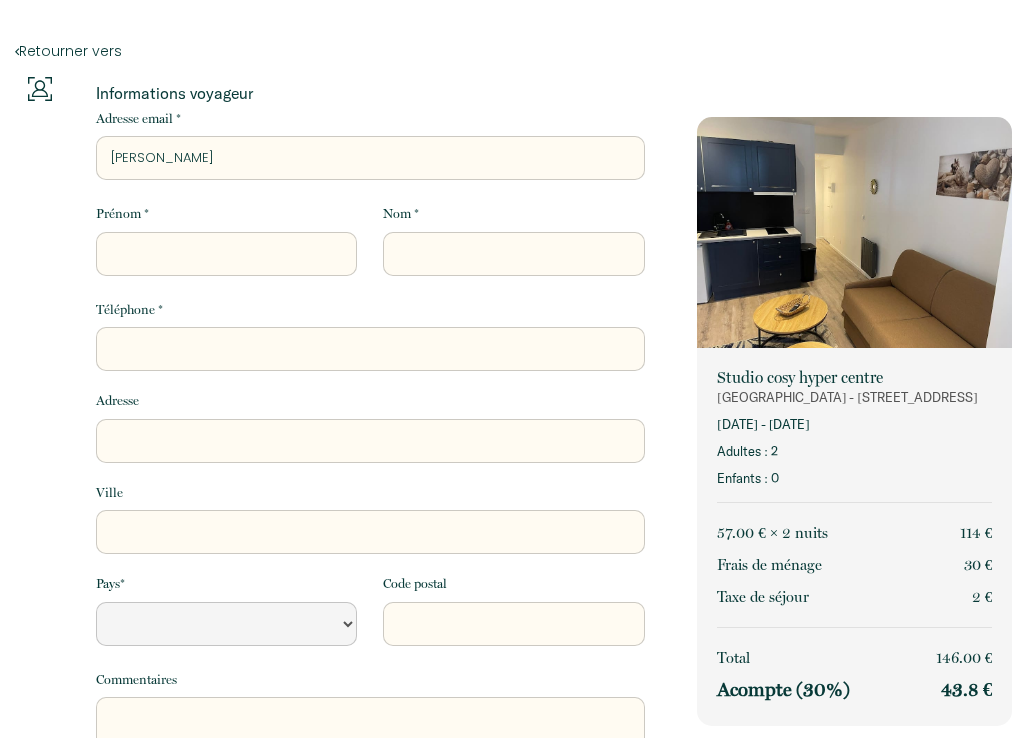 select 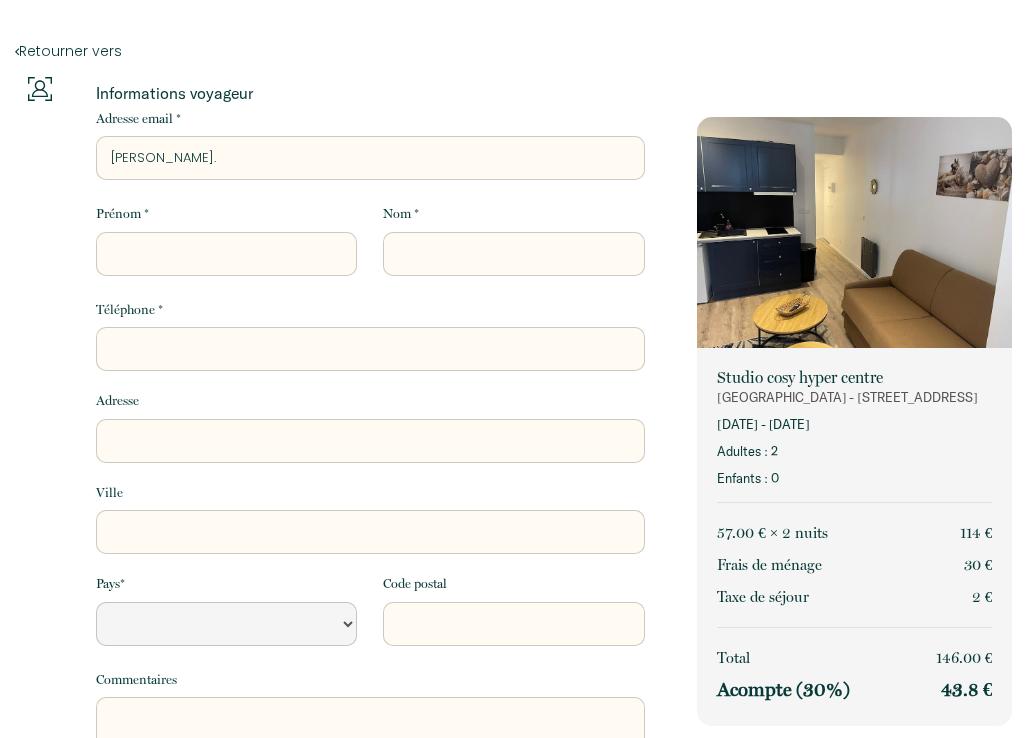 select 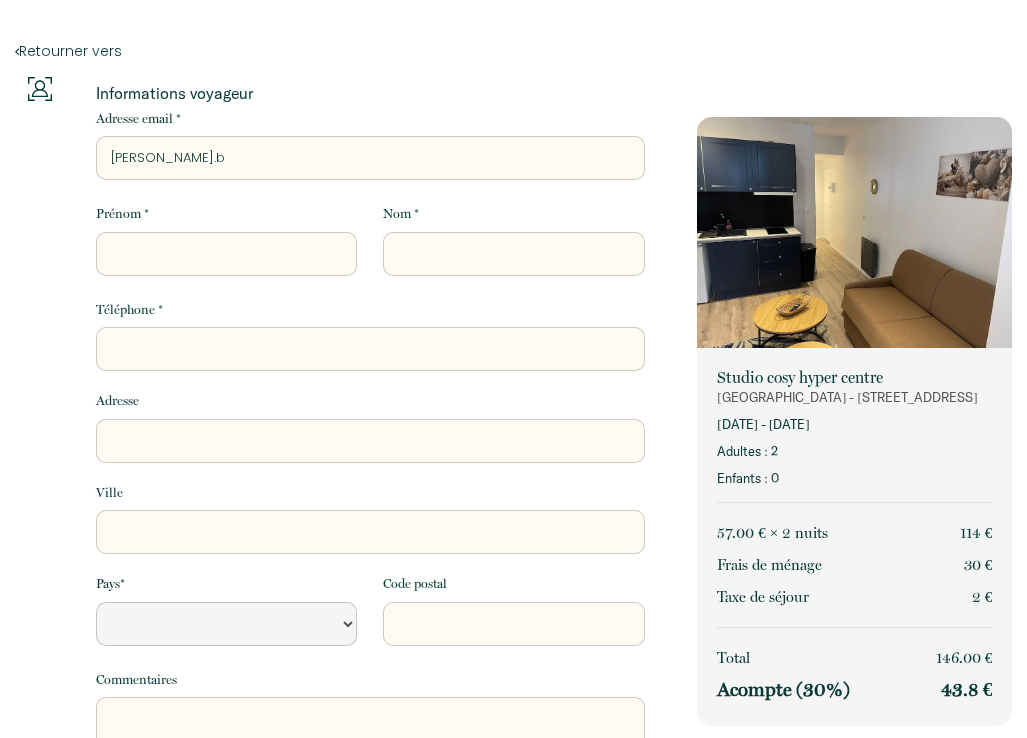 select 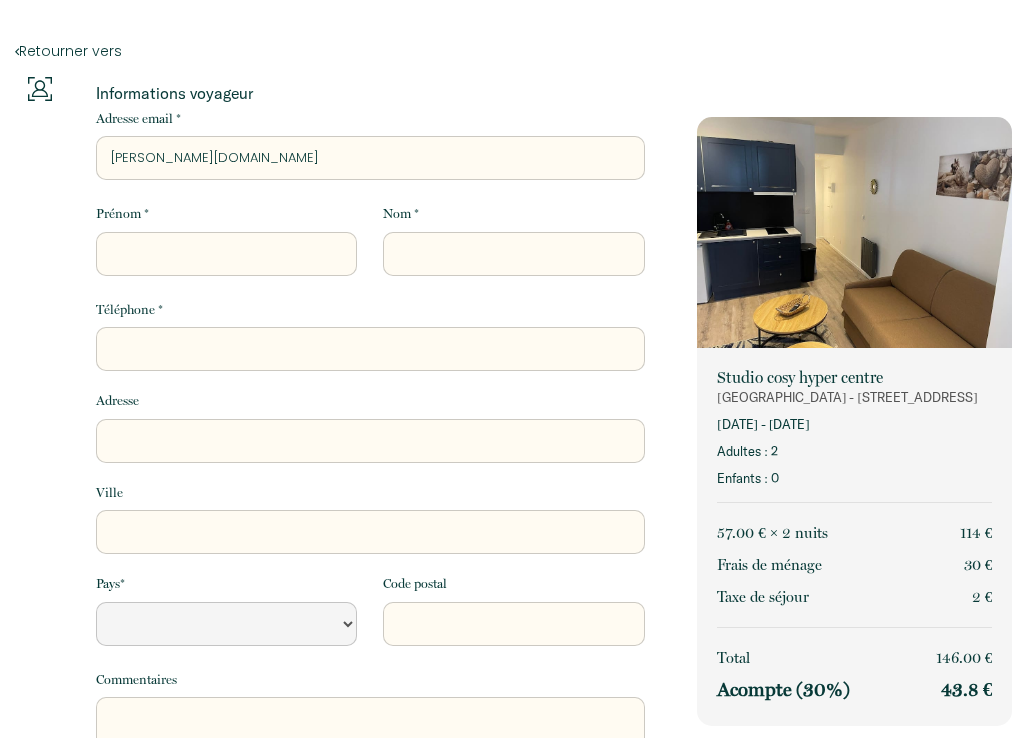 select 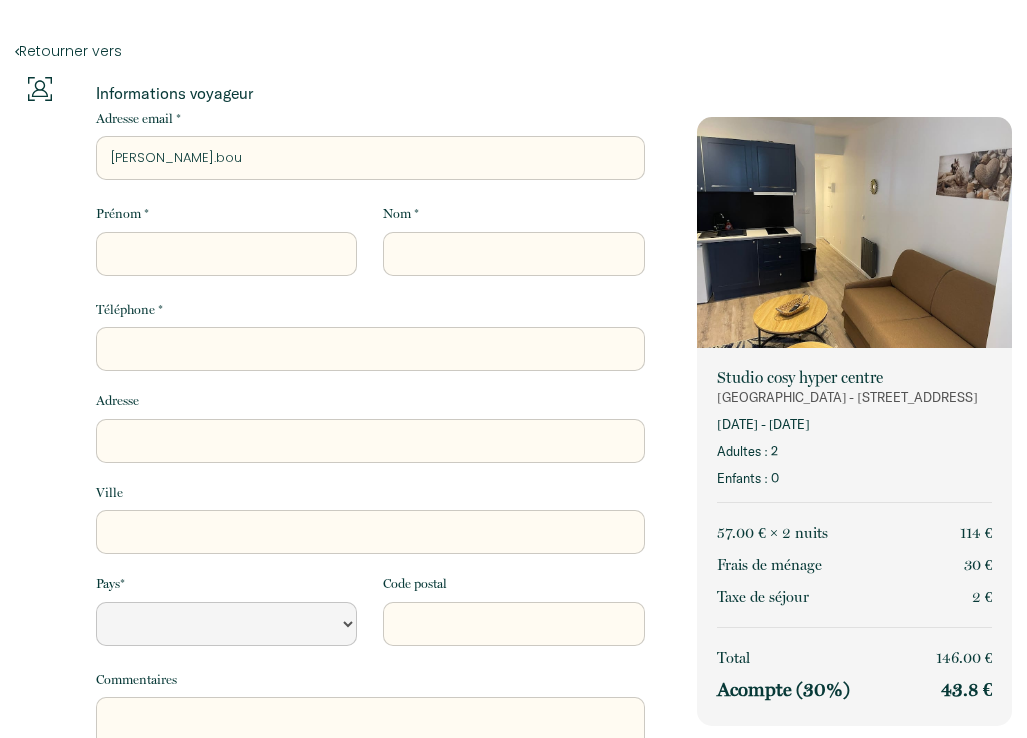 select 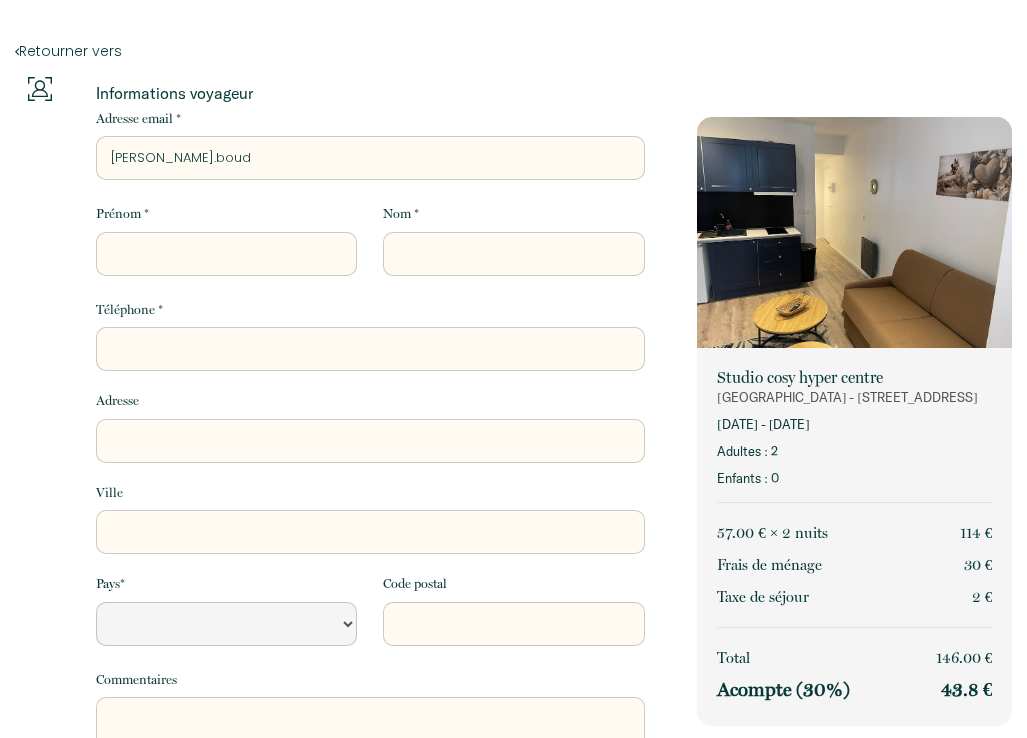 select 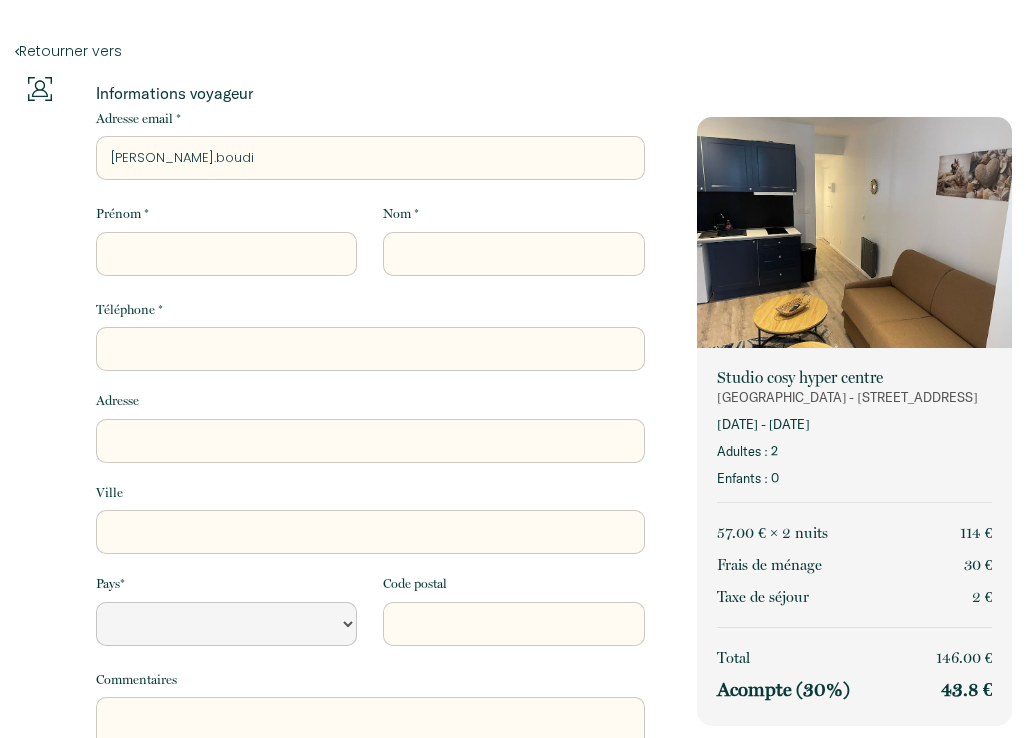 select 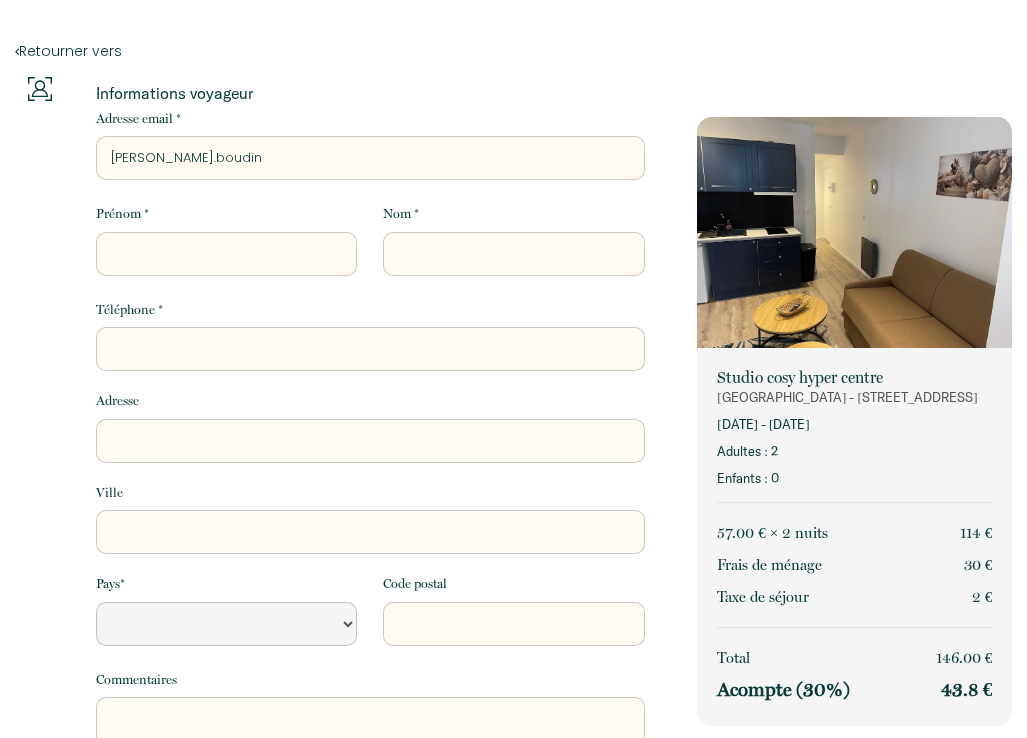 select 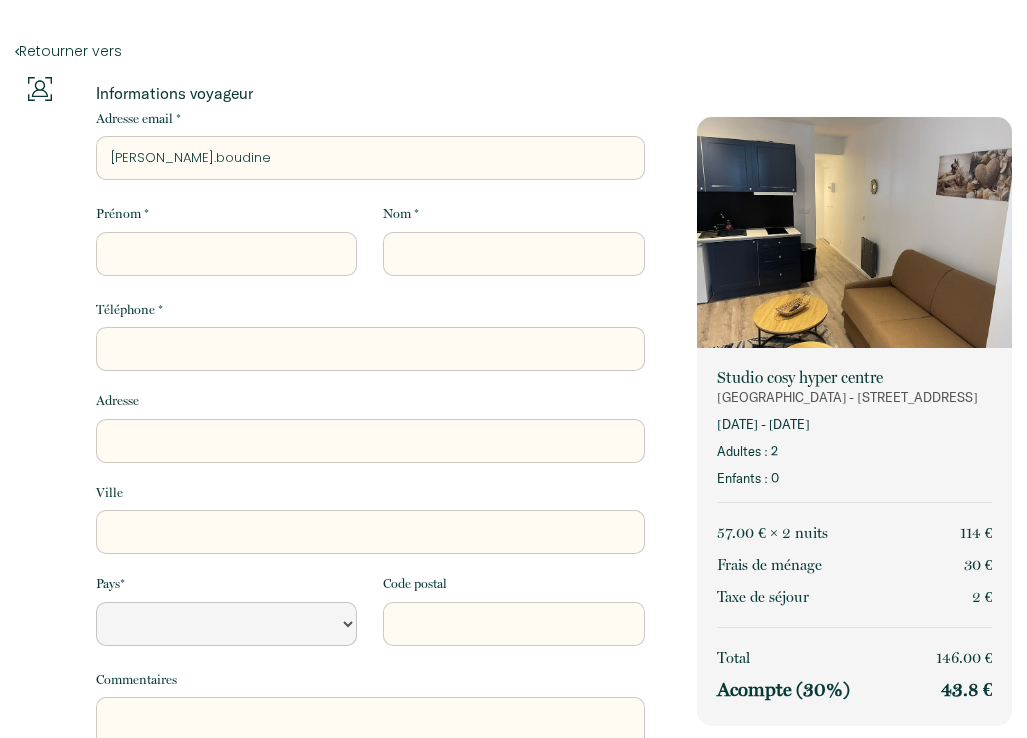 select 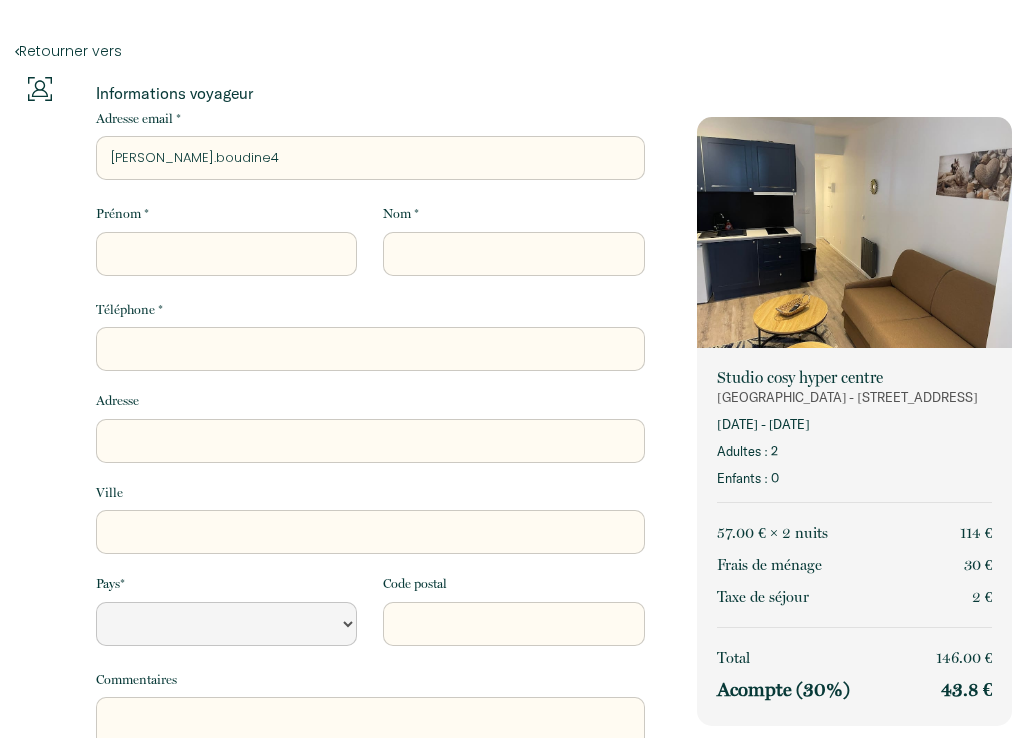 select 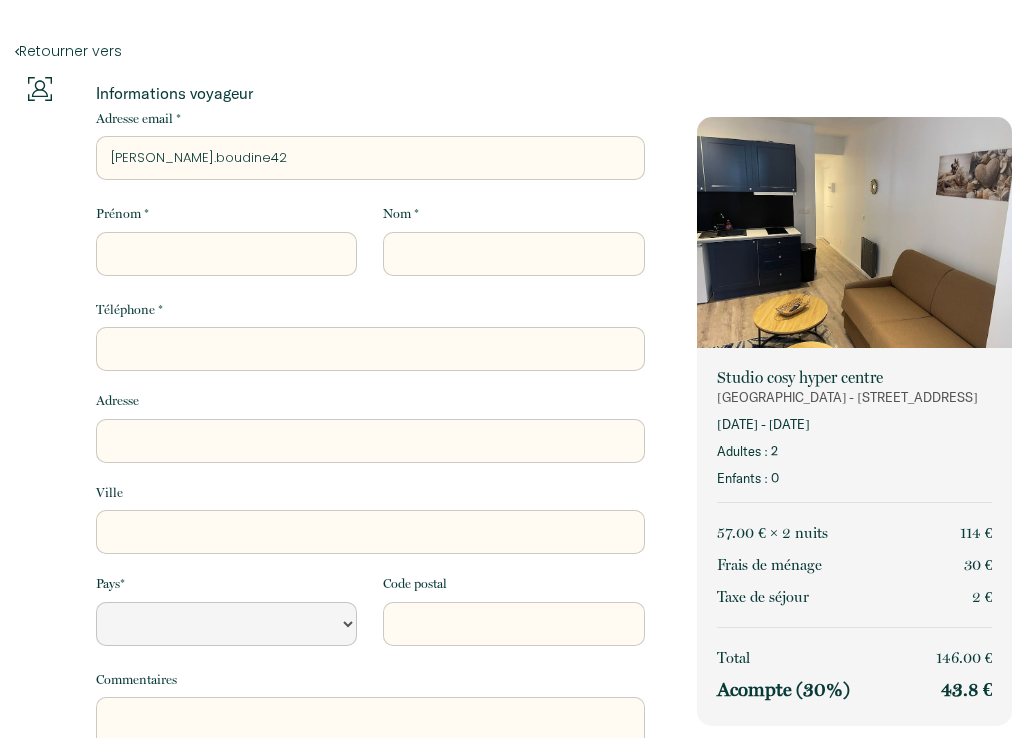 select 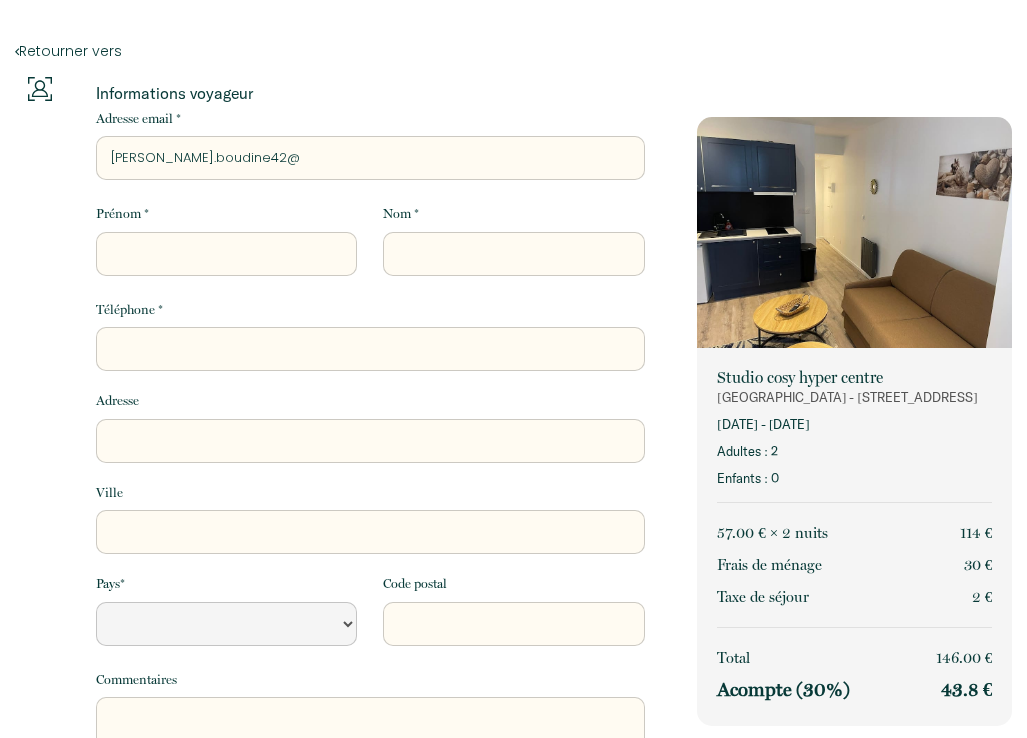 select 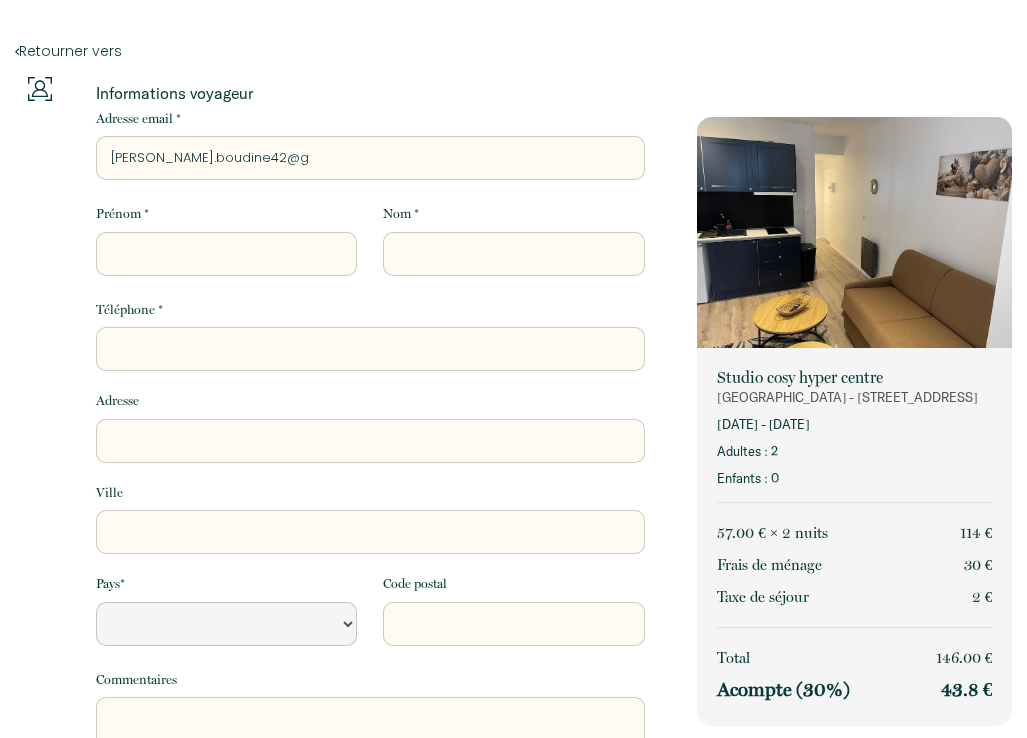 select 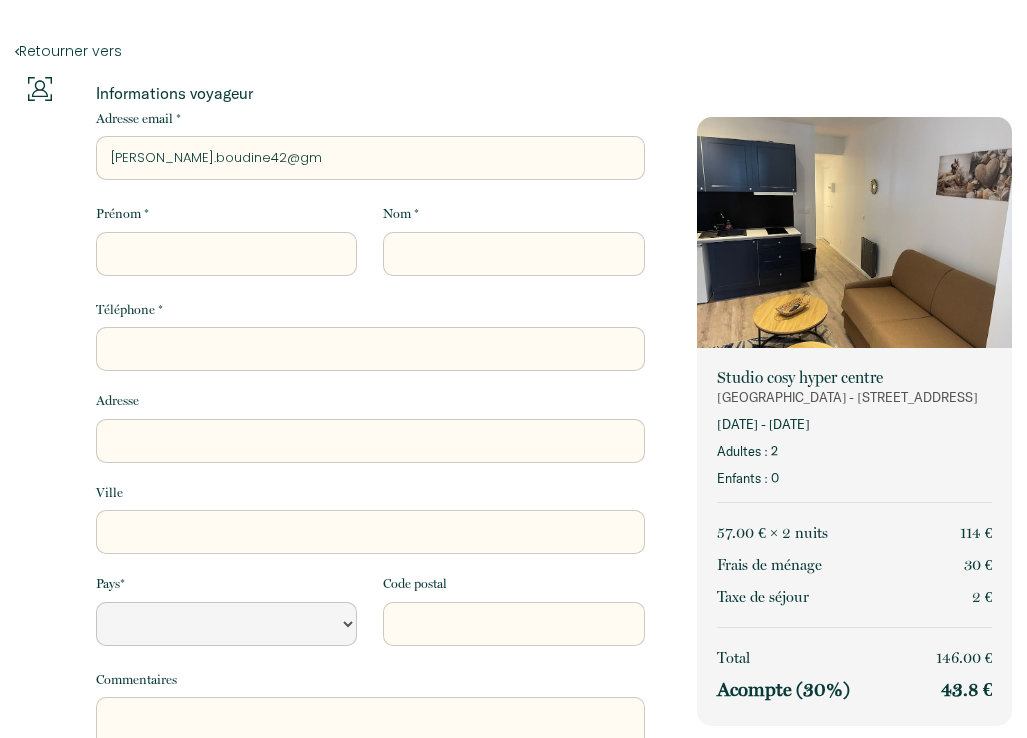 select 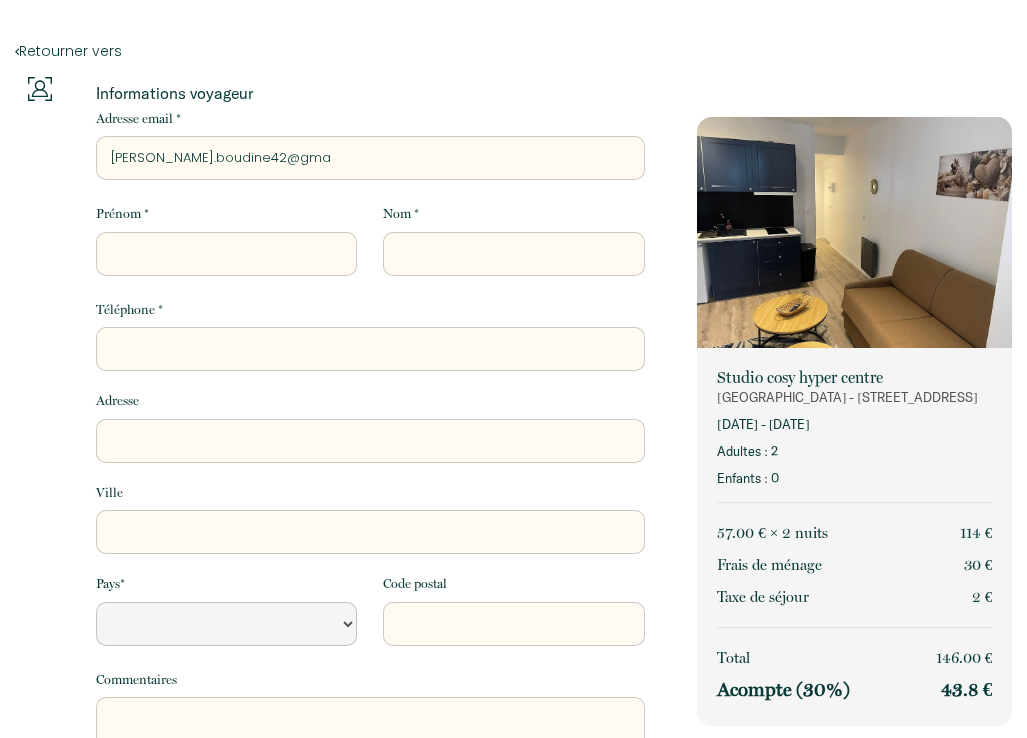 select 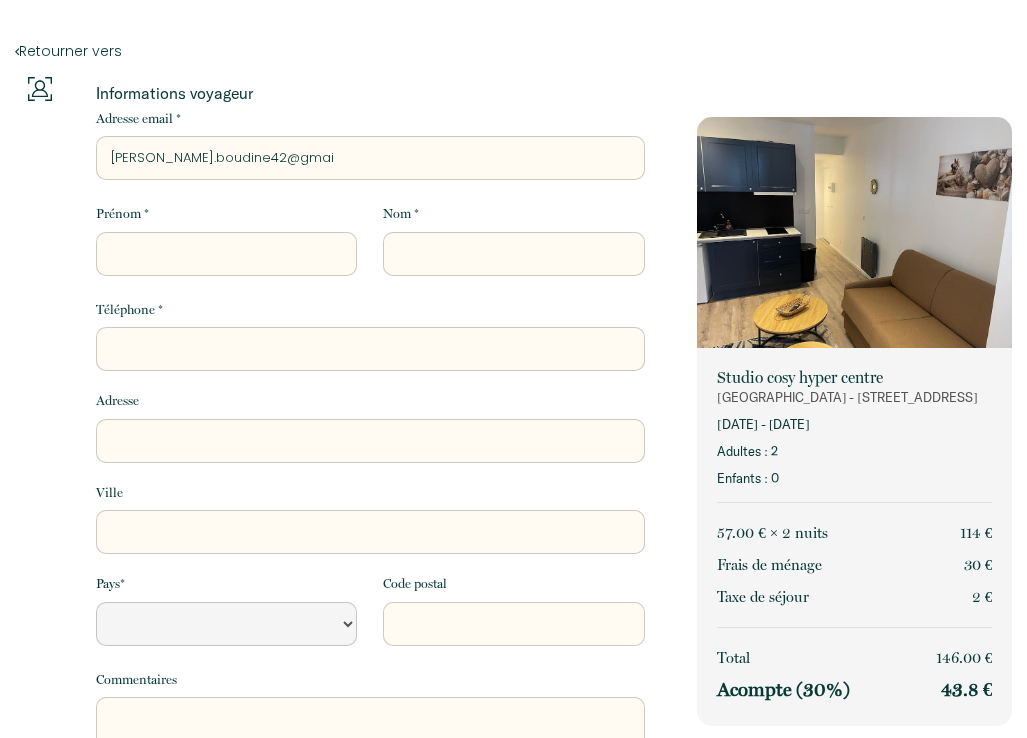 select 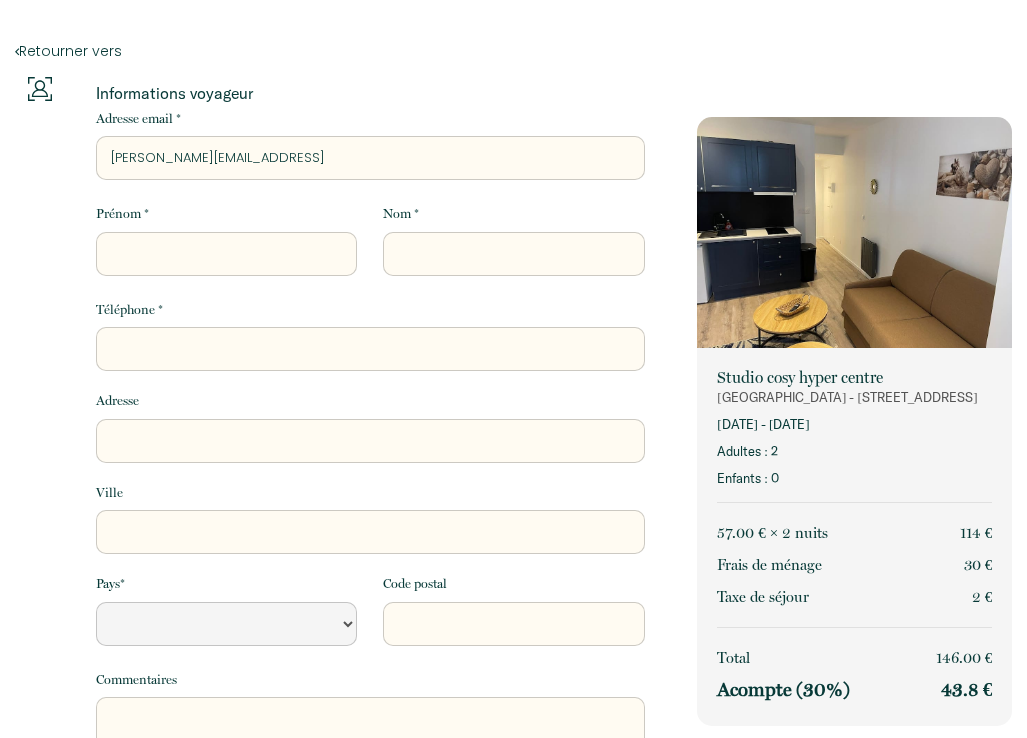 select 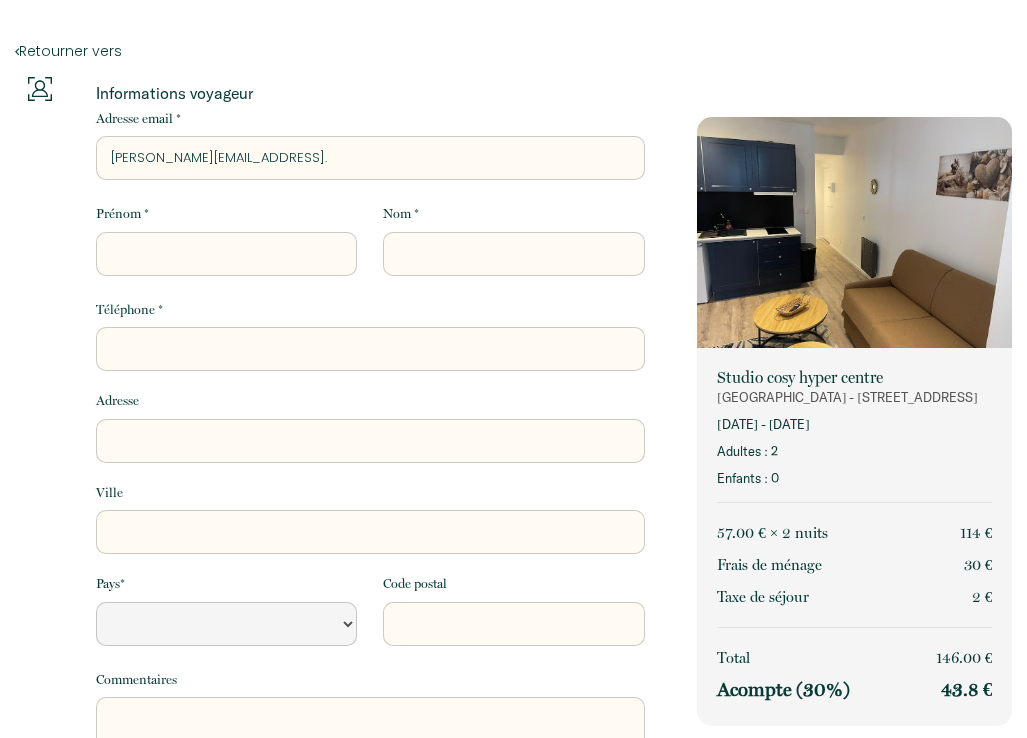 select 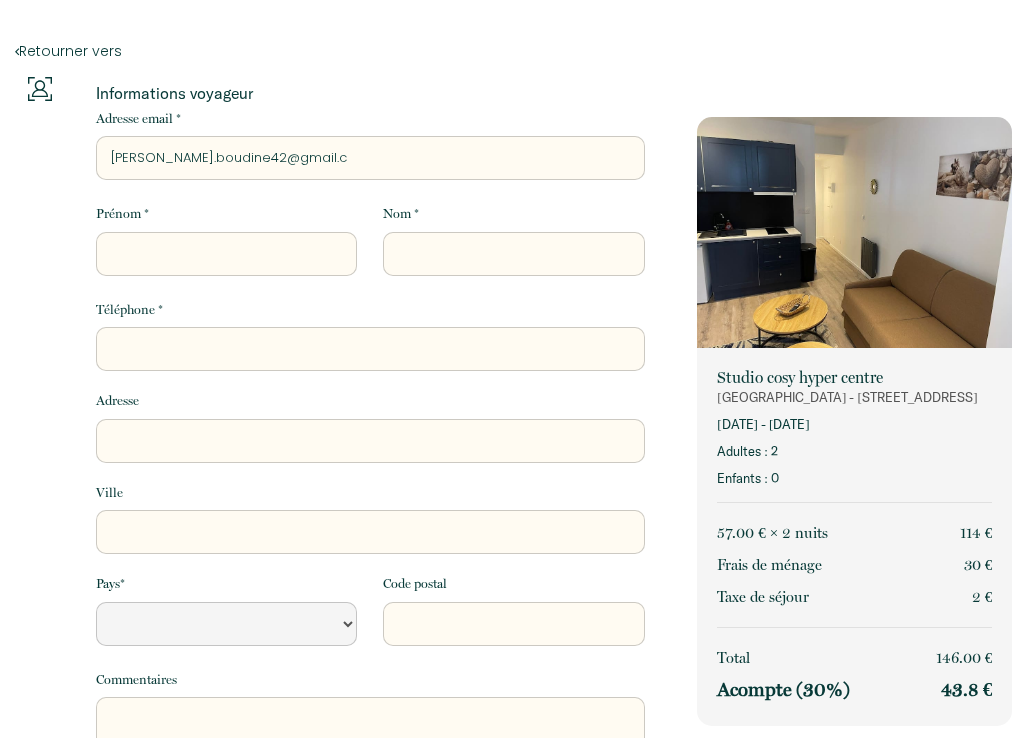 select 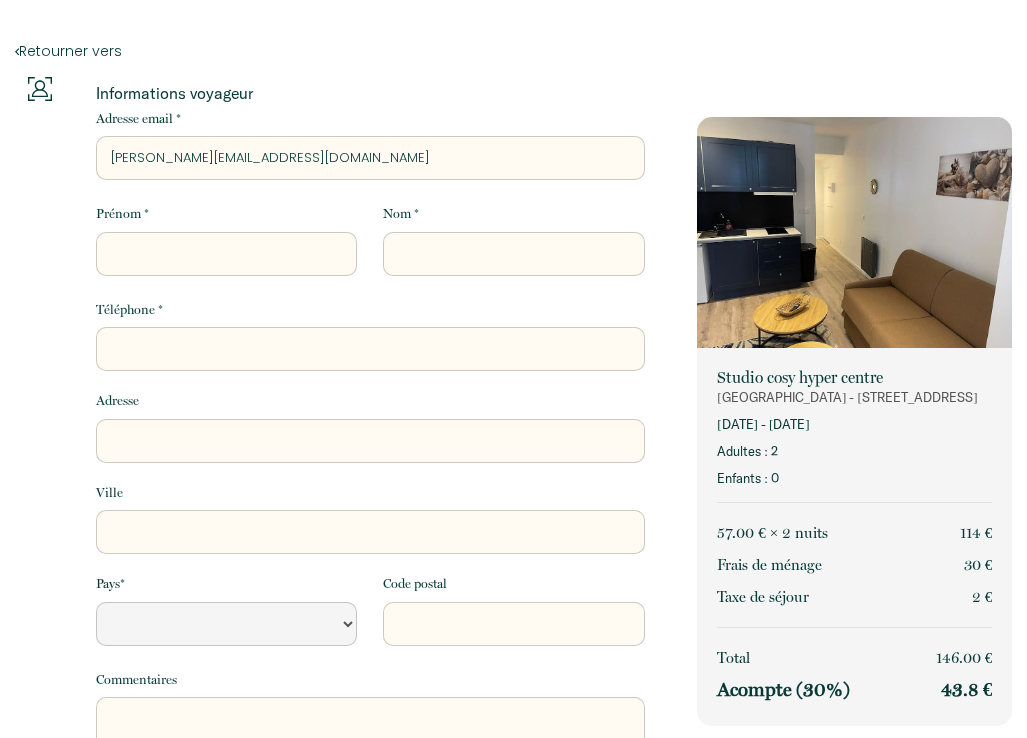 select 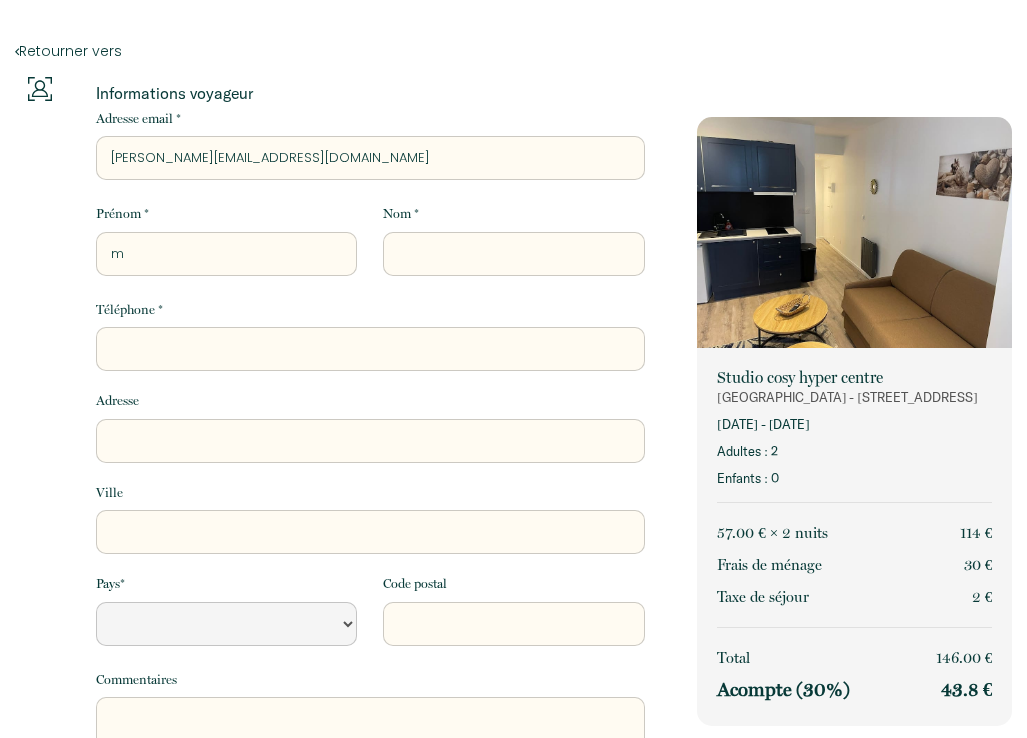 type on "mu" 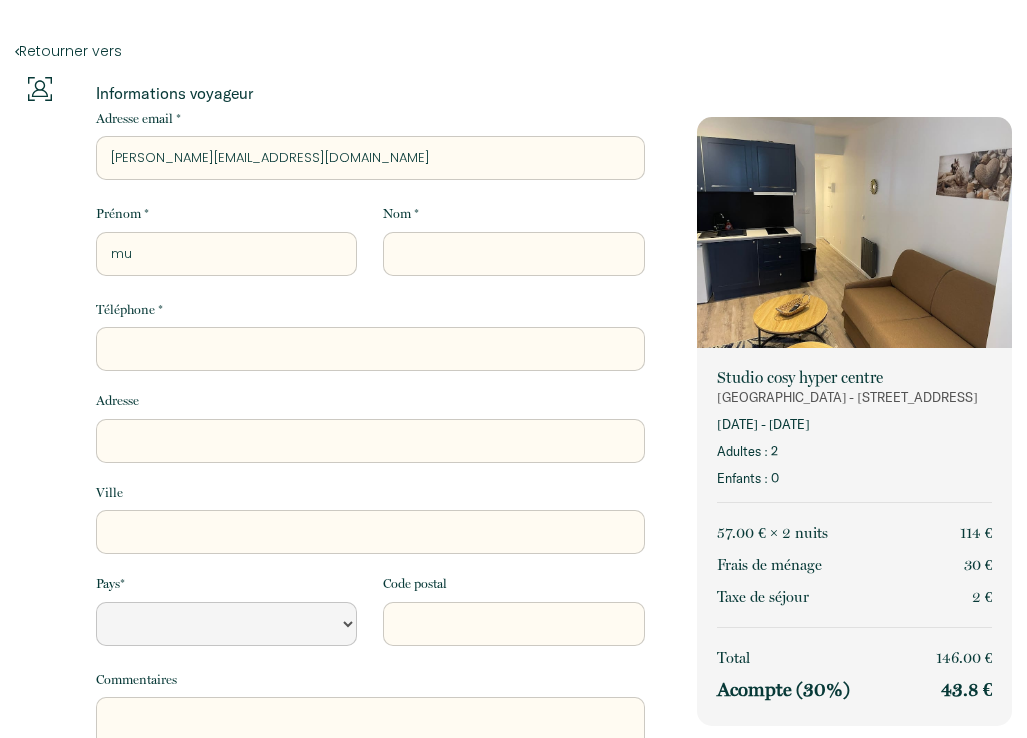 select 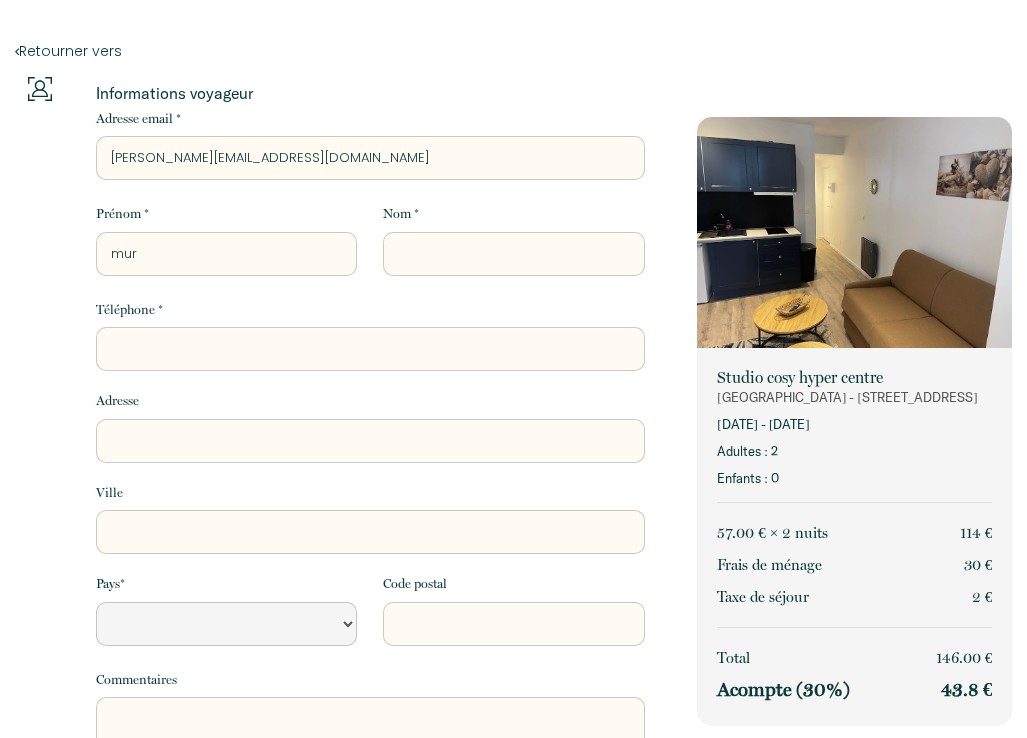 select 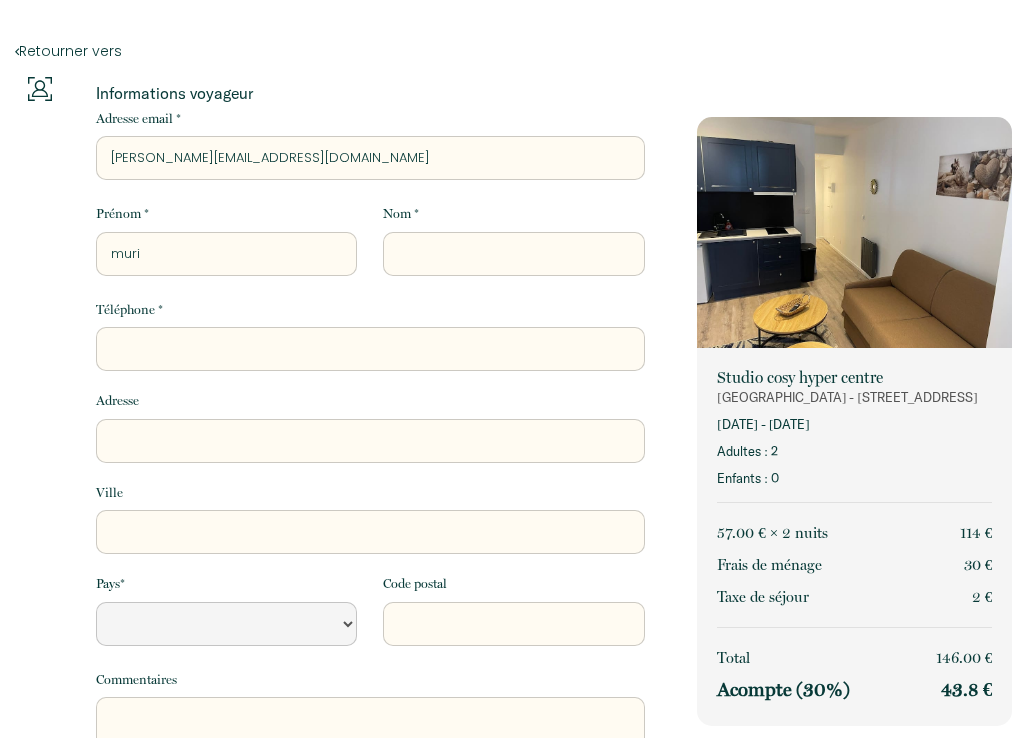 select 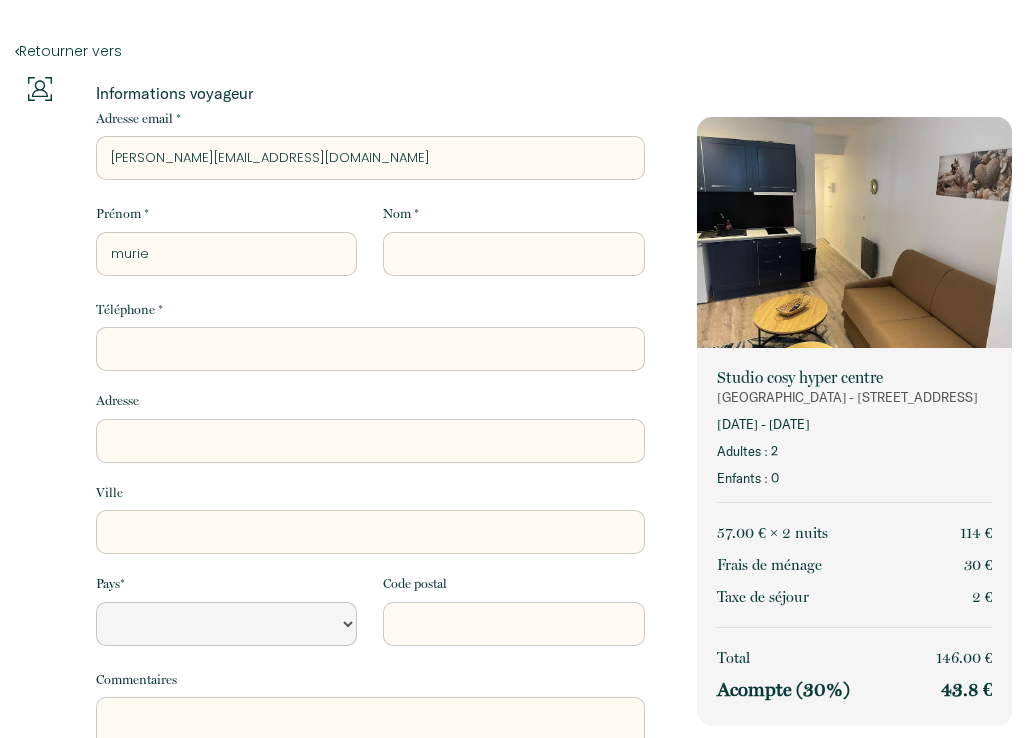 select 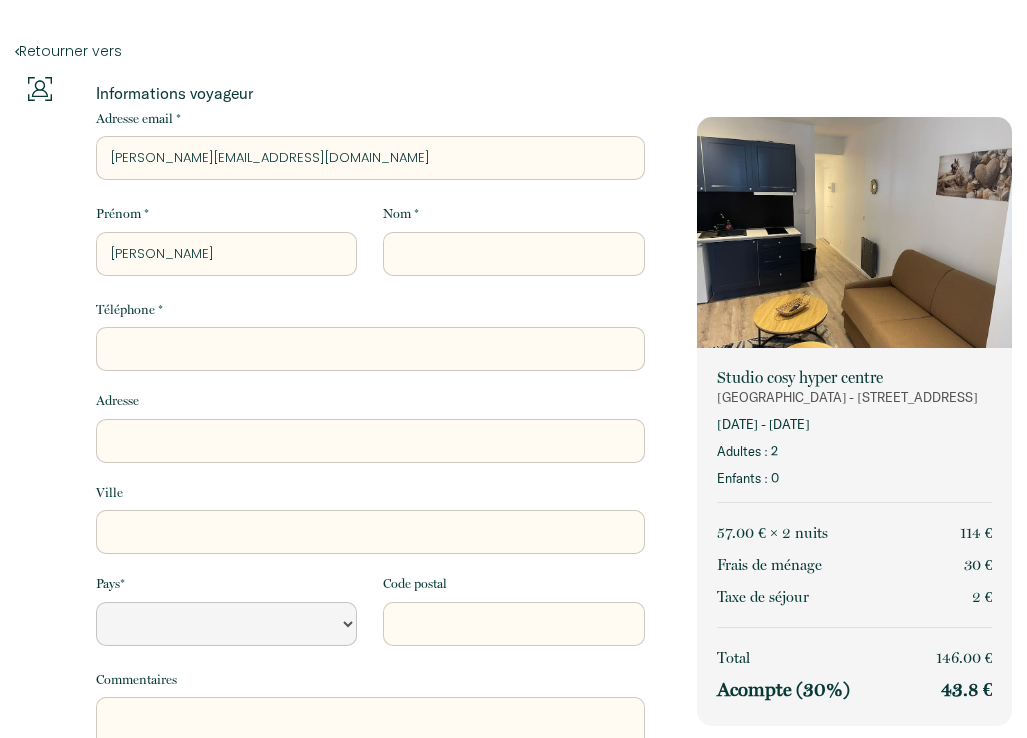 select 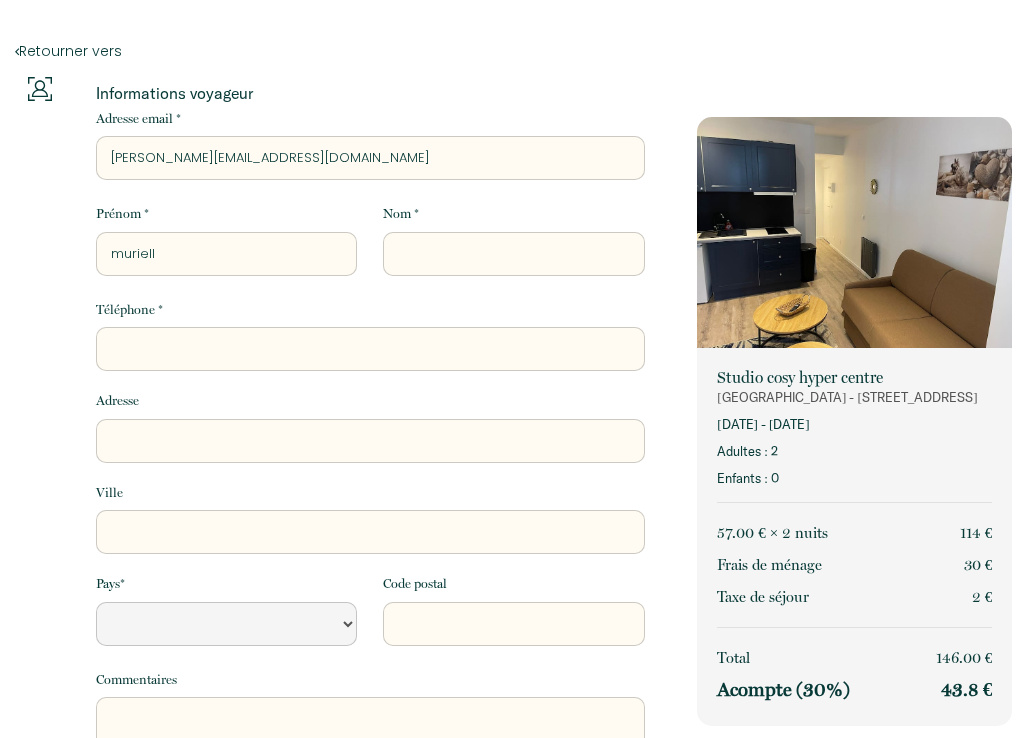 select 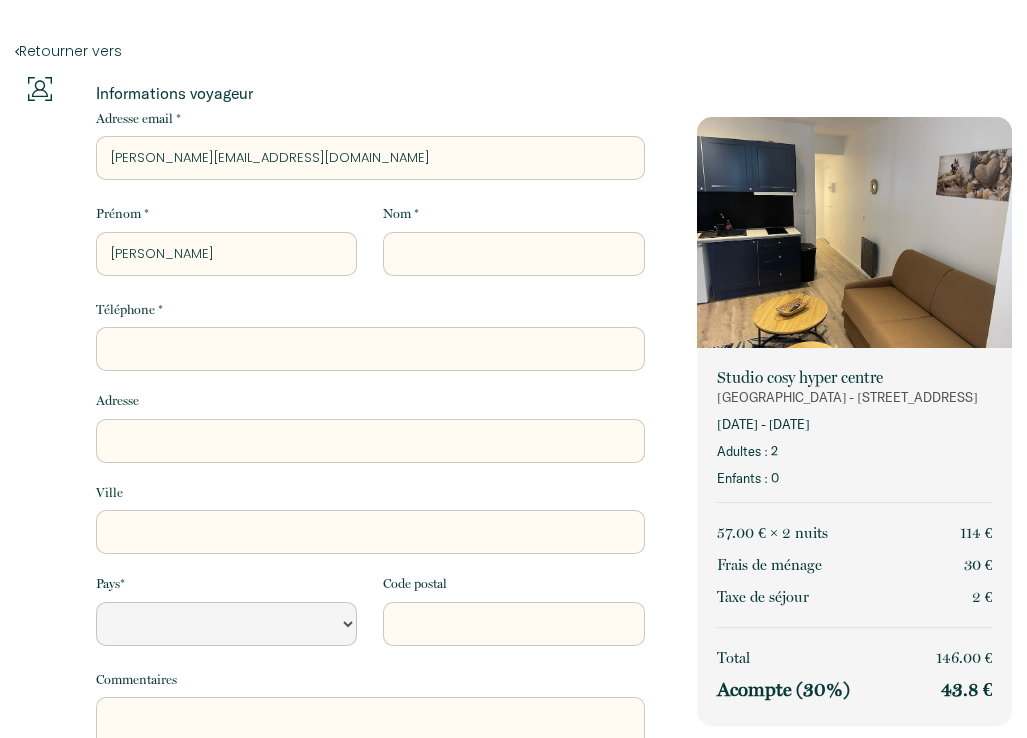 select 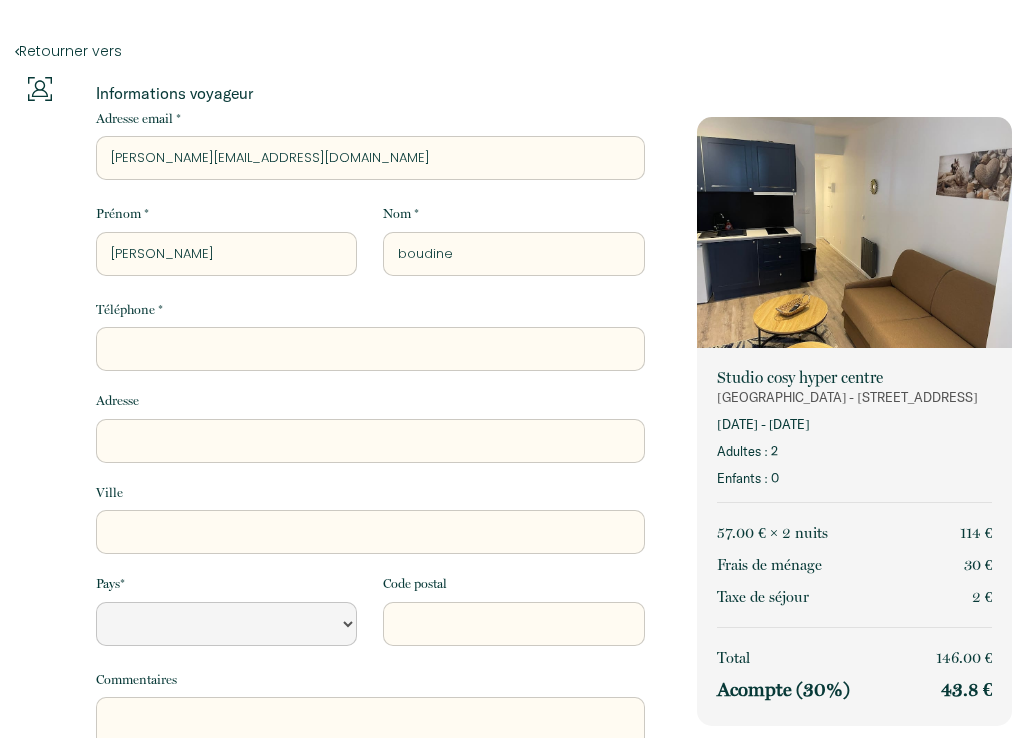 click on "Nom *   boudine" at bounding box center [514, 239] 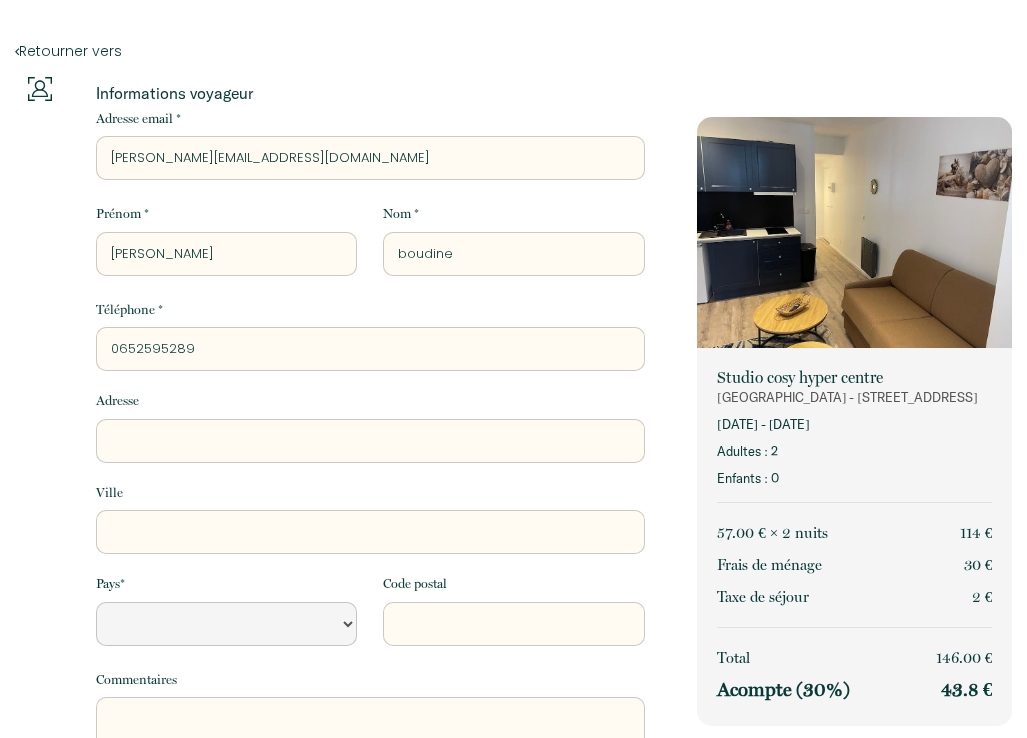click at bounding box center [42, 478] 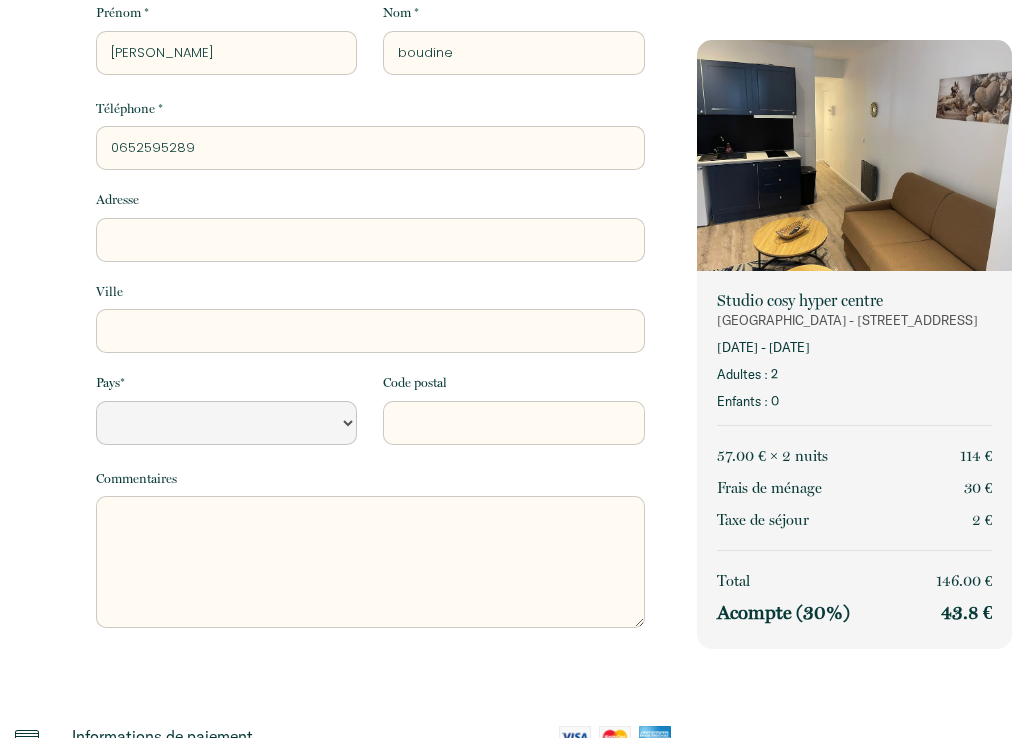 scroll, scrollTop: 204, scrollLeft: 0, axis: vertical 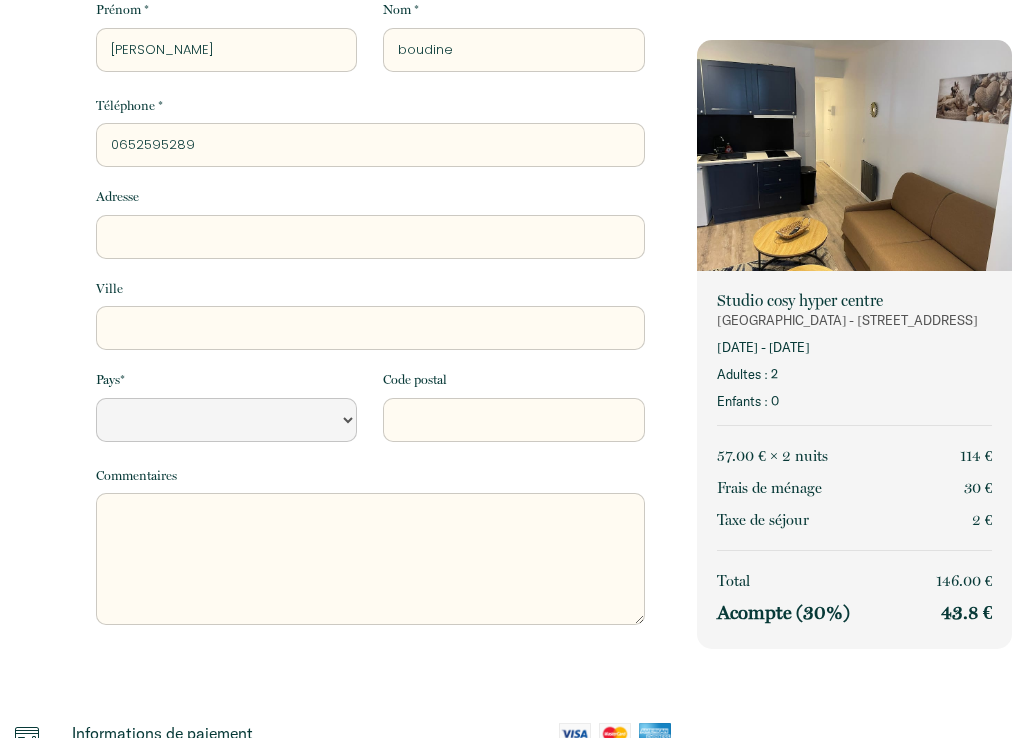 click on "[GEOGRAPHIC_DATA]" at bounding box center [0, 0] 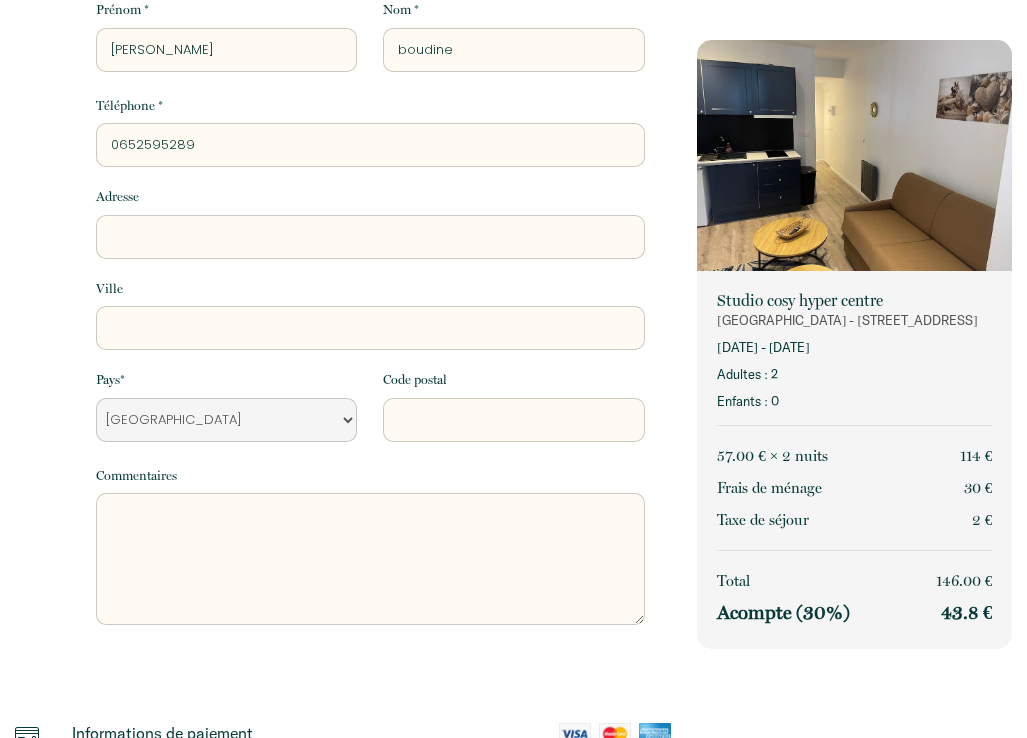 click at bounding box center [42, 274] 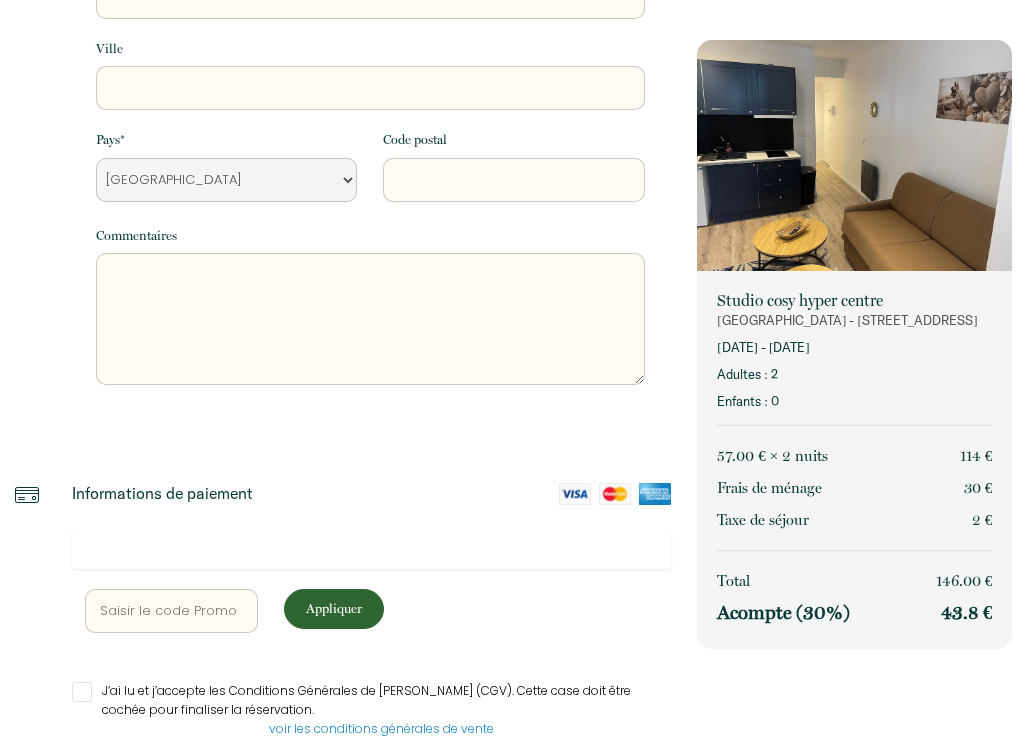 scroll, scrollTop: 510, scrollLeft: 0, axis: vertical 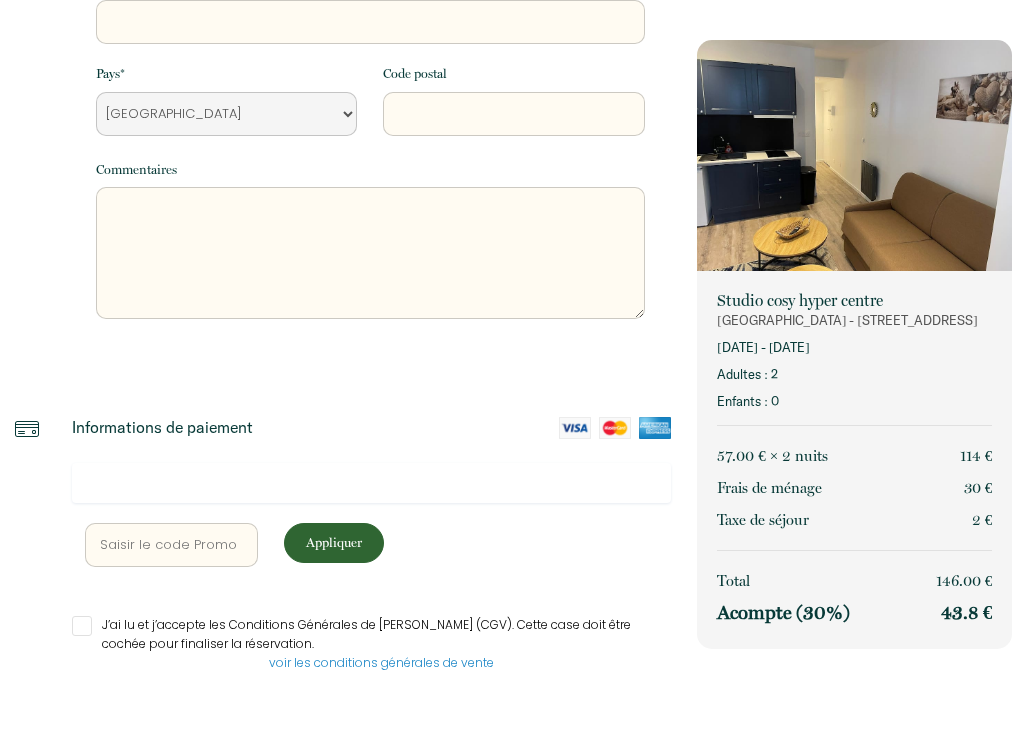 click at bounding box center (370, 253) 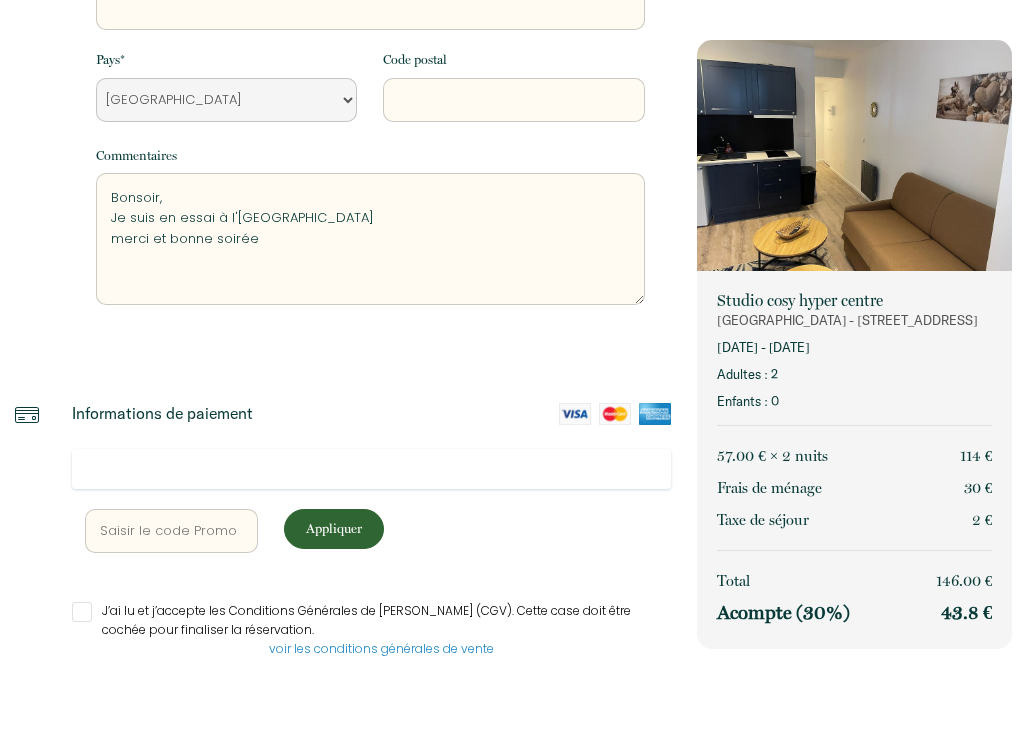 scroll, scrollTop: 529, scrollLeft: 0, axis: vertical 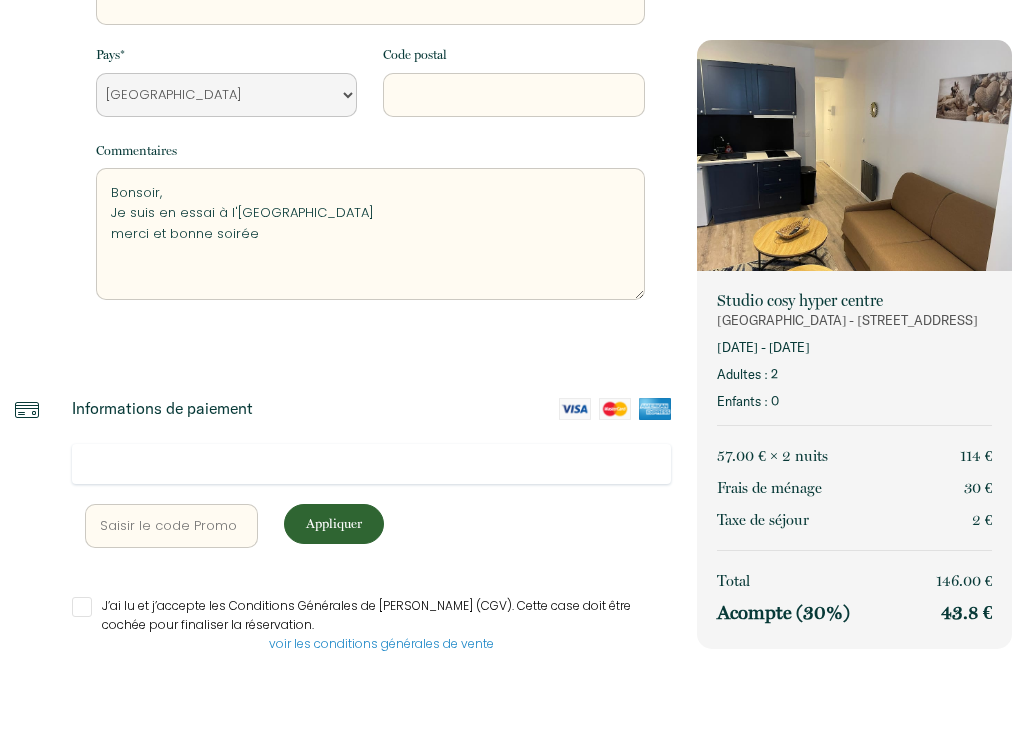 click on "Appliquer" at bounding box center [334, 523] 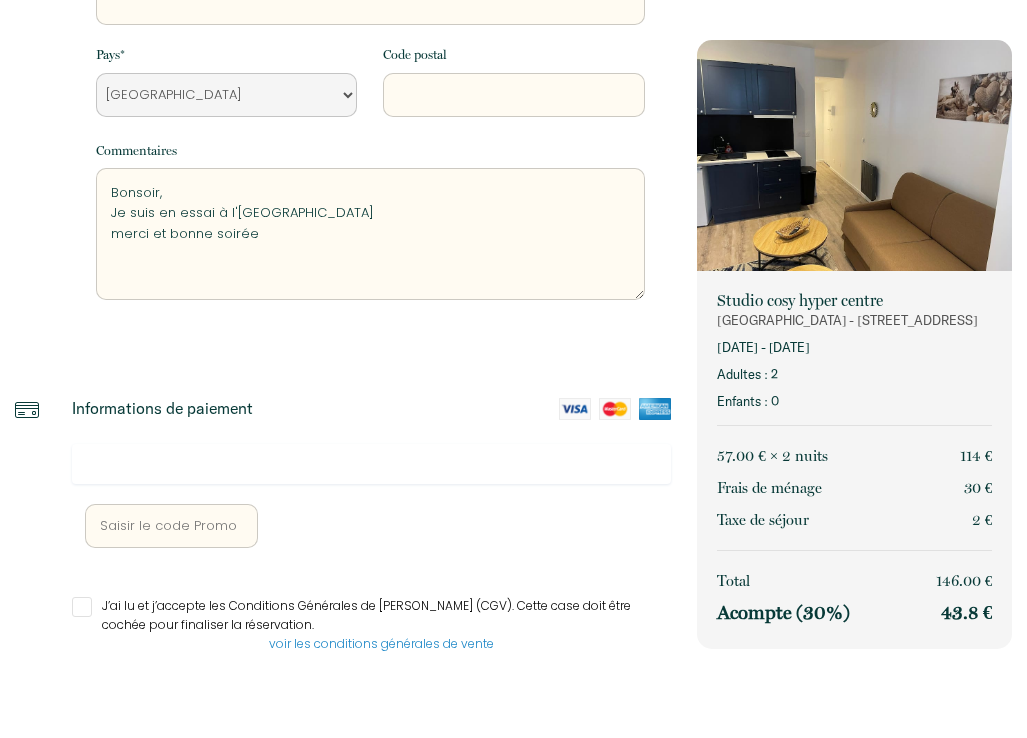 click on "J’ai lu et j’accepte les Conditions Générales de [PERSON_NAME] (CGV). Cette case doit être cochée pour finaliser la réservation." at bounding box center (372, 607) 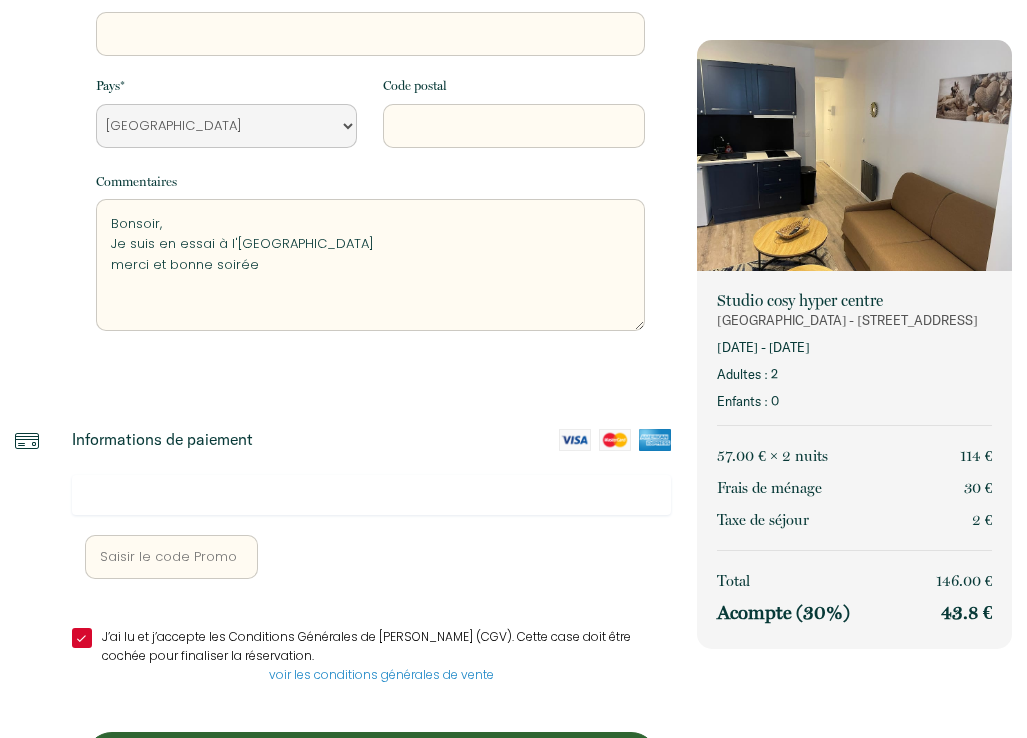 scroll, scrollTop: 582, scrollLeft: 0, axis: vertical 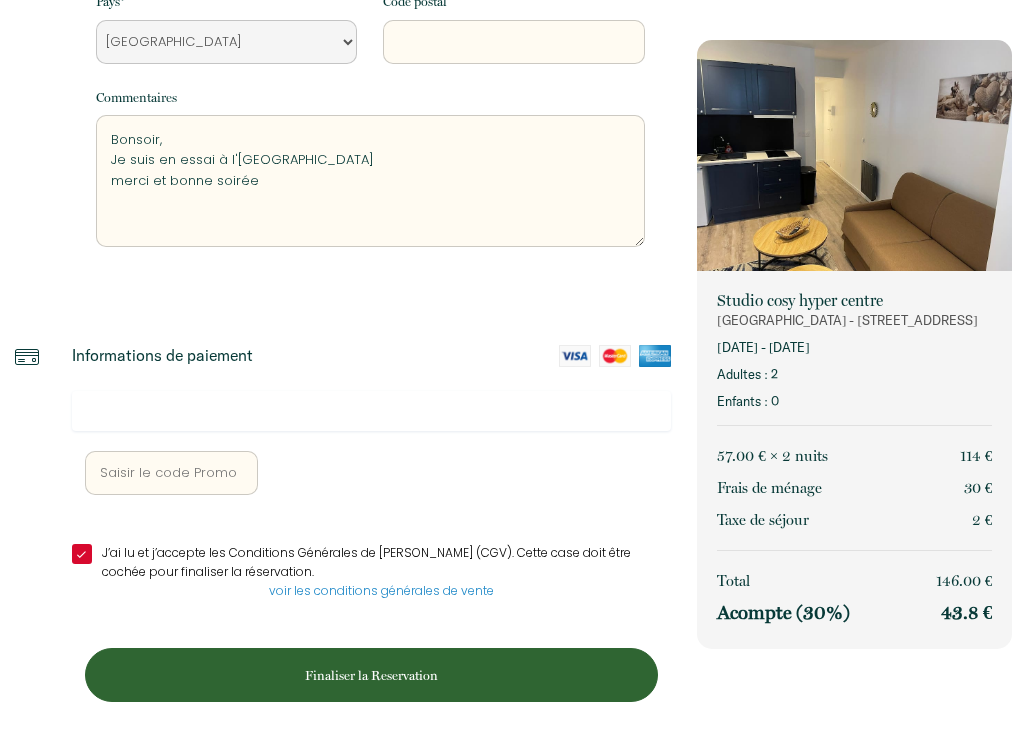 click on "Finaliser la Reservation" at bounding box center [371, 675] 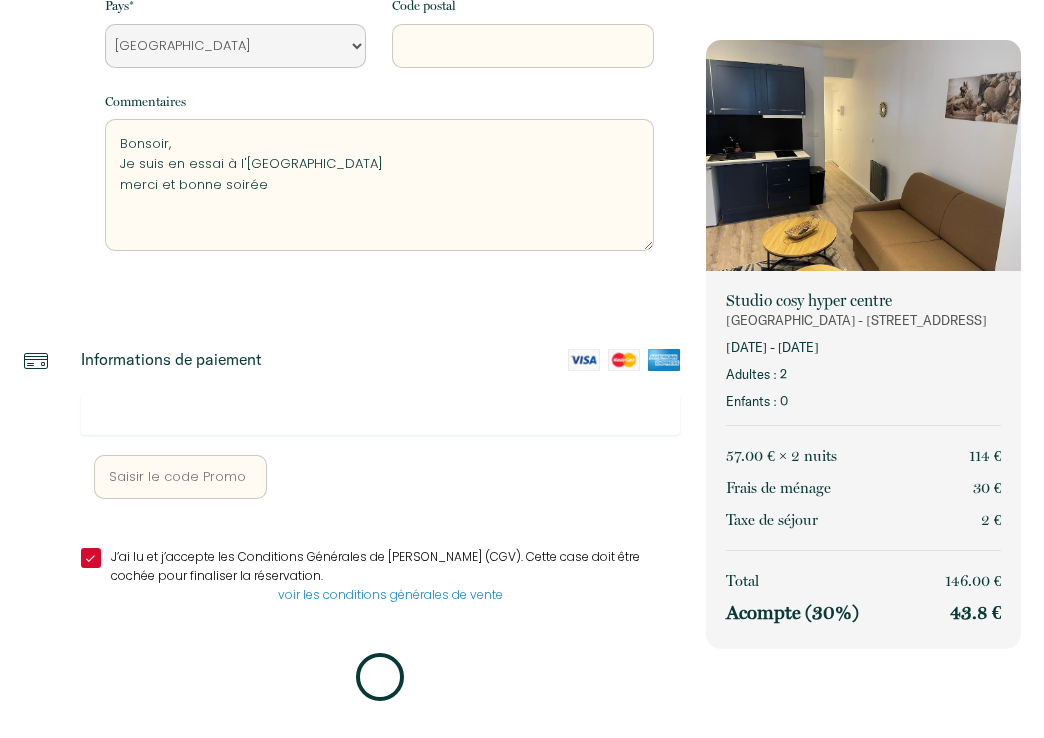 scroll, scrollTop: 0, scrollLeft: 0, axis: both 